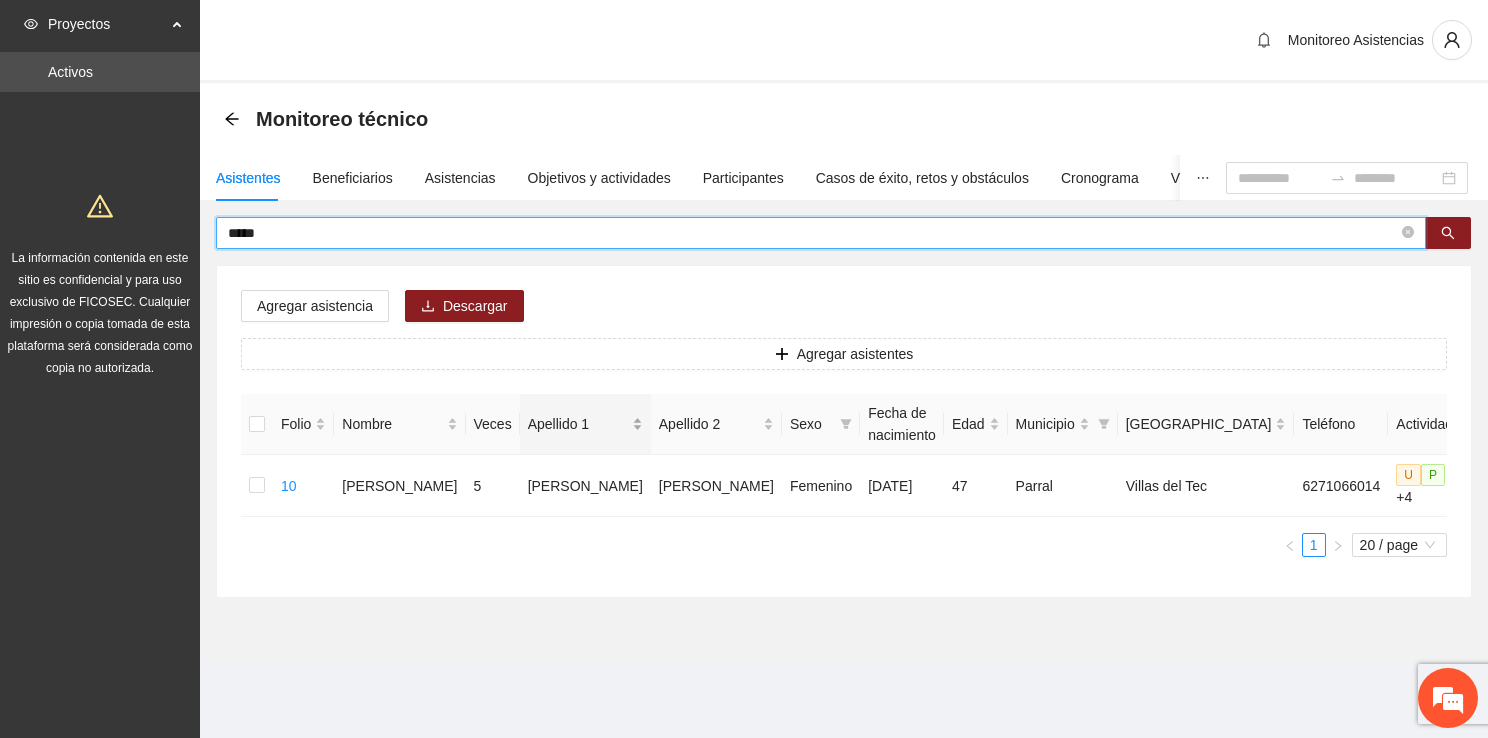 scroll, scrollTop: 0, scrollLeft: 0, axis: both 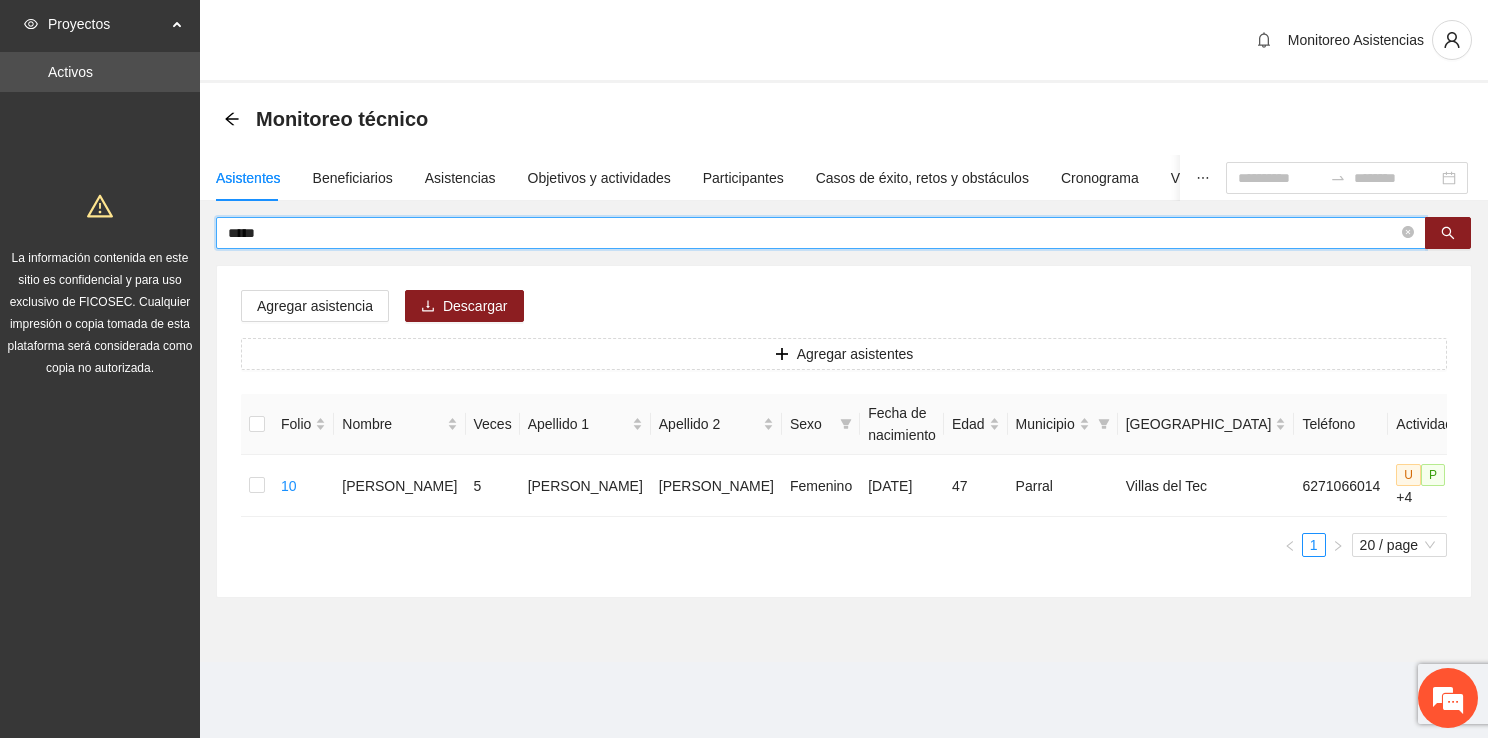 click on "*****" at bounding box center (813, 233) 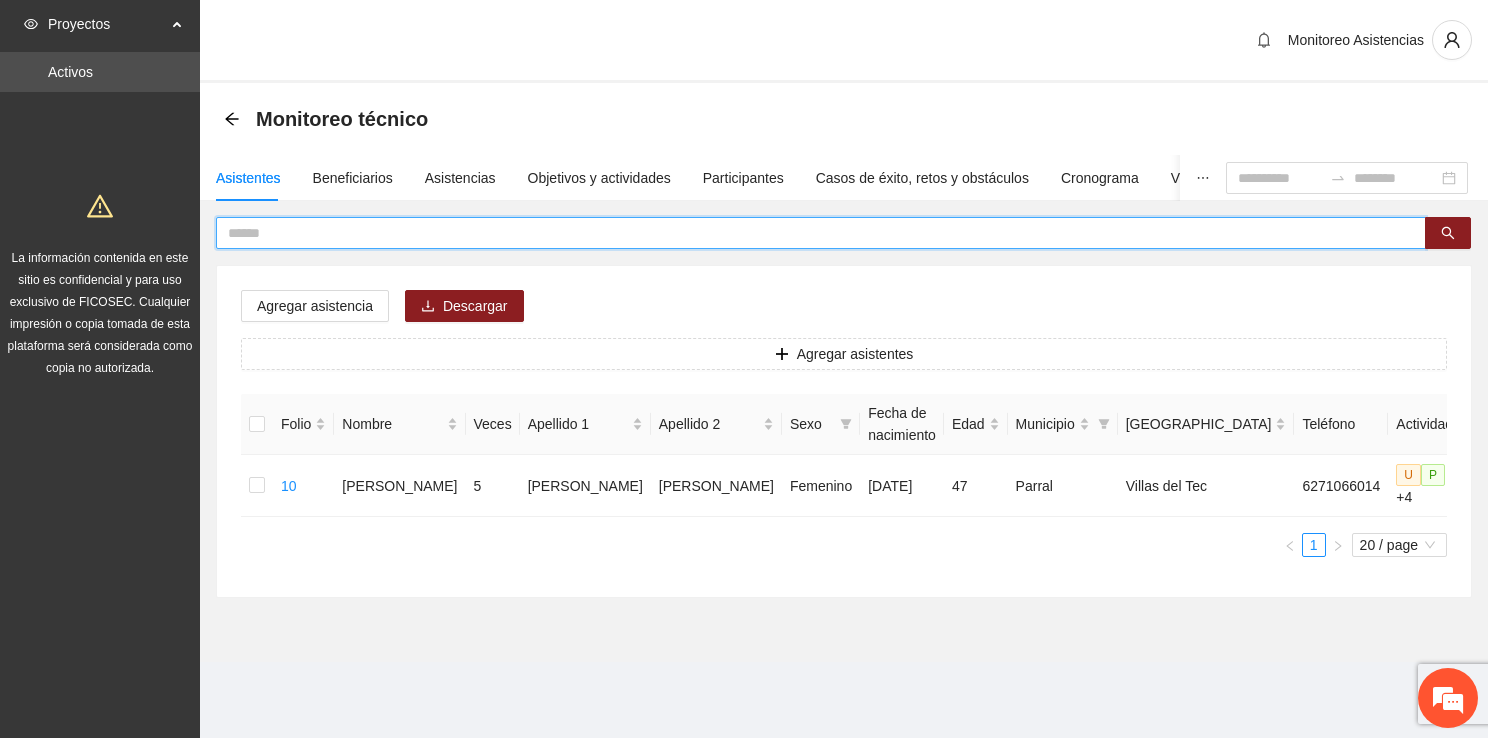 click at bounding box center (813, 233) 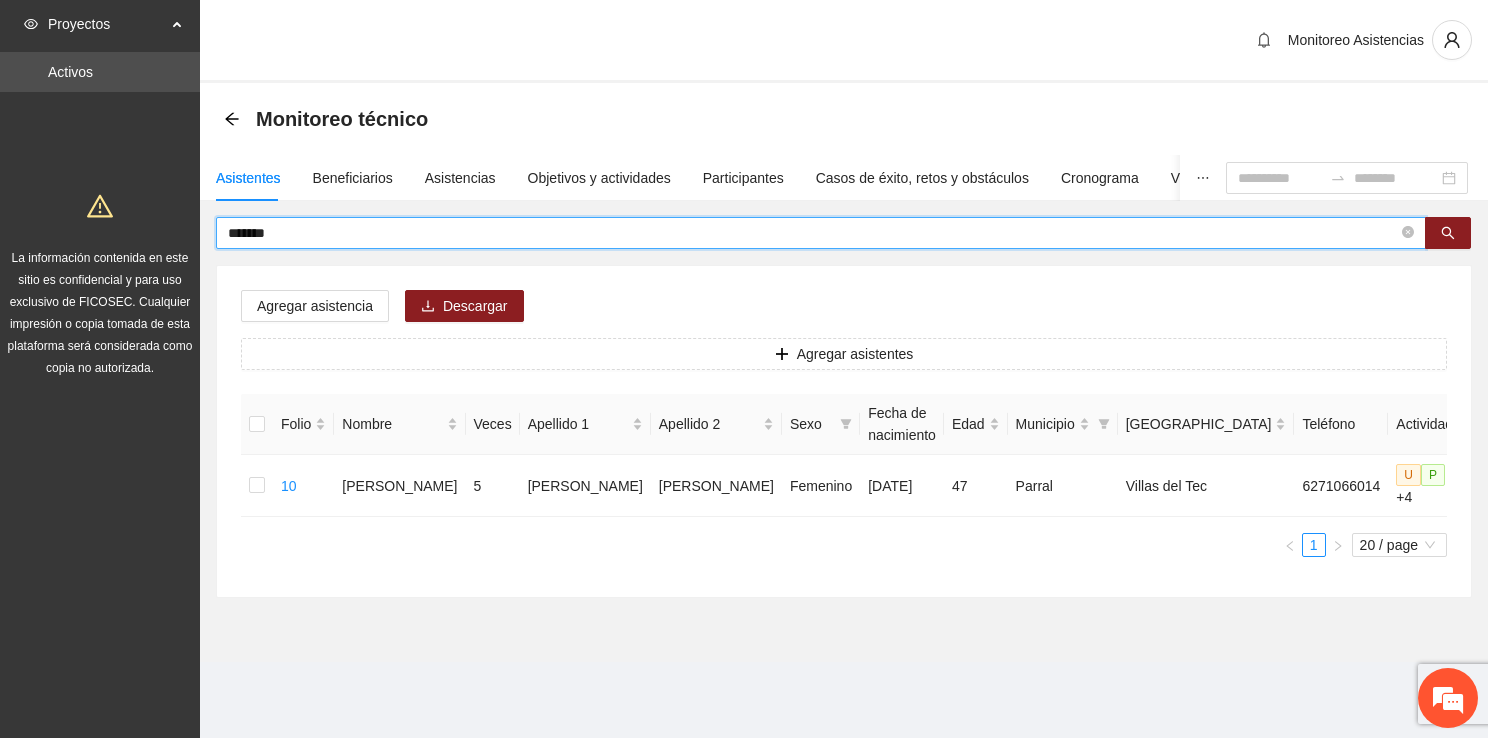 type on "*******" 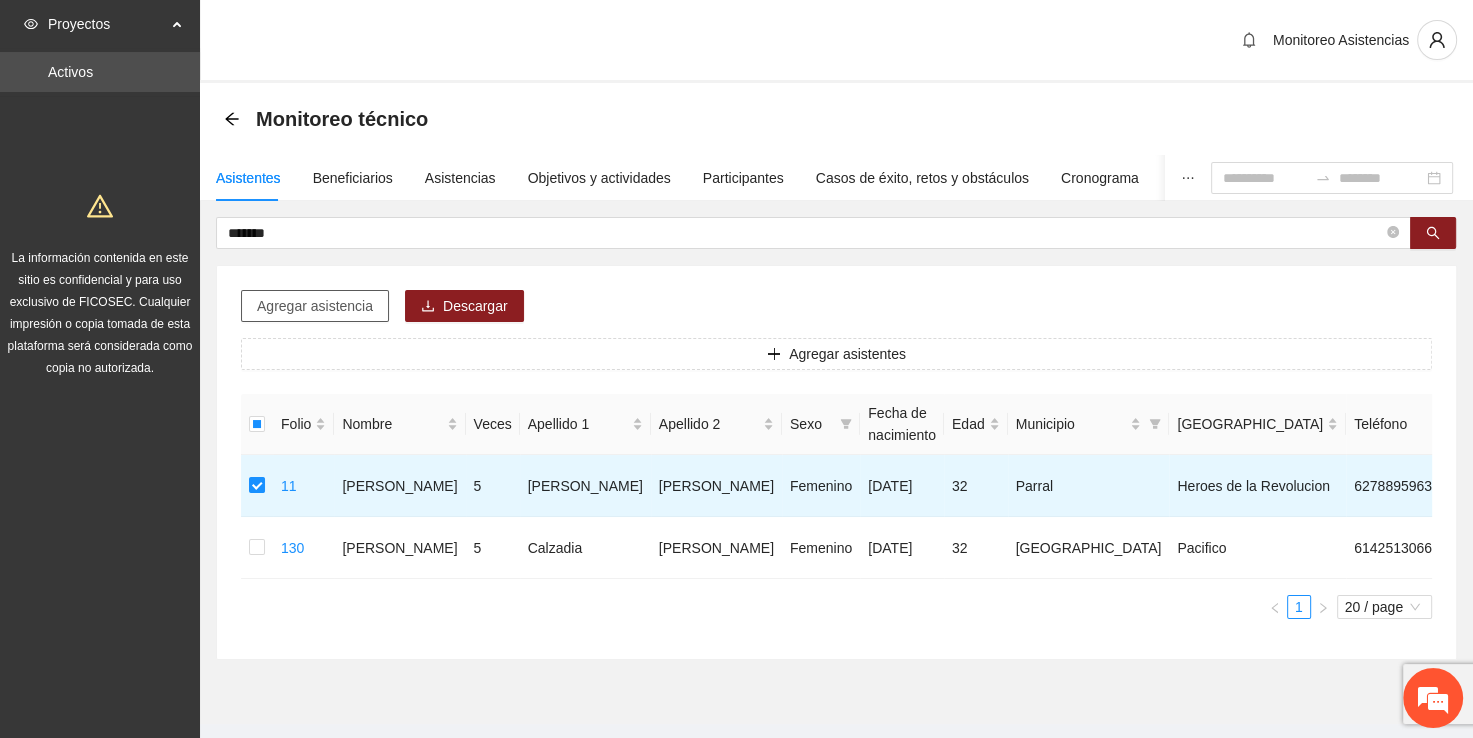 click on "Agregar asistencia" at bounding box center [315, 306] 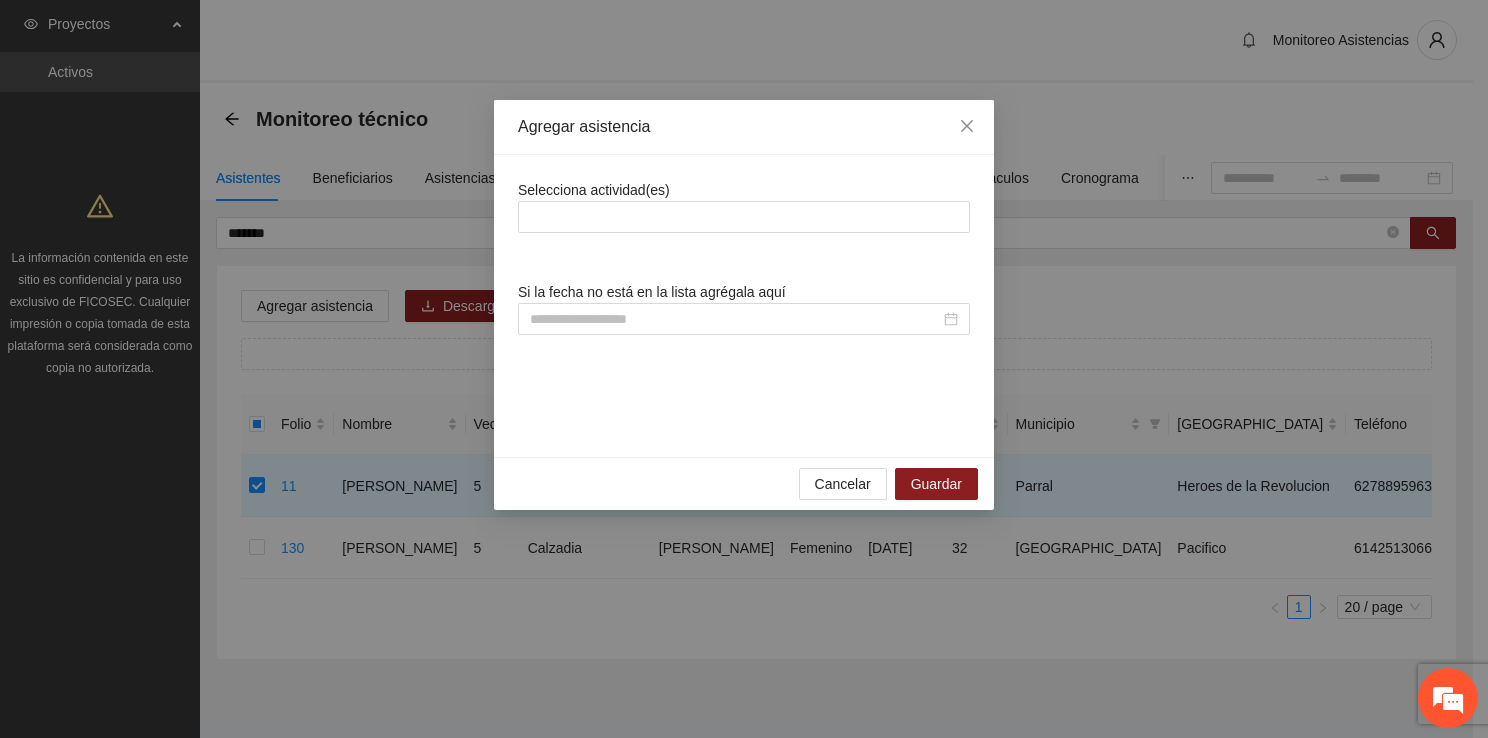 click on "Selecciona actividad(es)   Si la fecha no está en la lista agrégala aquí" at bounding box center [744, 306] 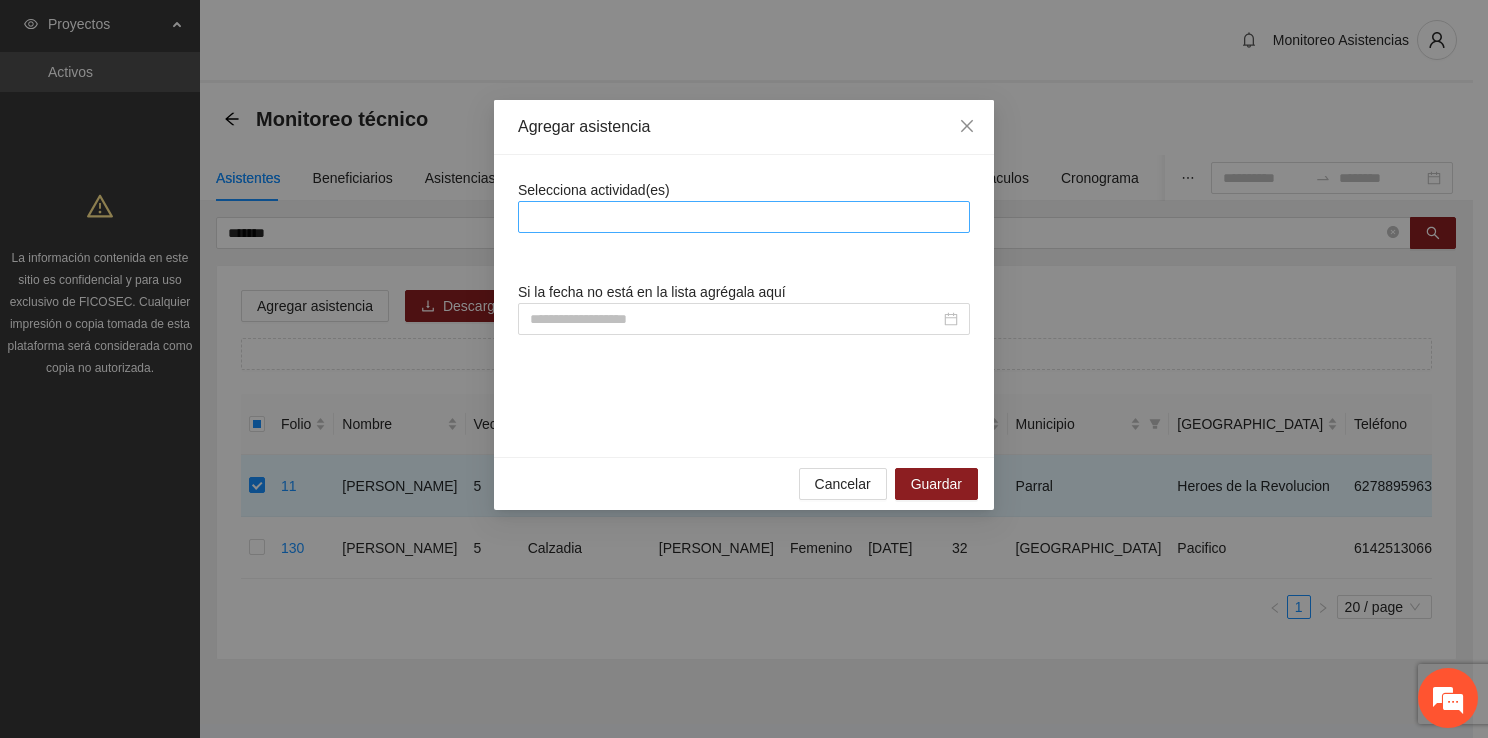 click at bounding box center [744, 217] 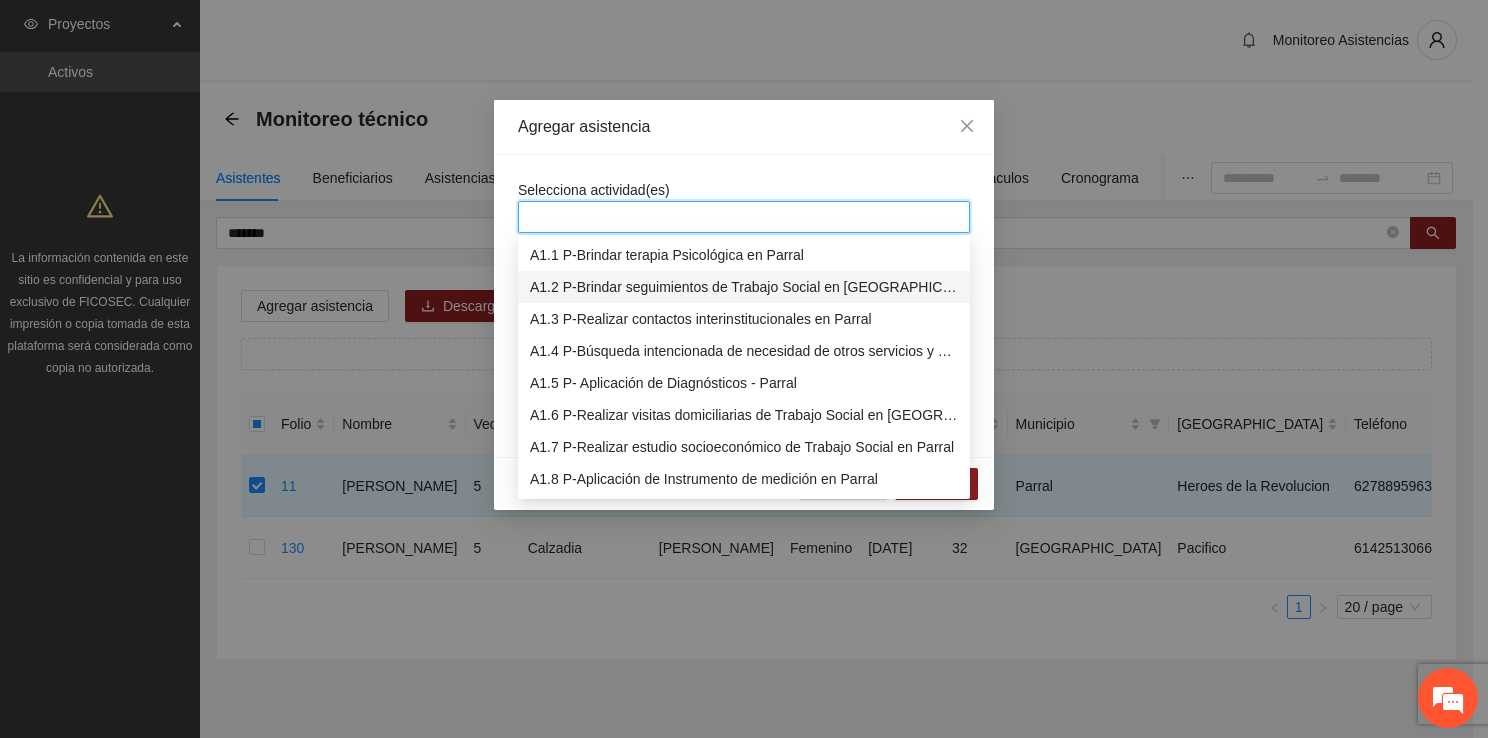 click on "A1.2 P-Brindar seguimientos de Trabajo Social en Parral" at bounding box center (744, 287) 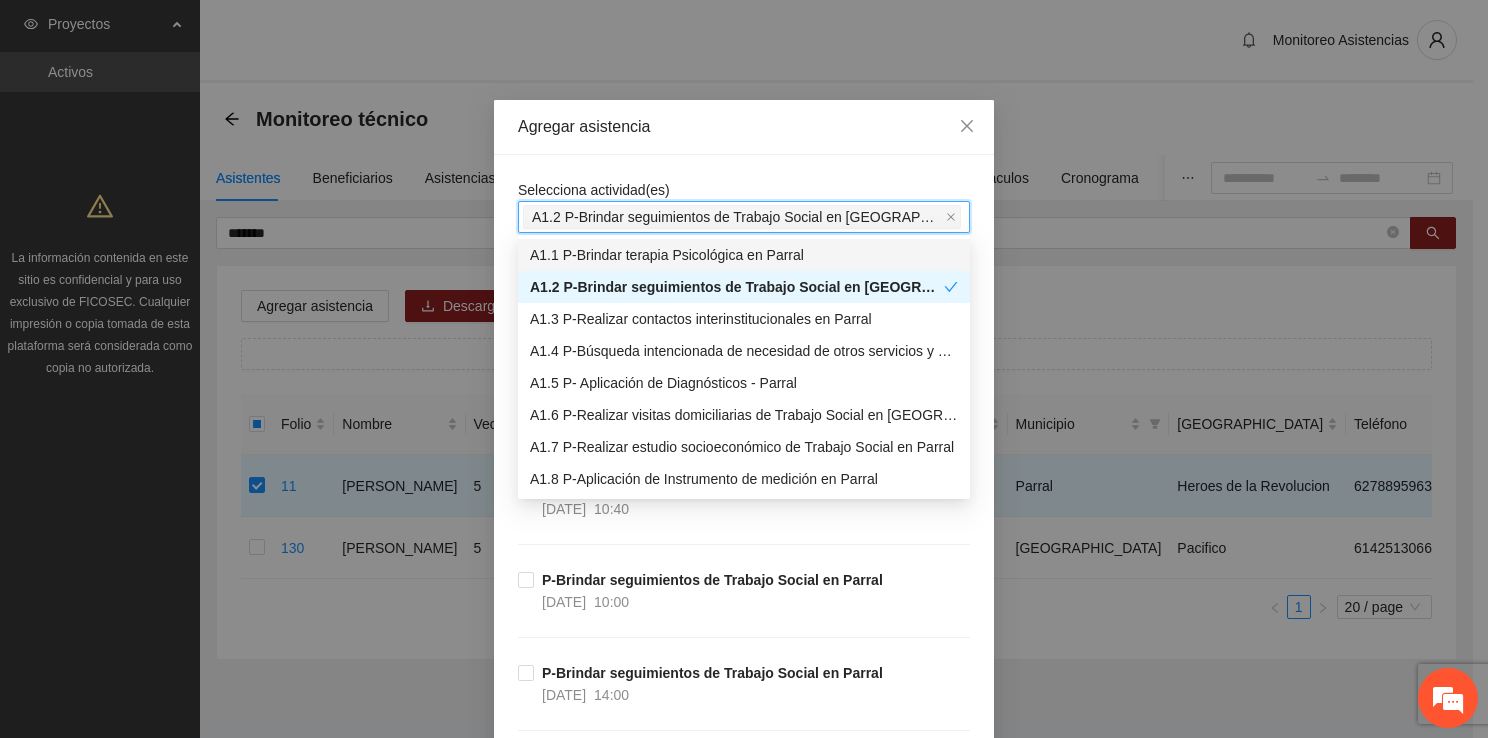 click on "Selecciona actividad(es) A1.2 P-Brindar seguimientos de Trabajo Social en Parral   Si la fecha no está en la lista agrégala aquí P-Brindar seguimientos de Trabajo Social en Parral 13/06/2025 11:20 P-Brindar seguimientos de Trabajo Social en Parral 13/06/2025 10:40 P-Brindar seguimientos de Trabajo Social en Parral 13/06/2025 10:00 P-Brindar seguimientos de Trabajo Social en Parral 12/06/2025 14:00 P-Brindar seguimientos de Trabajo Social en Parral 12/06/2025 13:20 P-Brindar seguimientos de Trabajo Social en Parral 12/06/2025 12:40 P-Brindar seguimientos de Trabajo Social en Parral 12/06/2025 12:00 P-Brindar seguimientos de Trabajo Social en Parral 12/06/2025 11:20 P-Brindar seguimientos de Trabajo Social en Parral 12/06/2025 10:40 P-Brindar seguimientos de Trabajo Social en Parral 12/06/2025 10:00 P-Brindar seguimientos de Trabajo Social en Parral 11/06/2025 17:00 P-Brindar seguimientos de Trabajo Social en Parral 11/06/2025 16:20 P-Brindar seguimientos de Trabajo Social en Parral 11/06/2025 15:40 15:00" at bounding box center [744, 2584] 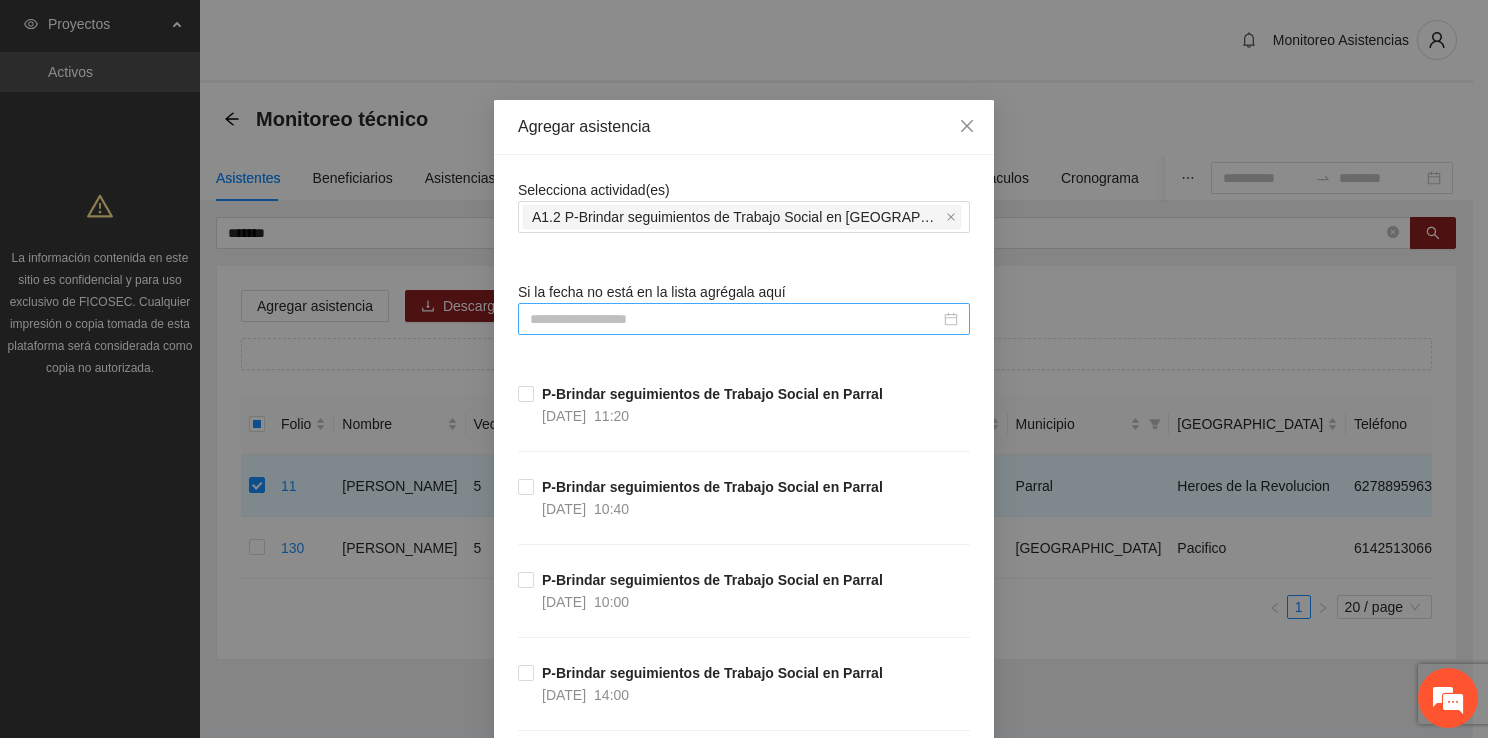 click at bounding box center [735, 319] 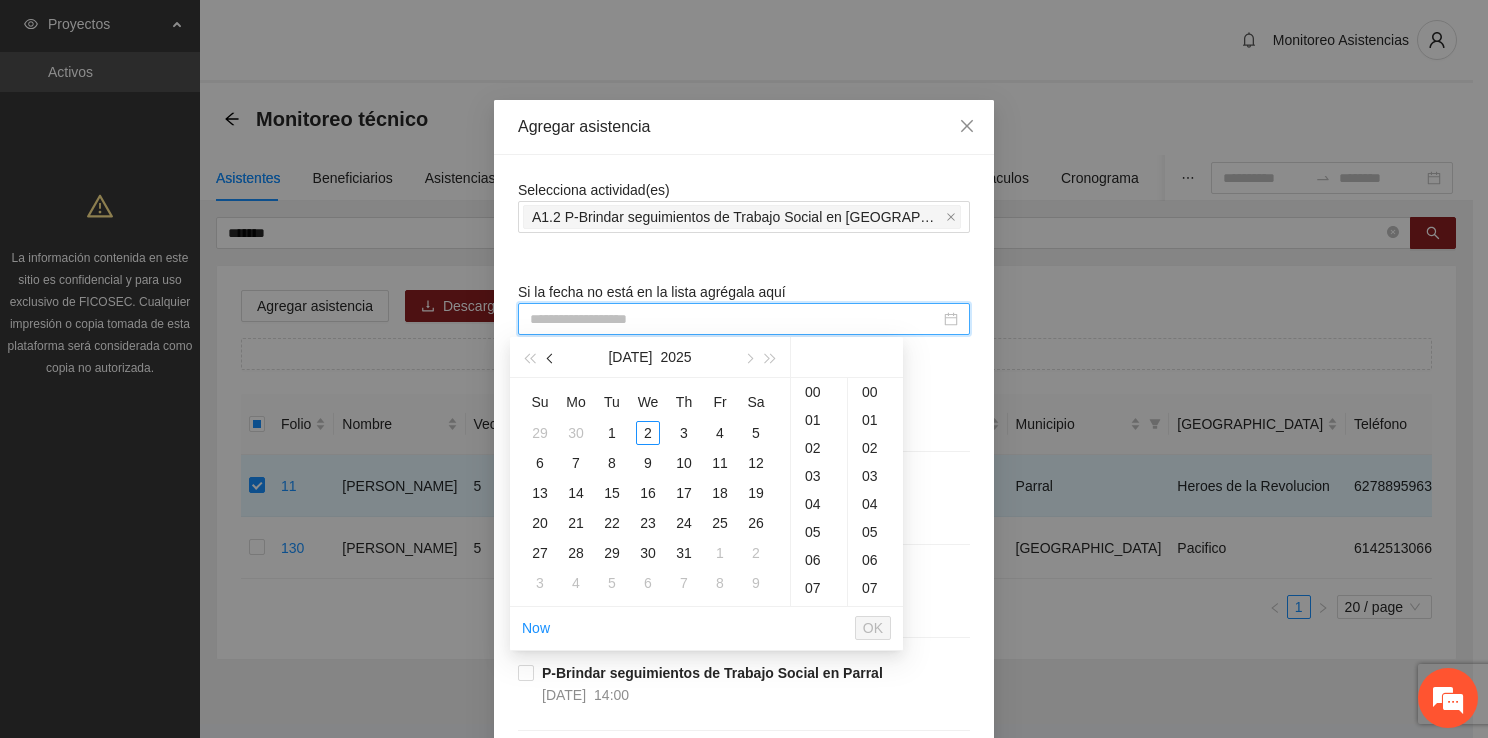 click at bounding box center [551, 357] 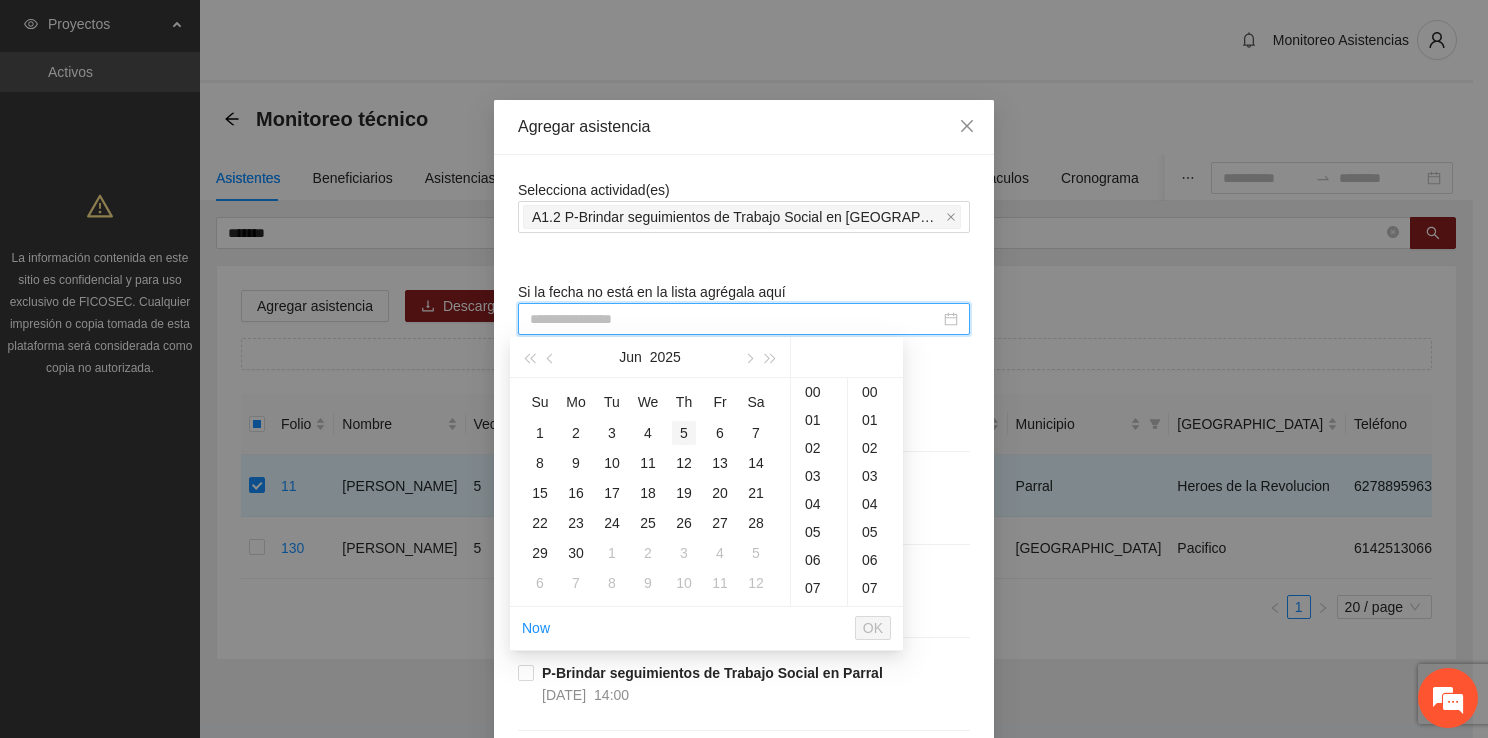 click on "5" at bounding box center (684, 433) 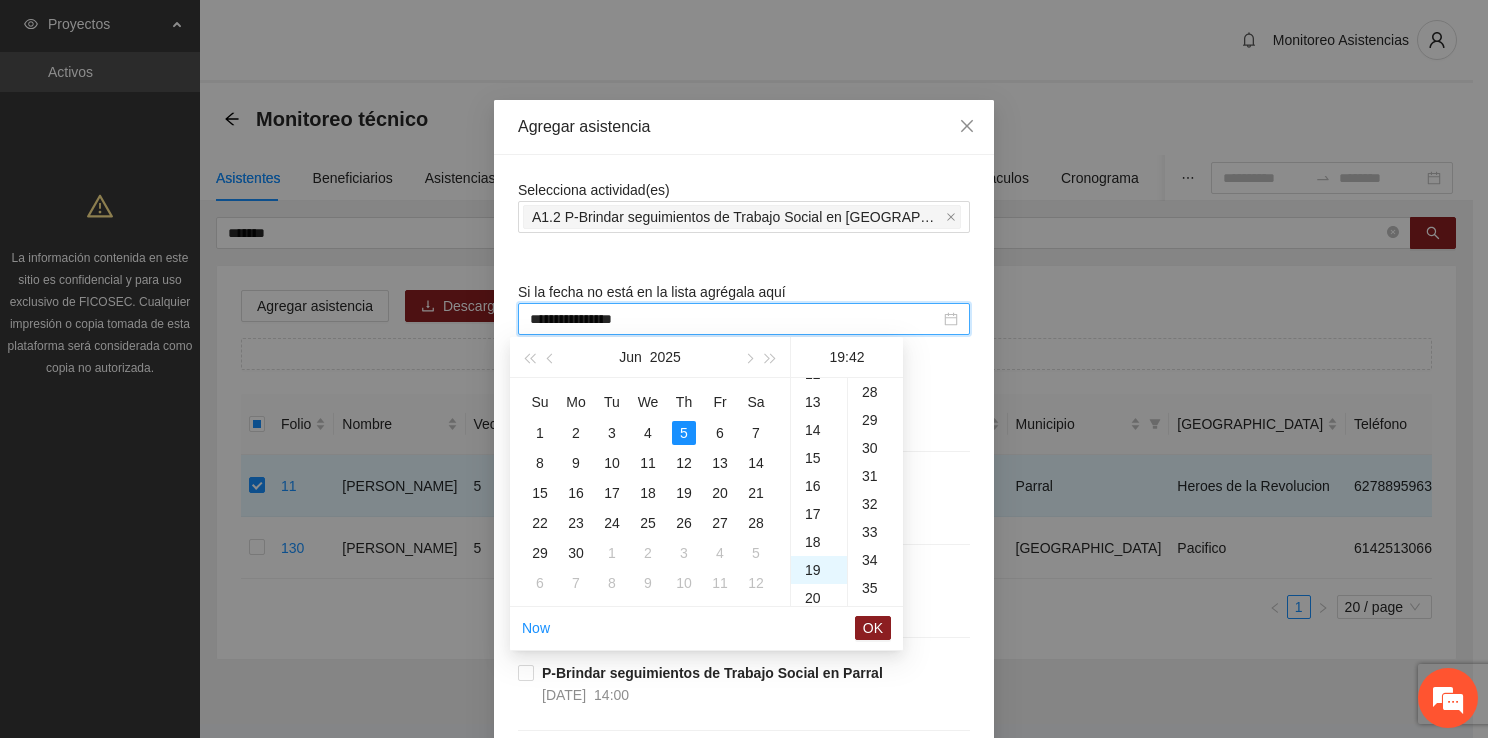 scroll, scrollTop: 532, scrollLeft: 0, axis: vertical 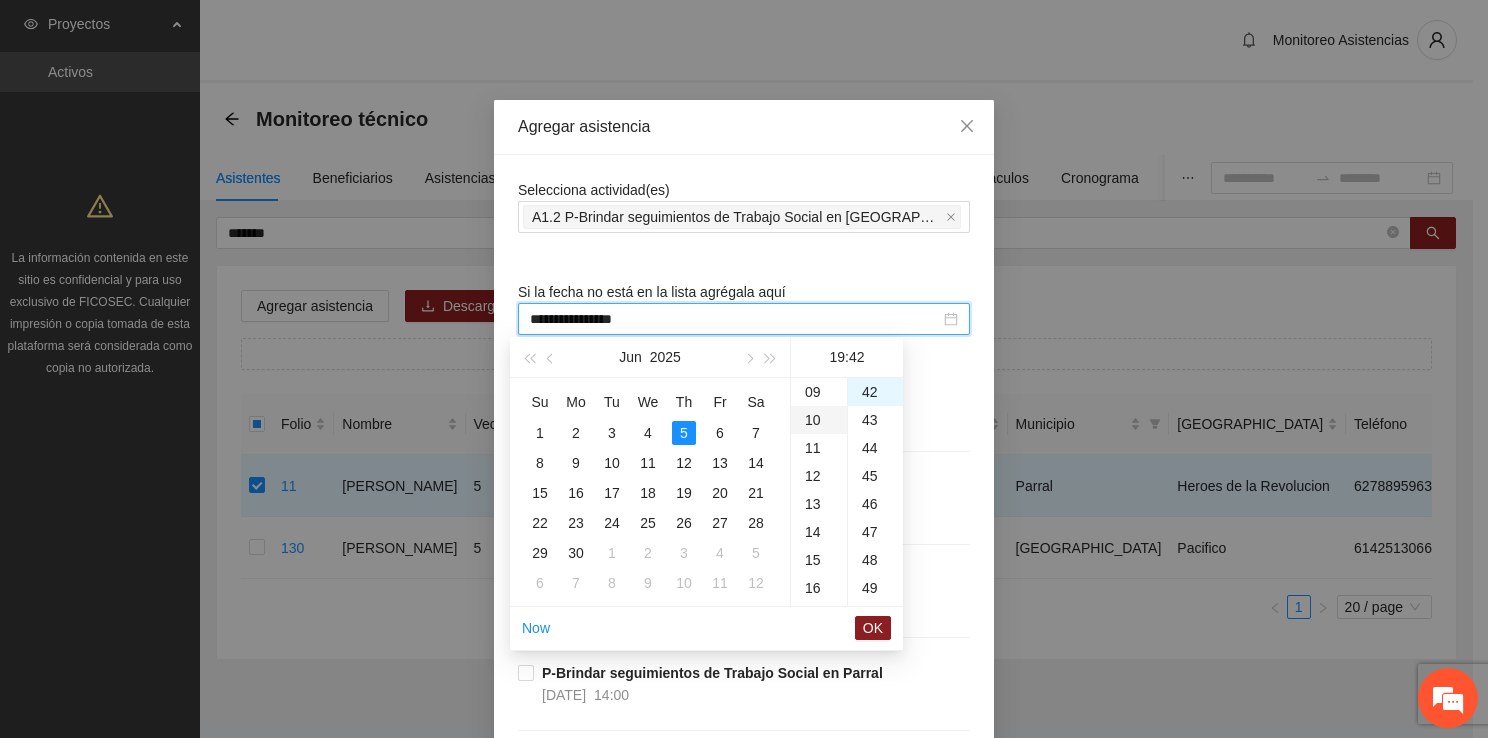 click on "10" at bounding box center (819, 420) 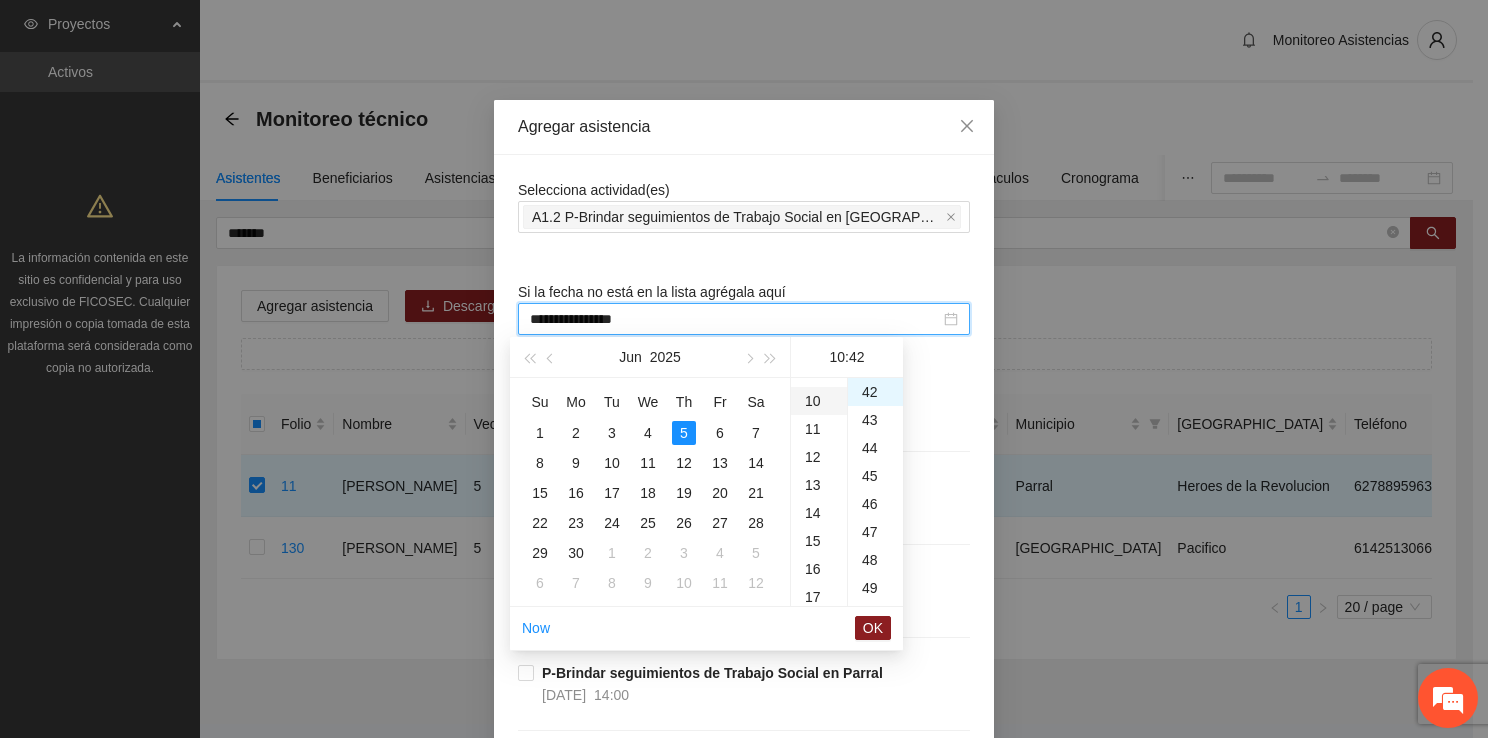 scroll, scrollTop: 280, scrollLeft: 0, axis: vertical 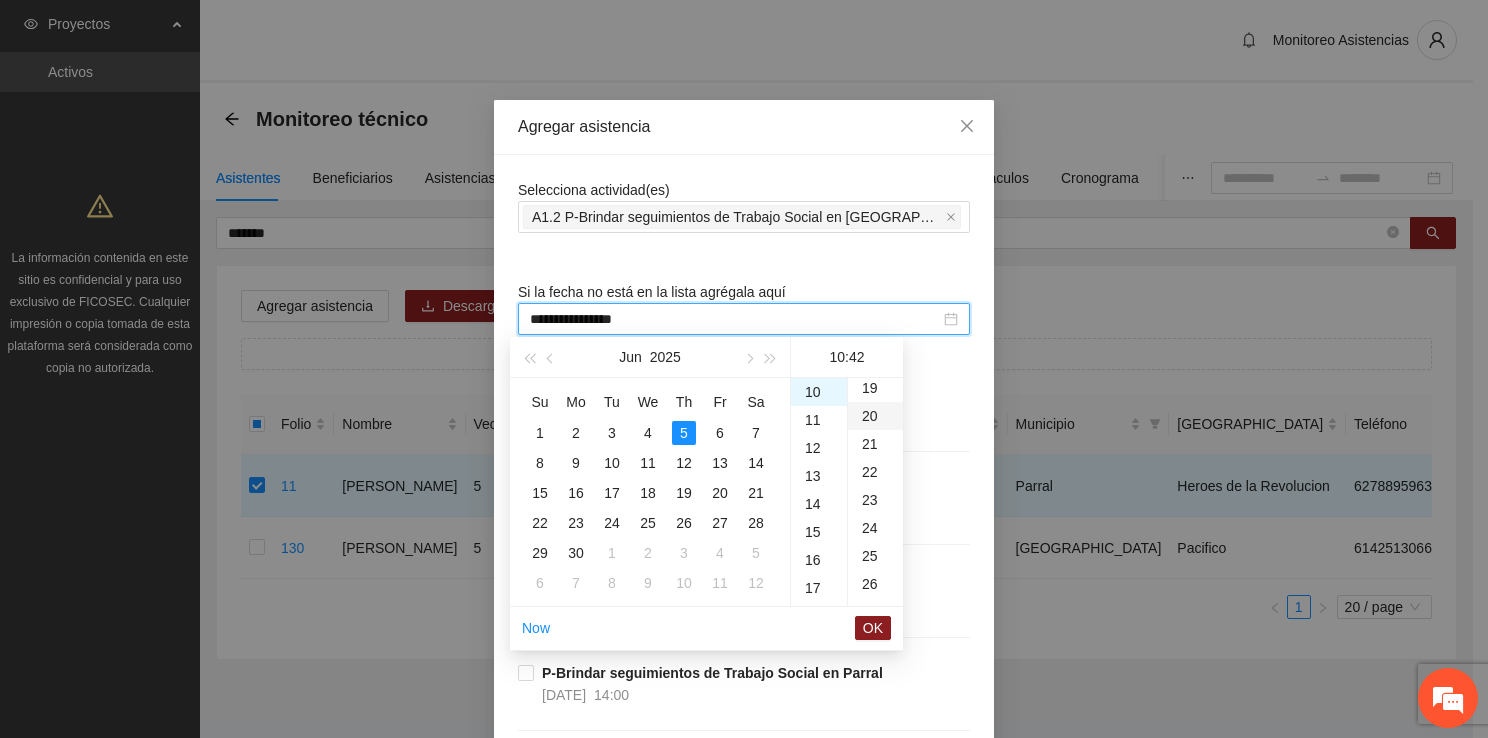 click on "20" at bounding box center (875, 416) 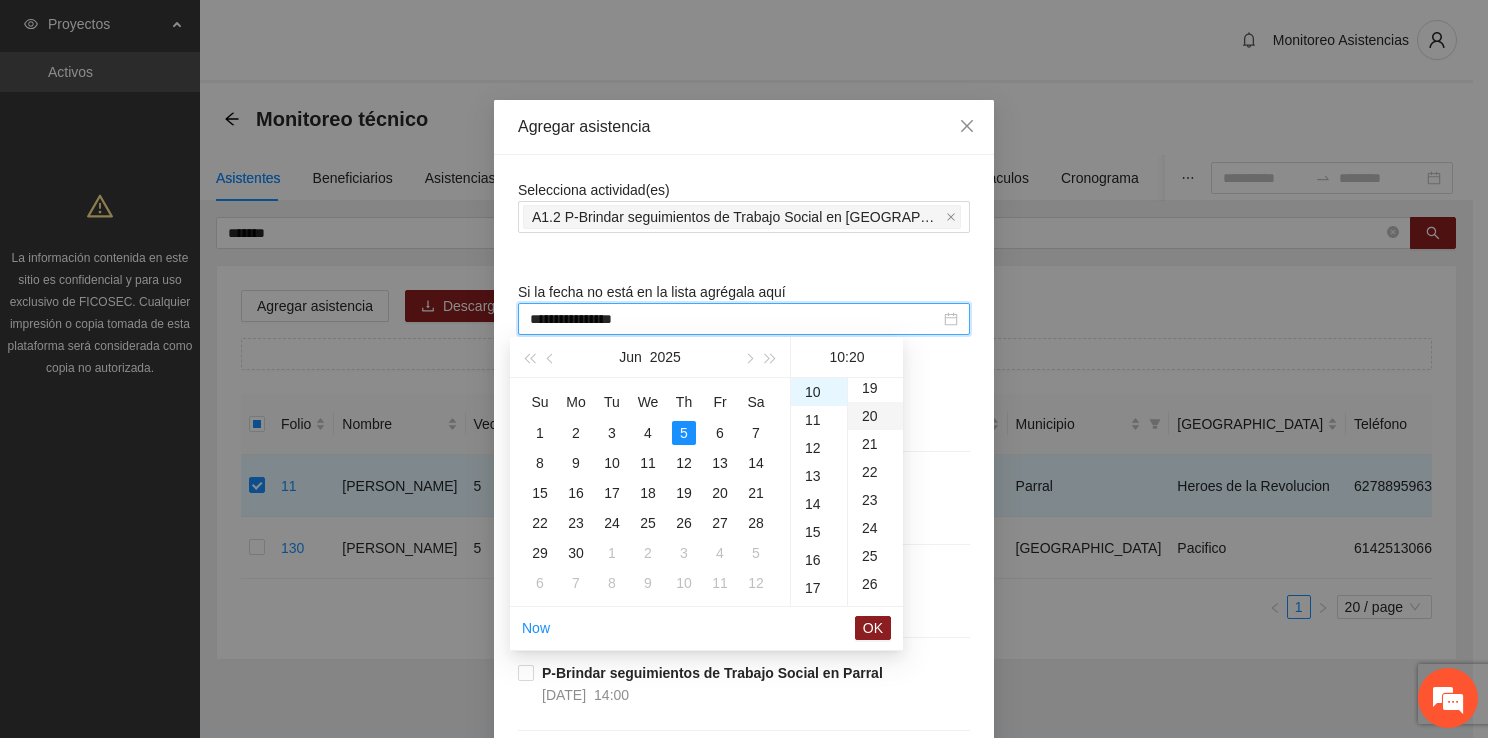 scroll, scrollTop: 560, scrollLeft: 0, axis: vertical 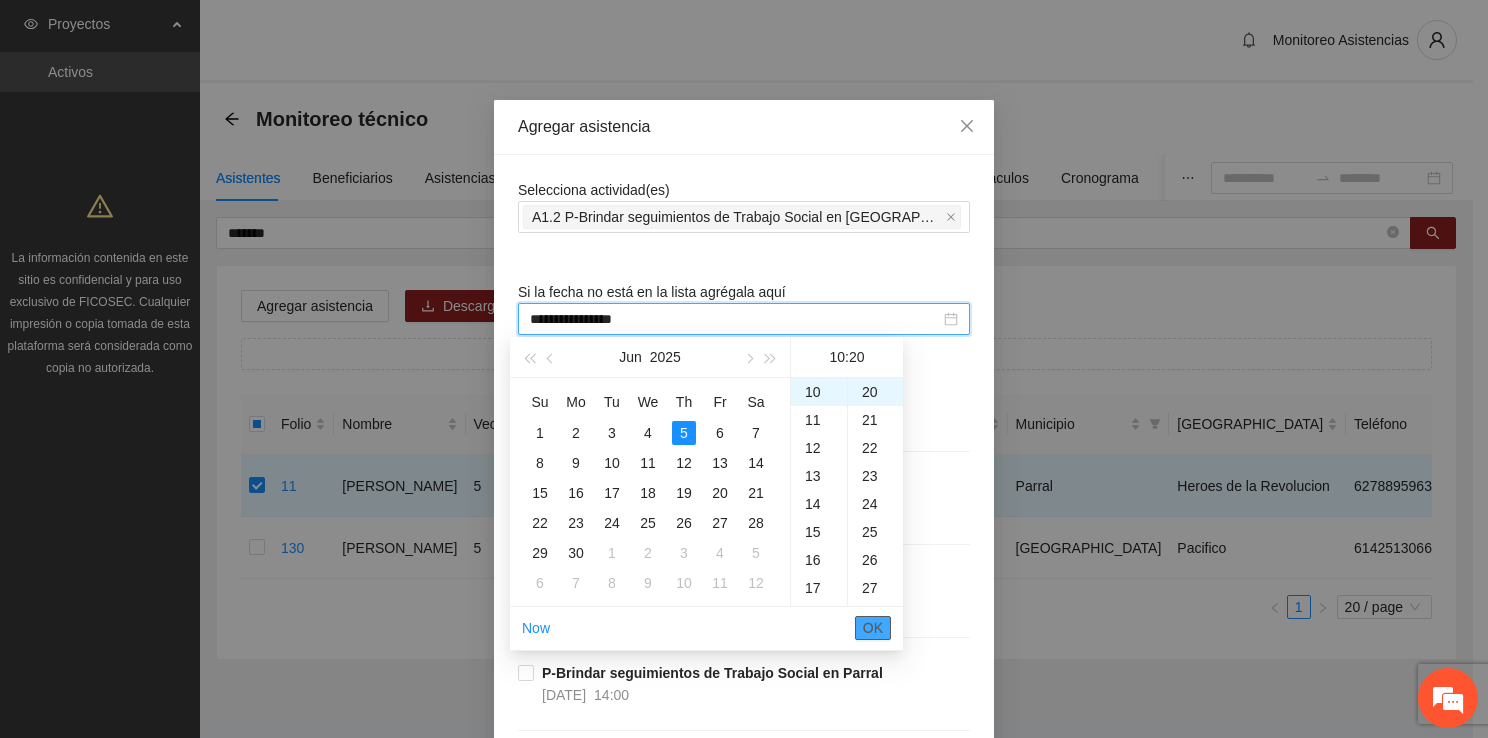 click on "OK" at bounding box center [873, 628] 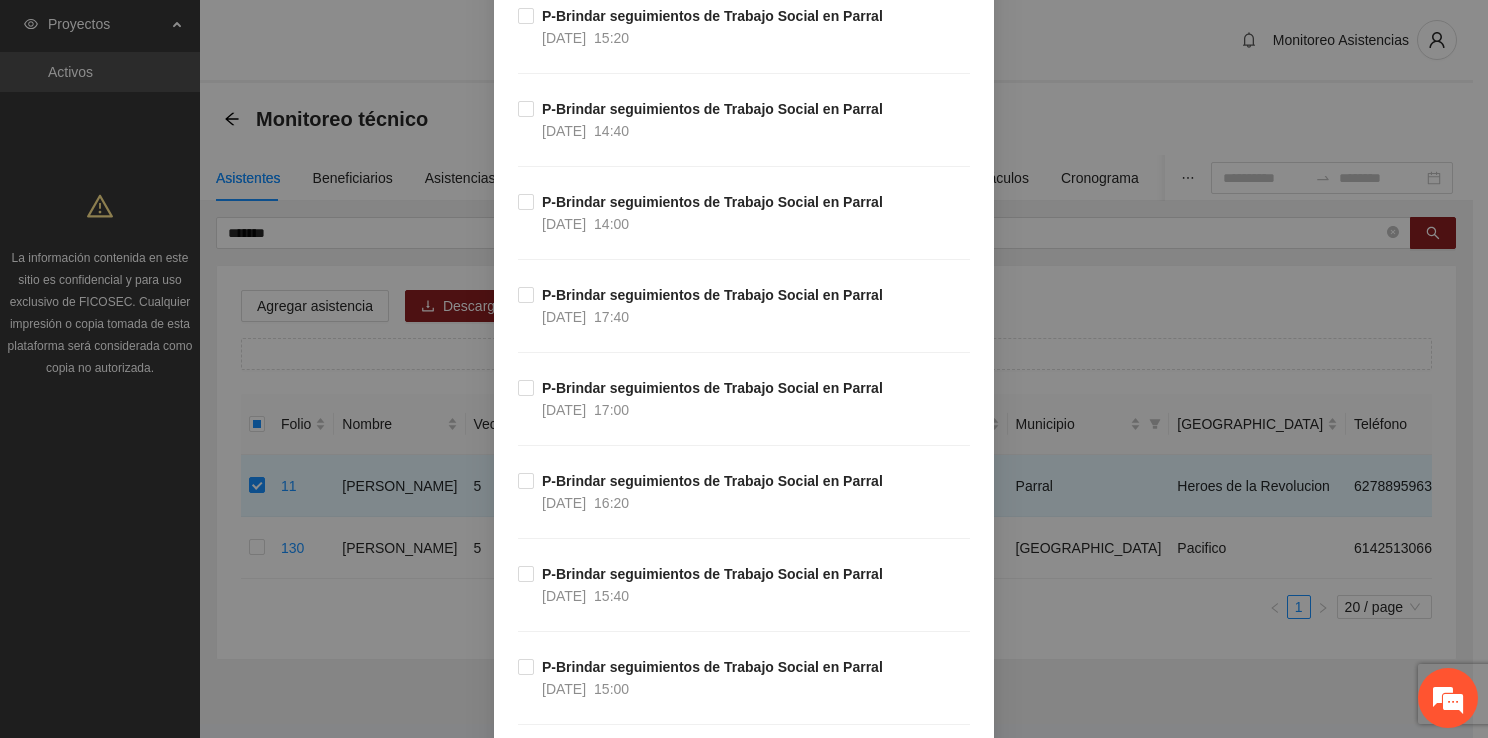 scroll, scrollTop: 4384, scrollLeft: 0, axis: vertical 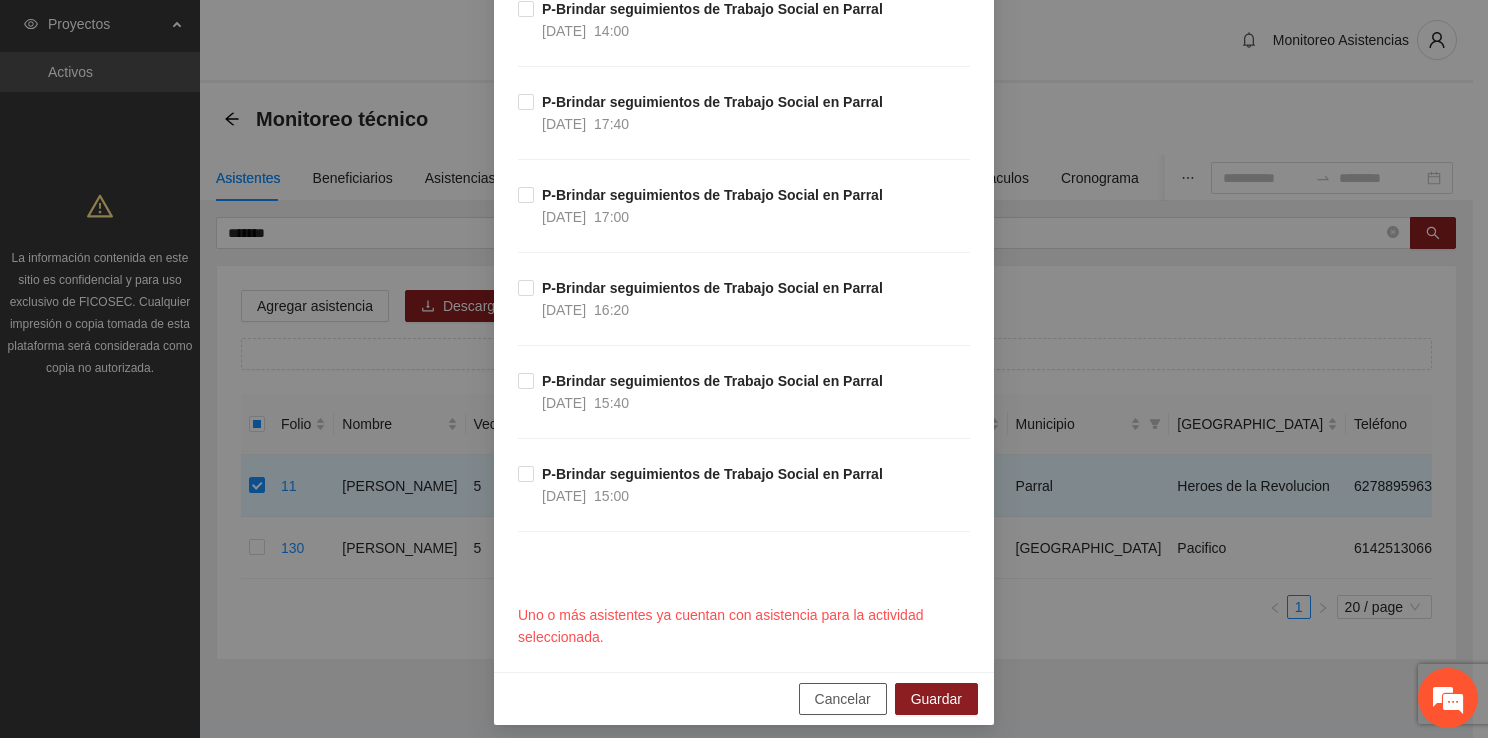 click on "Cancelar" at bounding box center [843, 699] 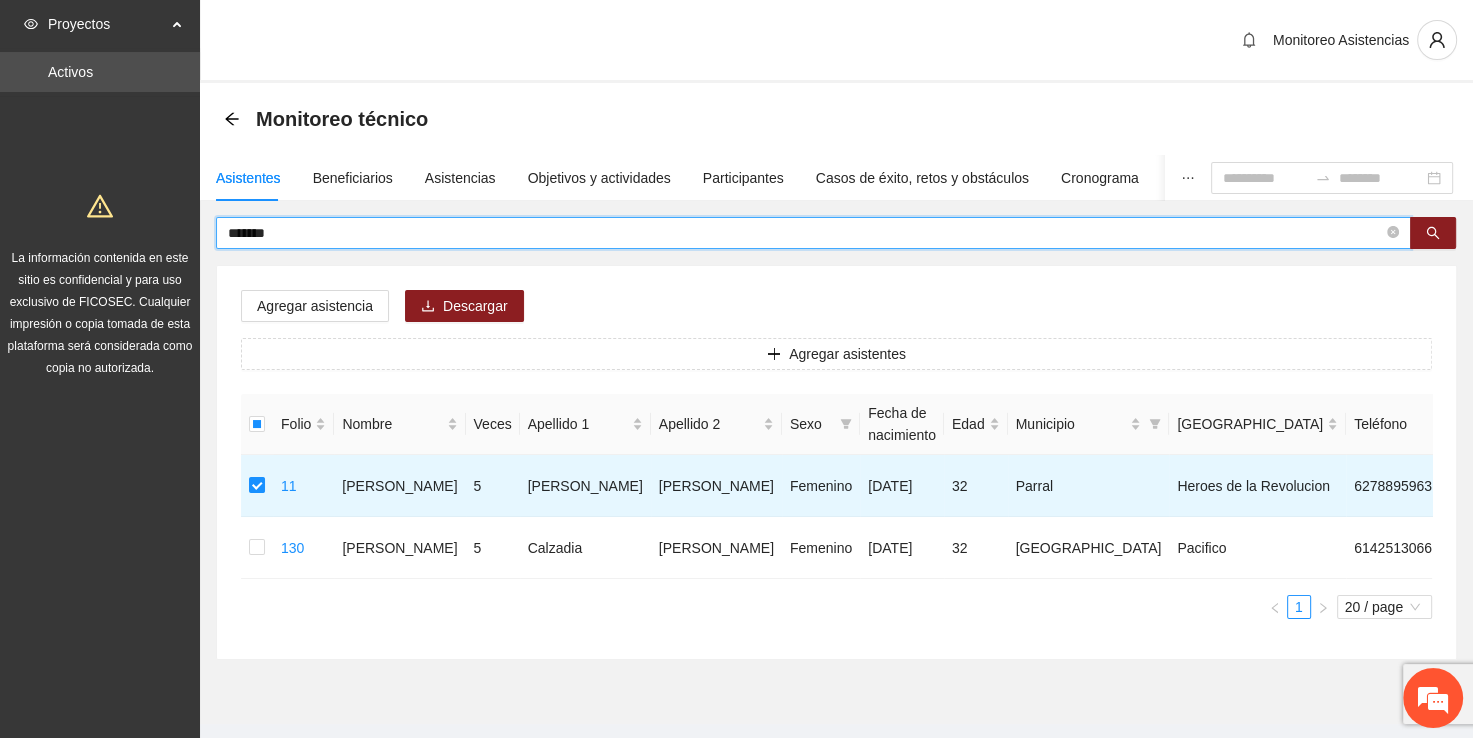 click on "*******" at bounding box center (805, 233) 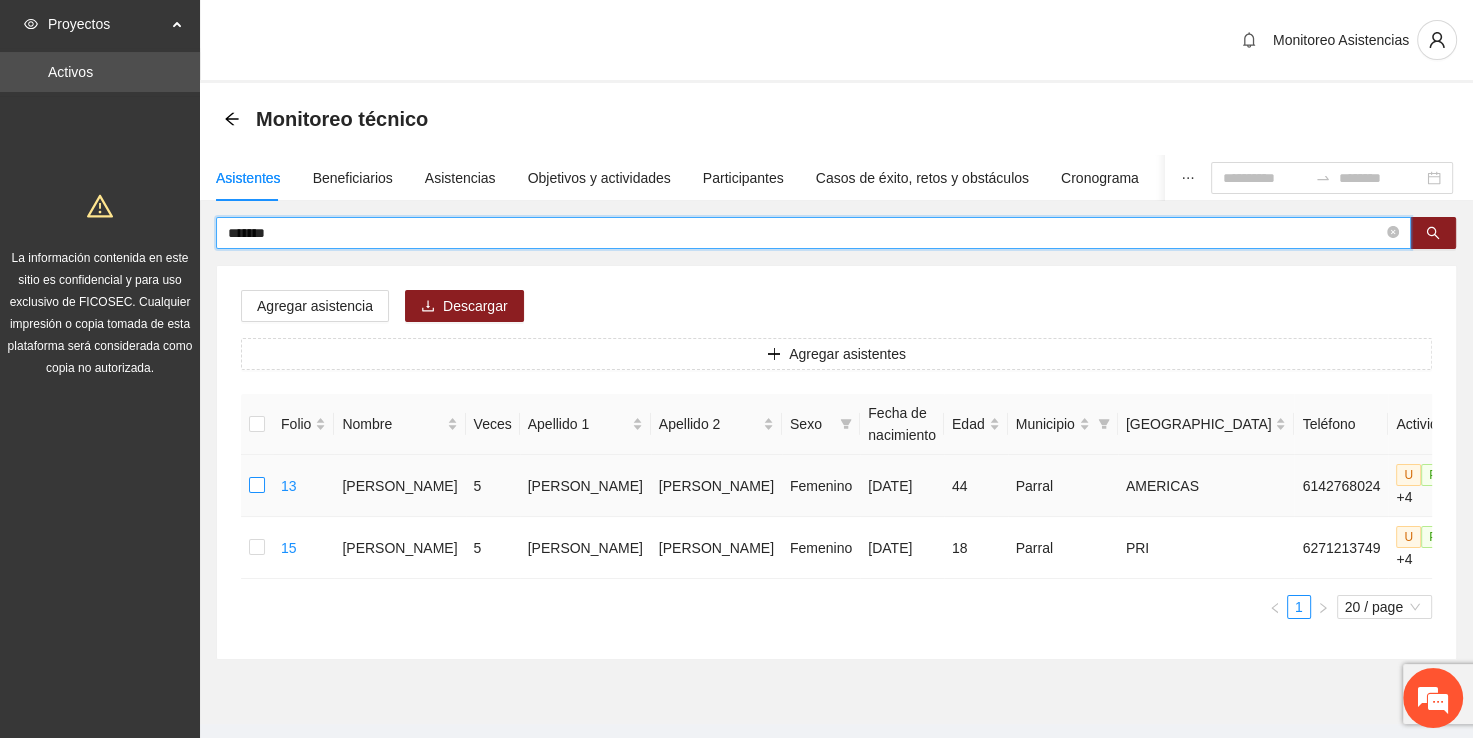 click at bounding box center [257, 486] 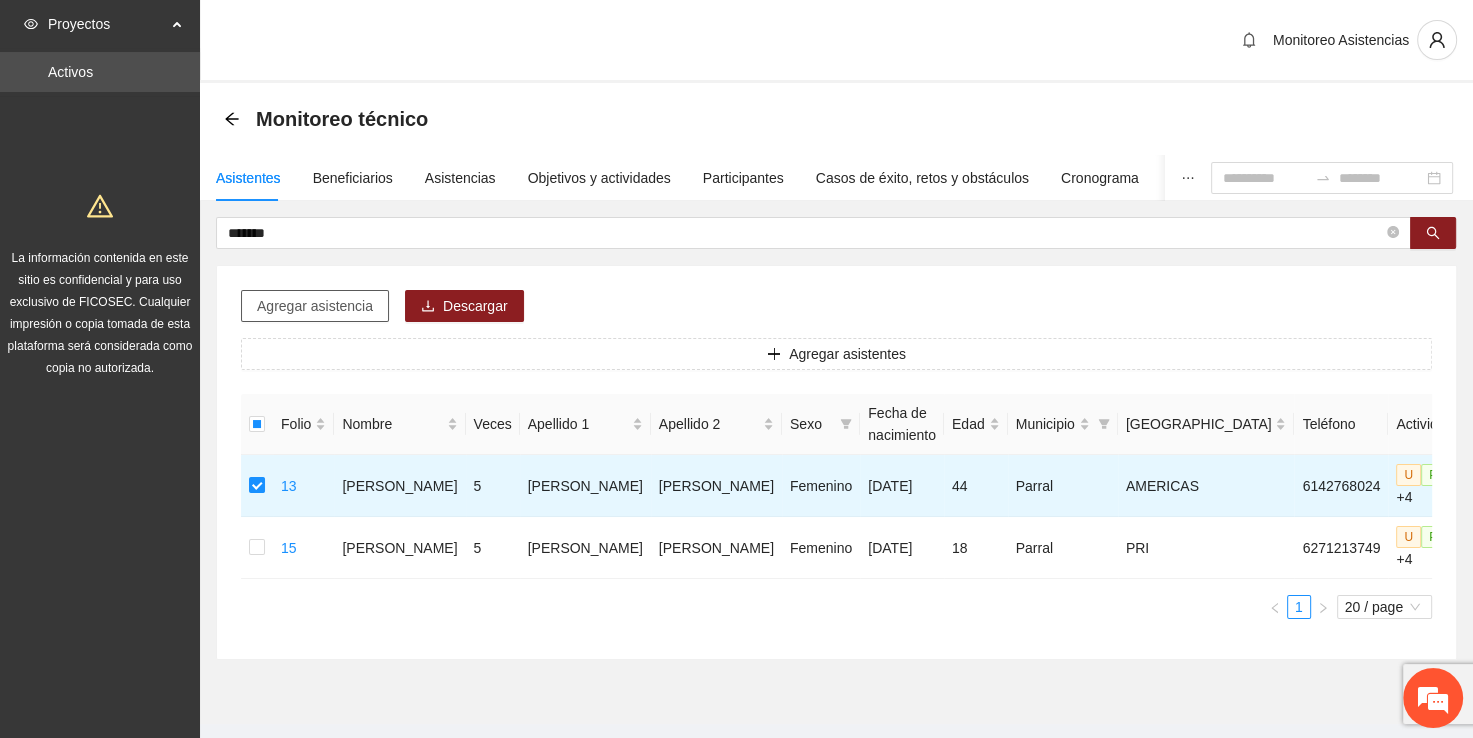 click on "Agregar asistencia" at bounding box center [315, 306] 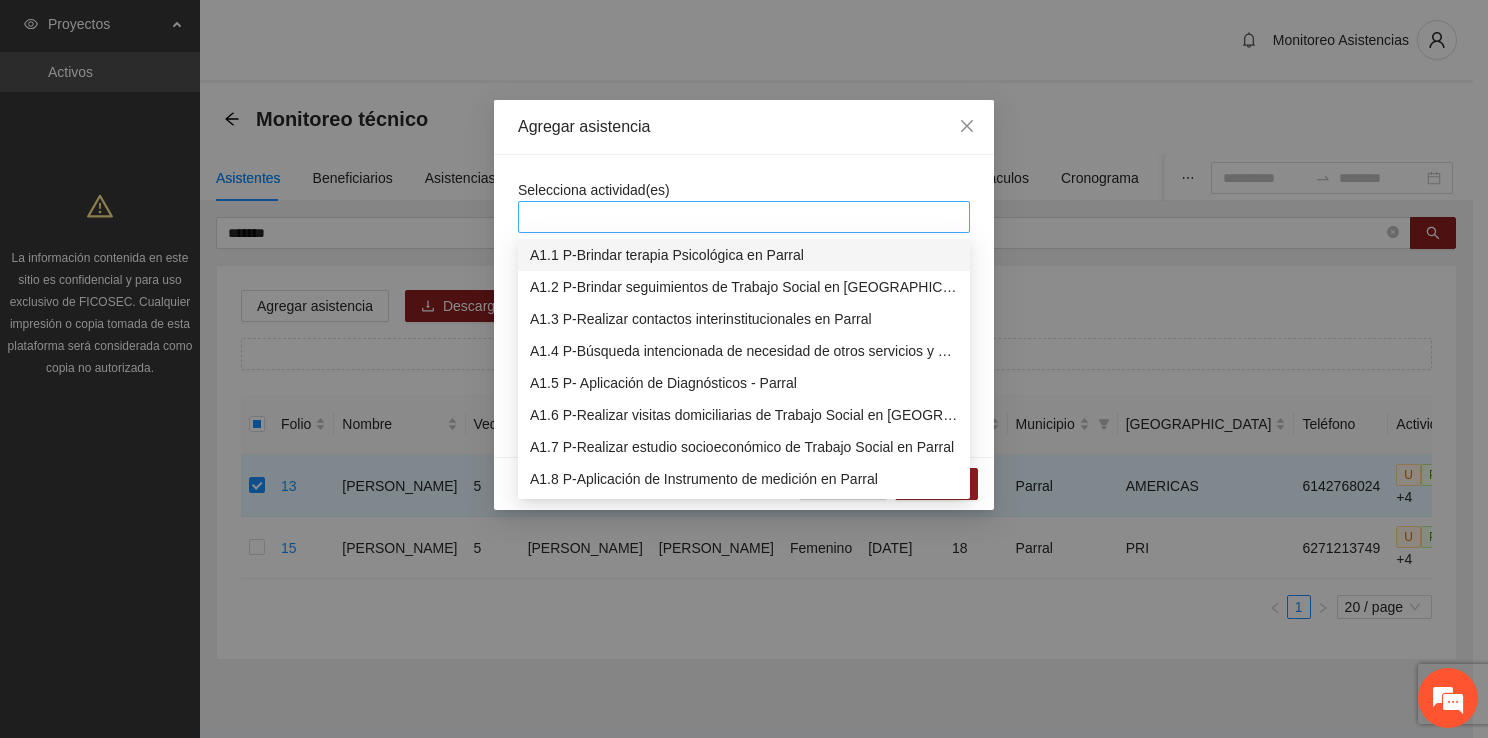 click at bounding box center (744, 217) 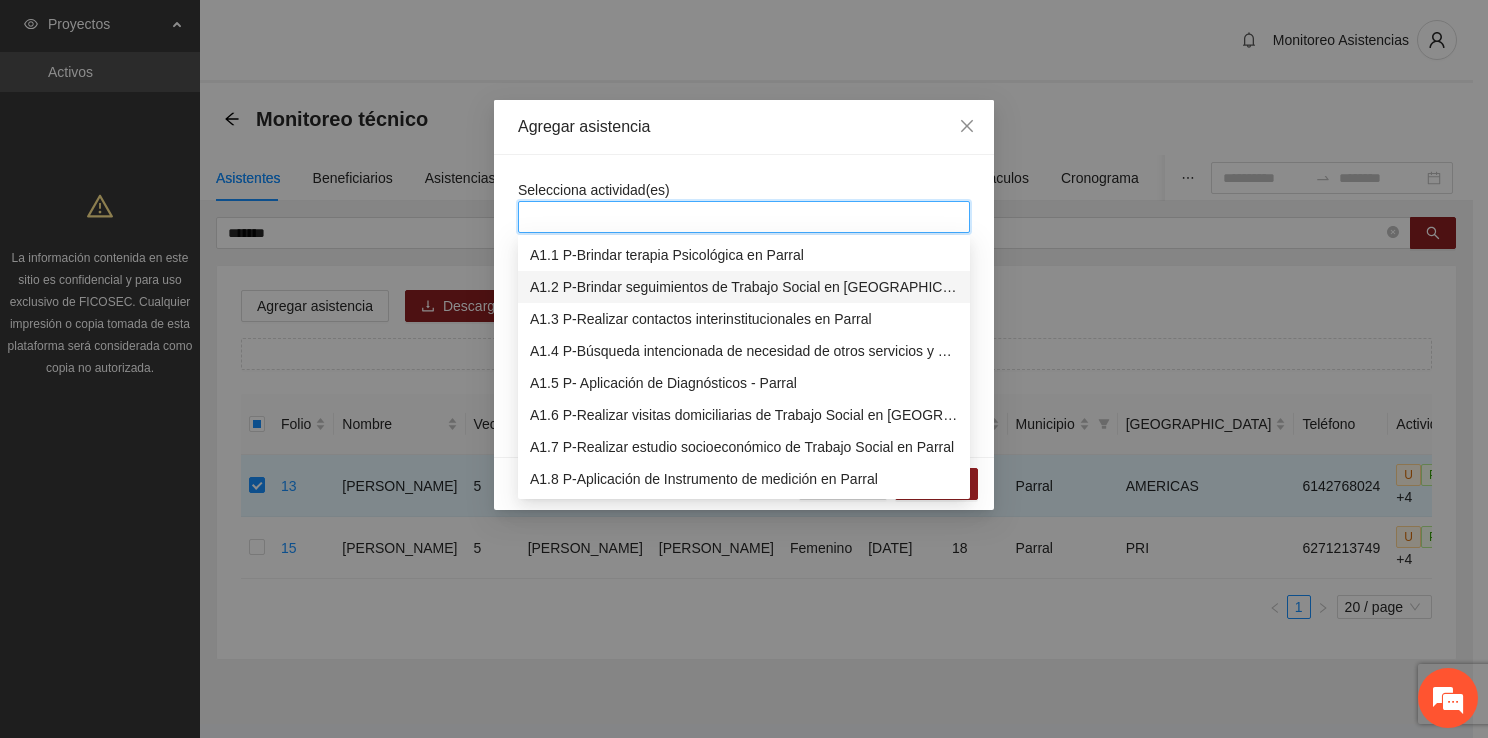 click on "A1.2 P-Brindar seguimientos de Trabajo Social en Parral" at bounding box center [744, 287] 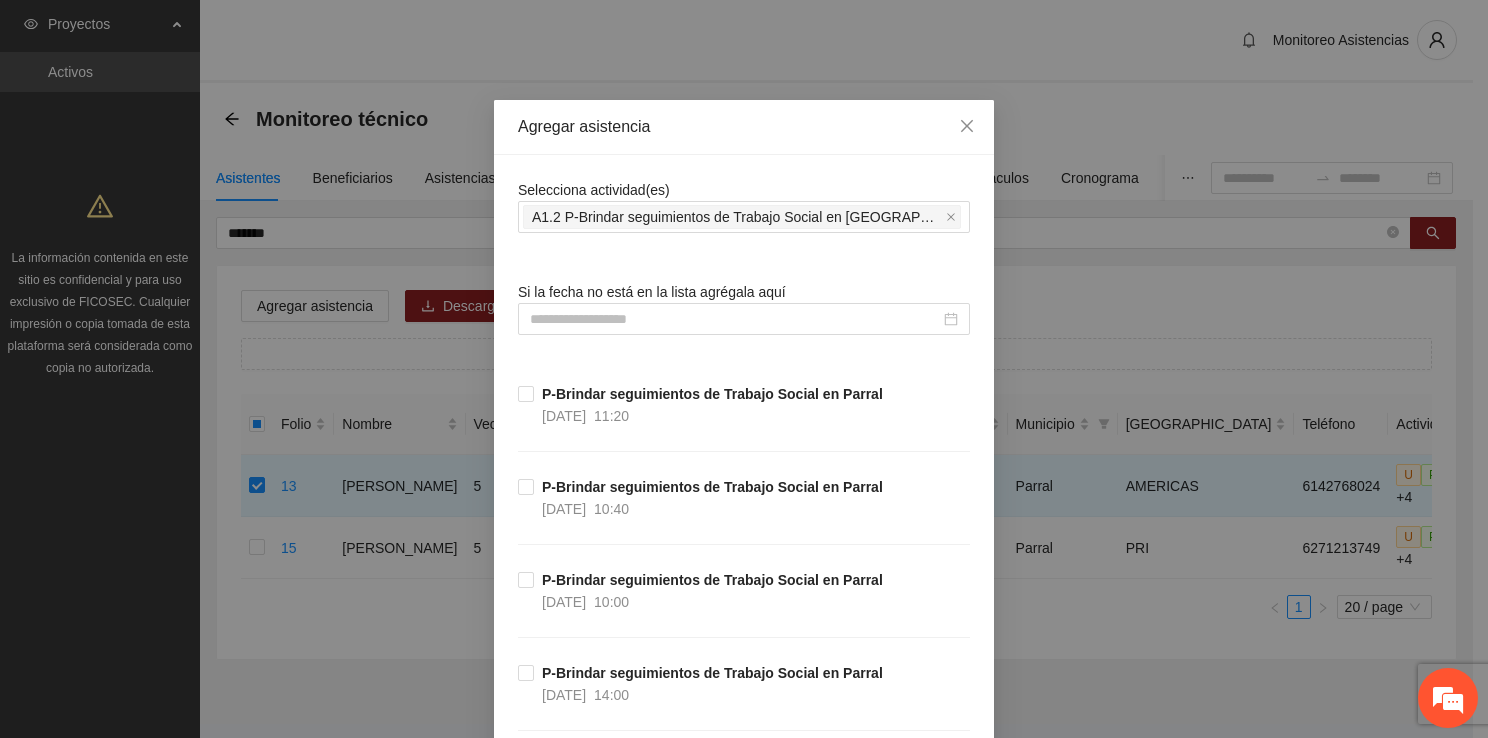 click on "Agregar asistencia" at bounding box center (744, 127) 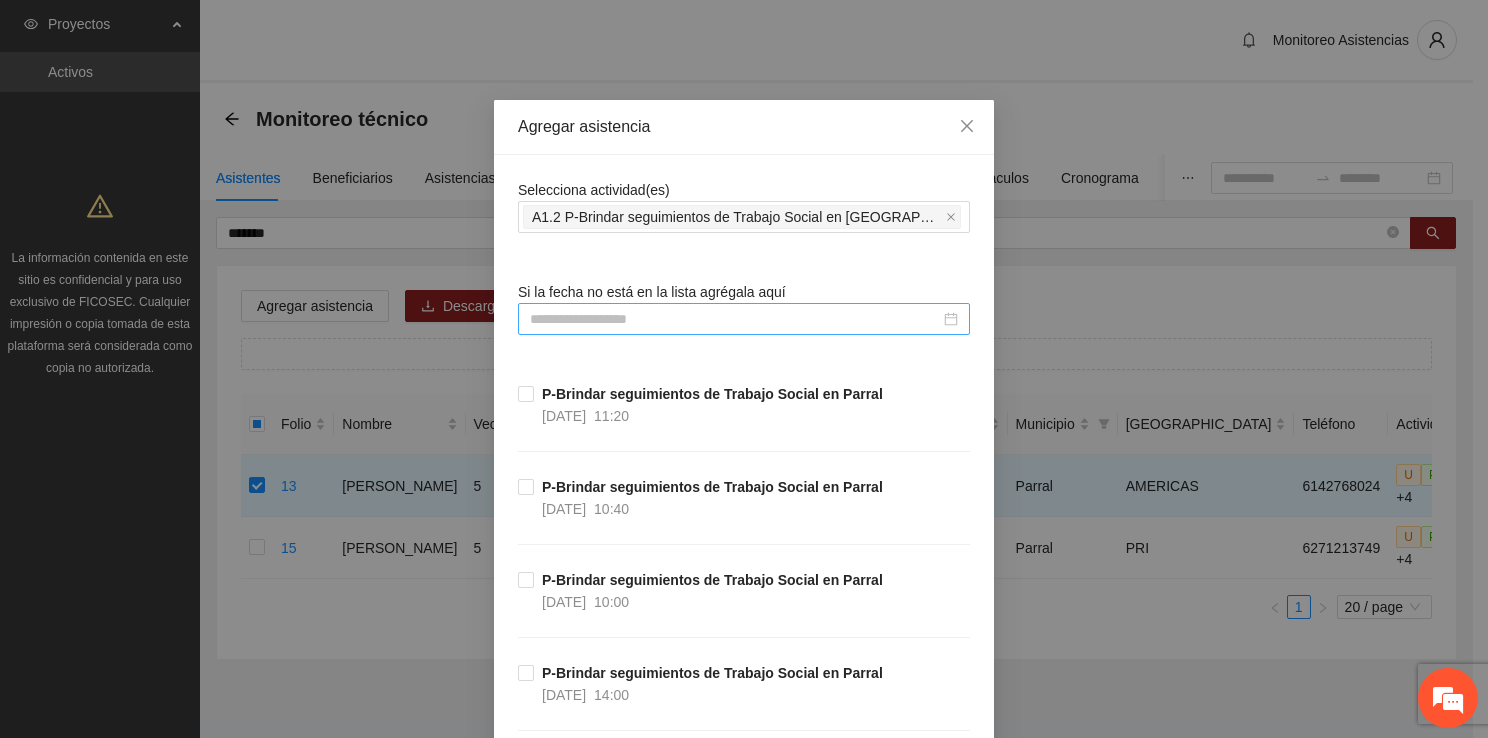 click on "Selecciona actividad(es) A1.2 P-Brindar seguimientos de Trabajo Social en Parral   Si la fecha no está en la lista agrégala aquí P-Brindar seguimientos de Trabajo Social en Parral 13/06/2025 11:20 P-Brindar seguimientos de Trabajo Social en Parral 13/06/2025 10:40 P-Brindar seguimientos de Trabajo Social en Parral 13/06/2025 10:00 P-Brindar seguimientos de Trabajo Social en Parral 12/06/2025 14:00 P-Brindar seguimientos de Trabajo Social en Parral 12/06/2025 13:20 P-Brindar seguimientos de Trabajo Social en Parral 12/06/2025 12:40 P-Brindar seguimientos de Trabajo Social en Parral 12/06/2025 12:00 P-Brindar seguimientos de Trabajo Social en Parral 12/06/2025 11:20 P-Brindar seguimientos de Trabajo Social en Parral 12/06/2025 10:40 P-Brindar seguimientos de Trabajo Social en Parral 12/06/2025 10:00 P-Brindar seguimientos de Trabajo Social en Parral 11/06/2025 17:00 P-Brindar seguimientos de Trabajo Social en Parral 11/06/2025 16:20 P-Brindar seguimientos de Trabajo Social en Parral 11/06/2025 15:40 15:00" at bounding box center [744, 2584] 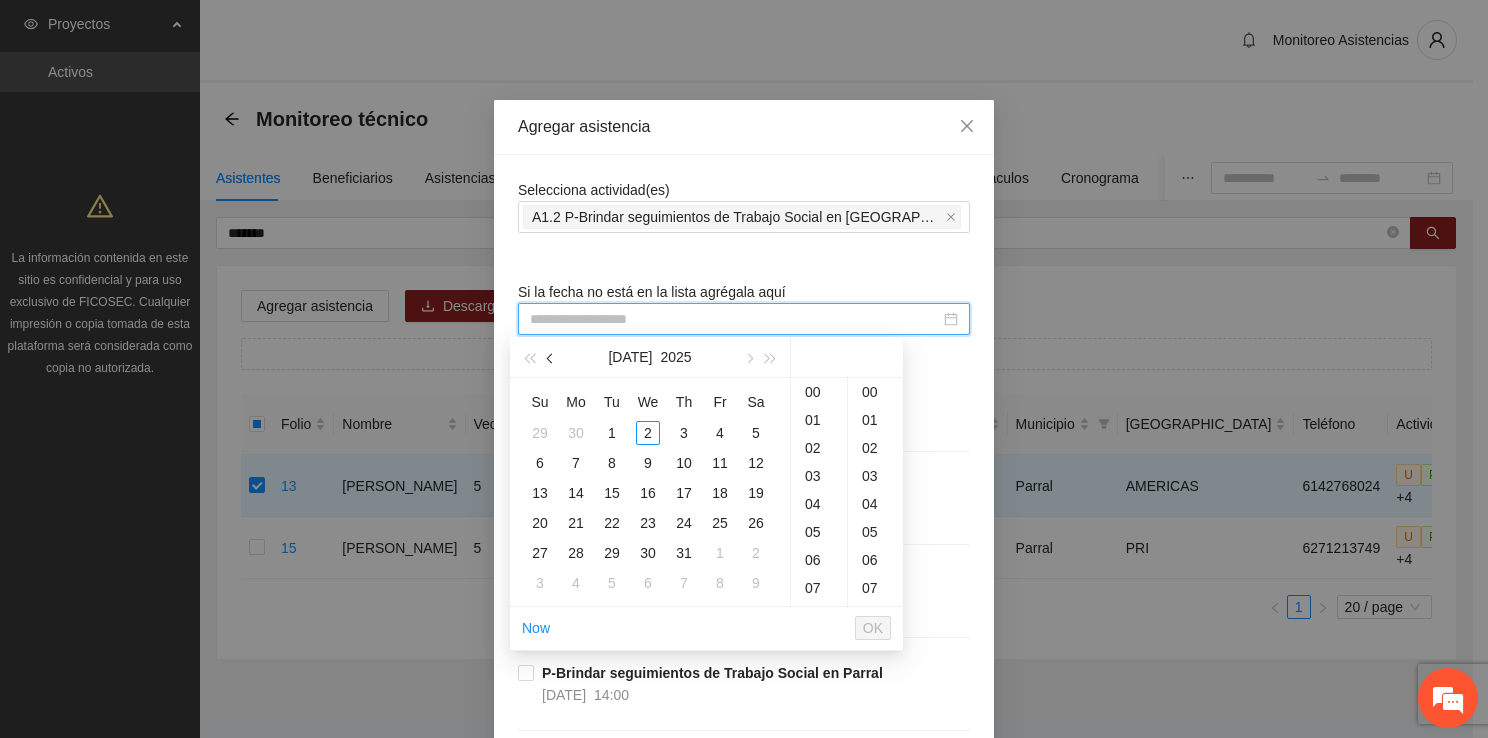 click at bounding box center (552, 359) 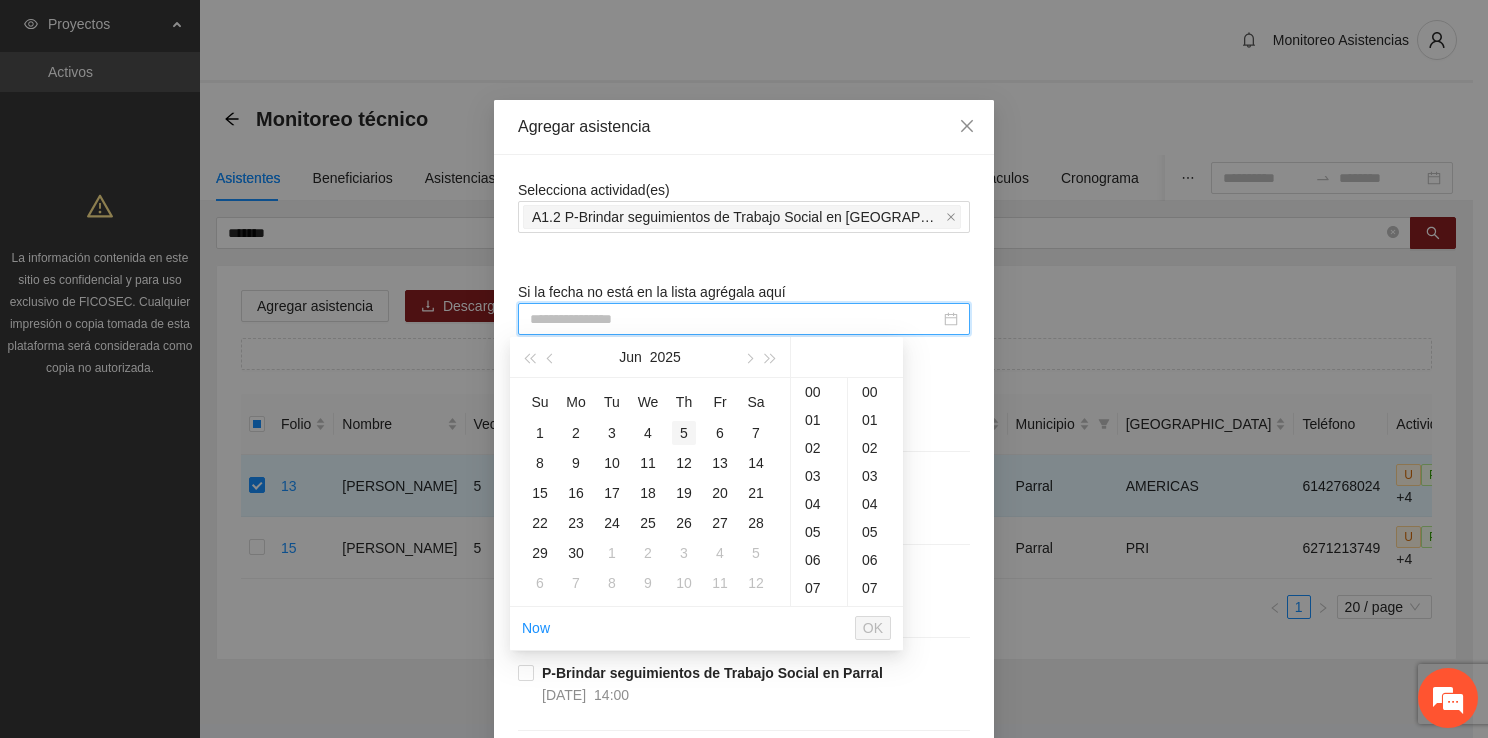click on "5" at bounding box center (684, 433) 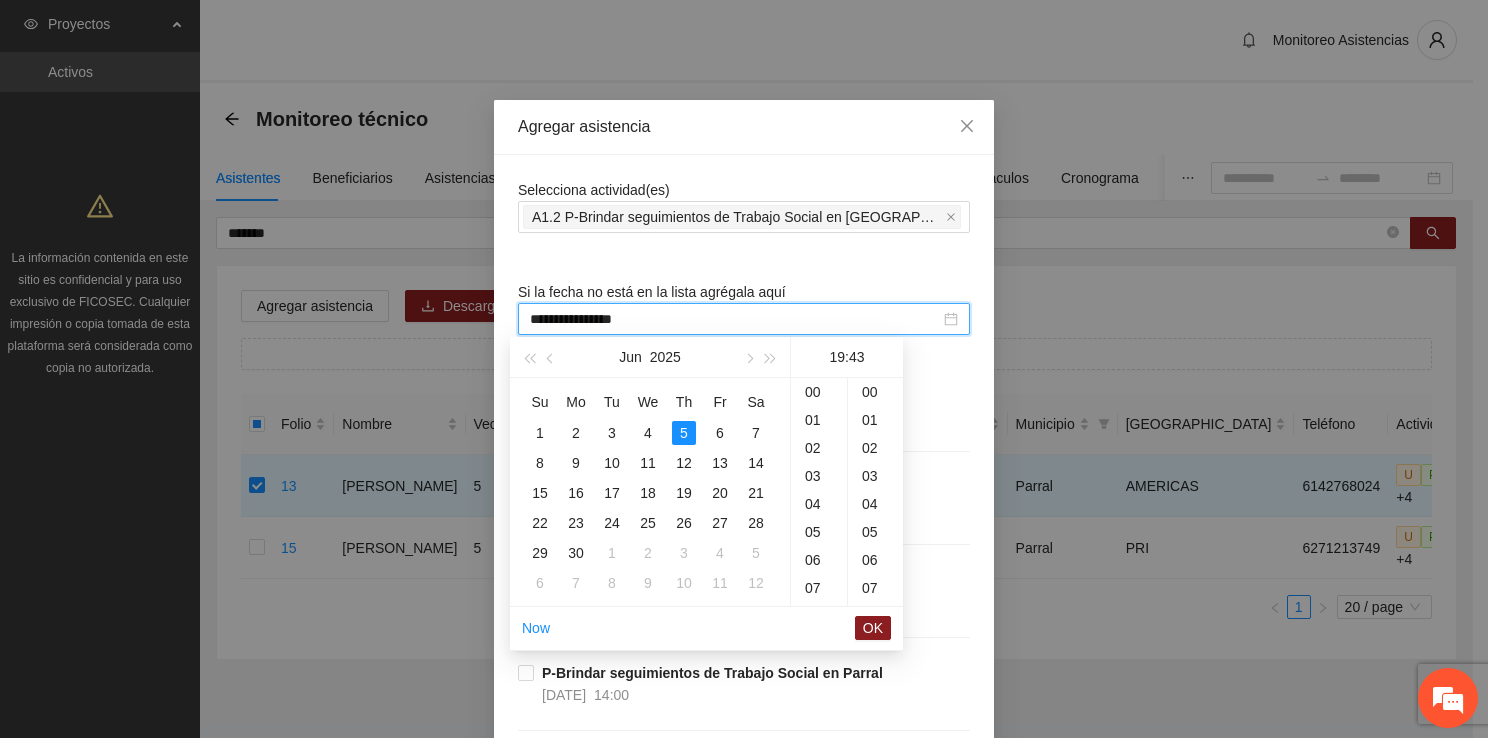 scroll, scrollTop: 532, scrollLeft: 0, axis: vertical 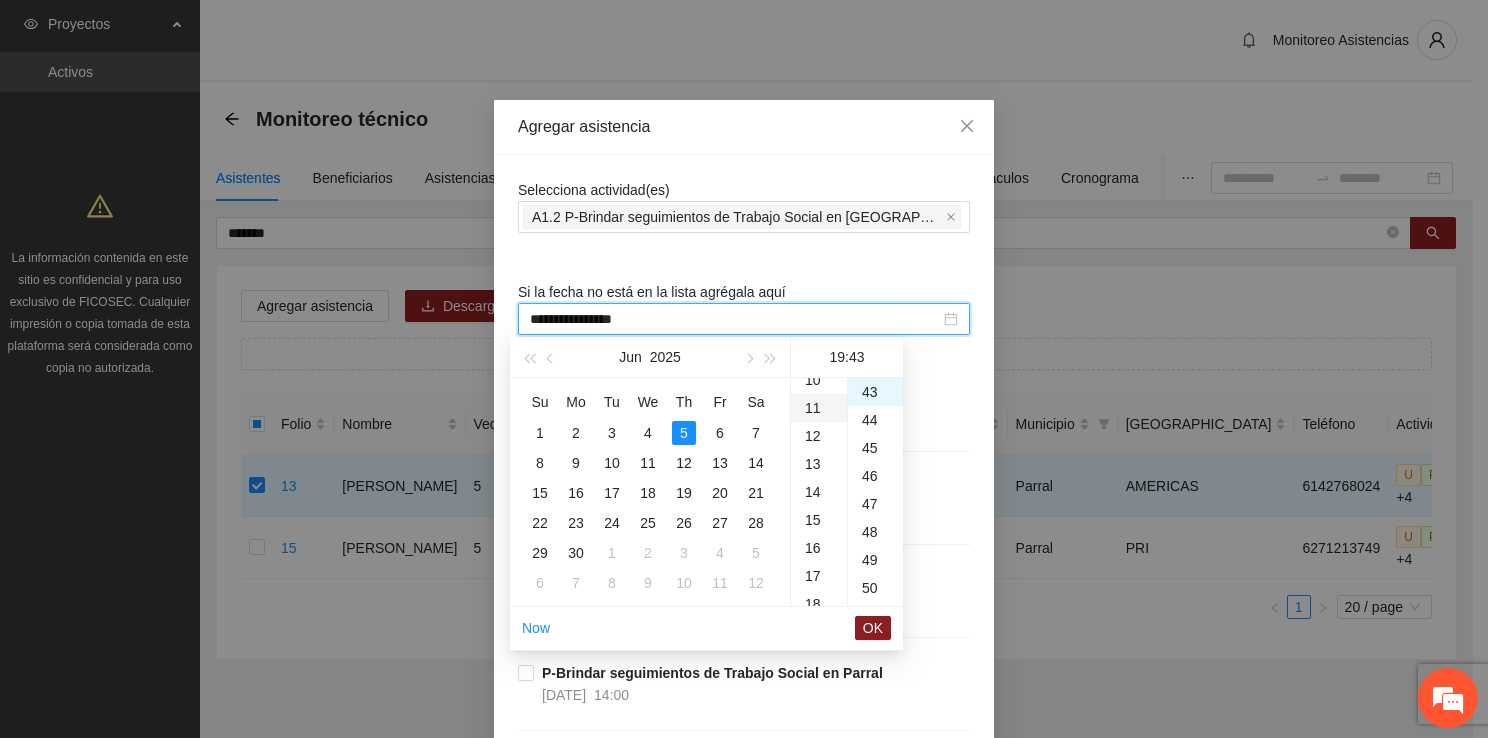 click on "11" at bounding box center (819, 408) 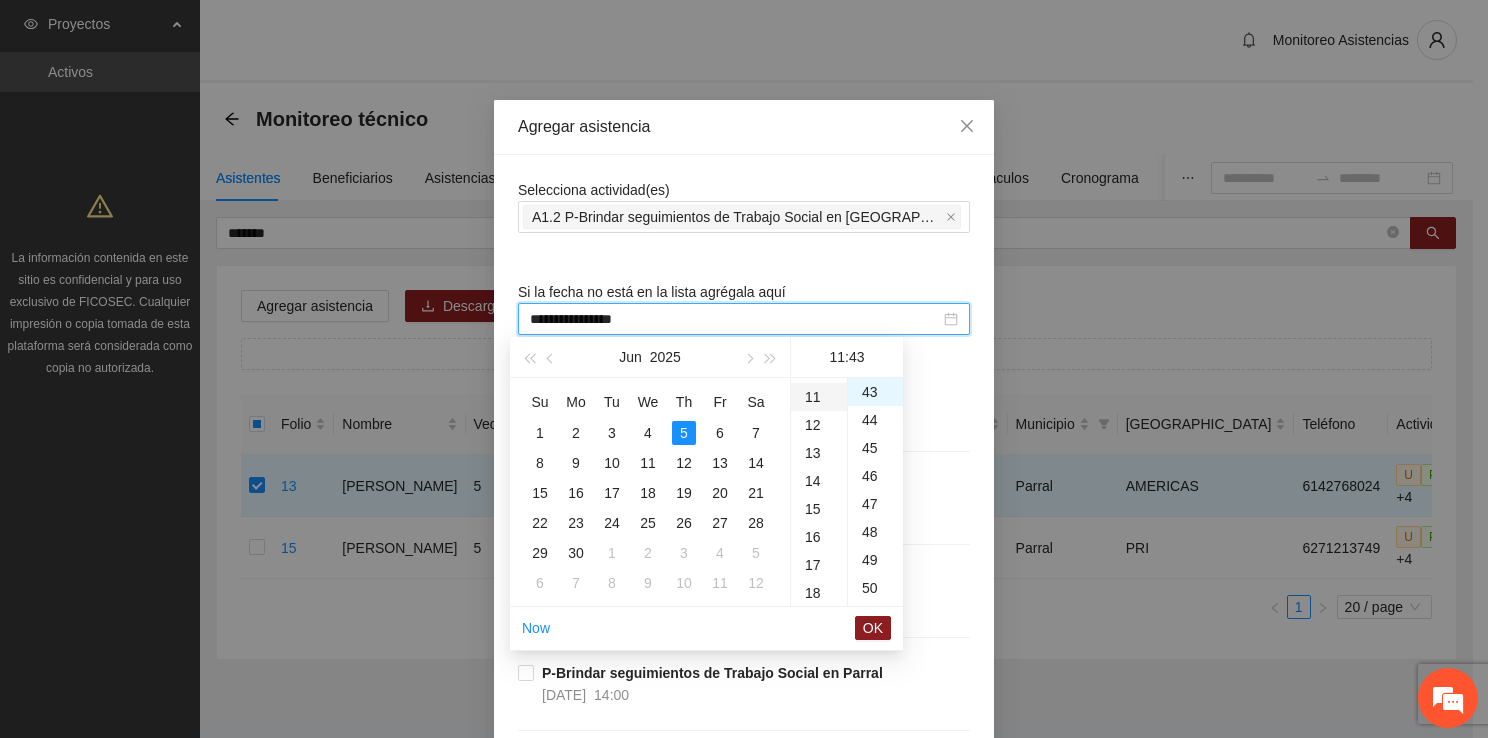 scroll, scrollTop: 308, scrollLeft: 0, axis: vertical 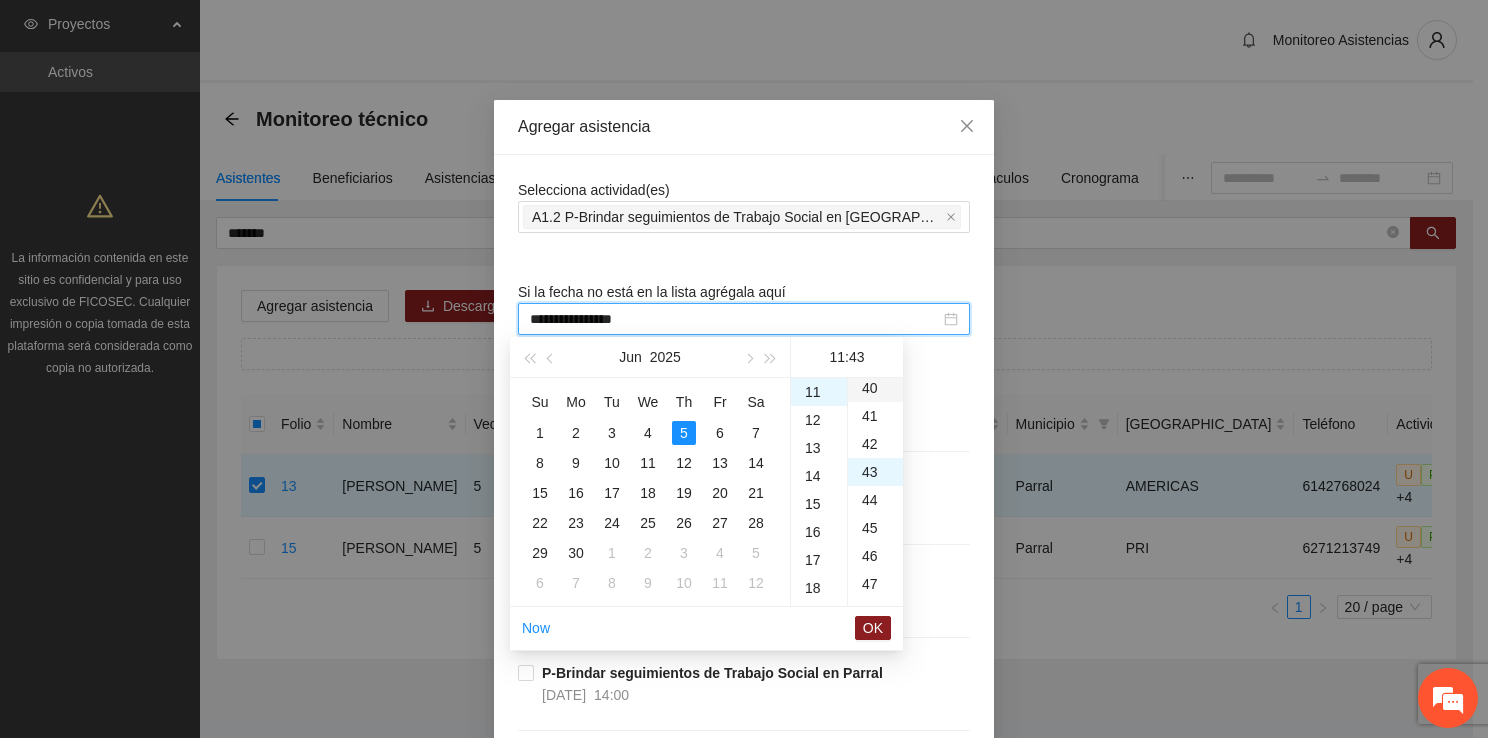 click on "40" at bounding box center [875, 388] 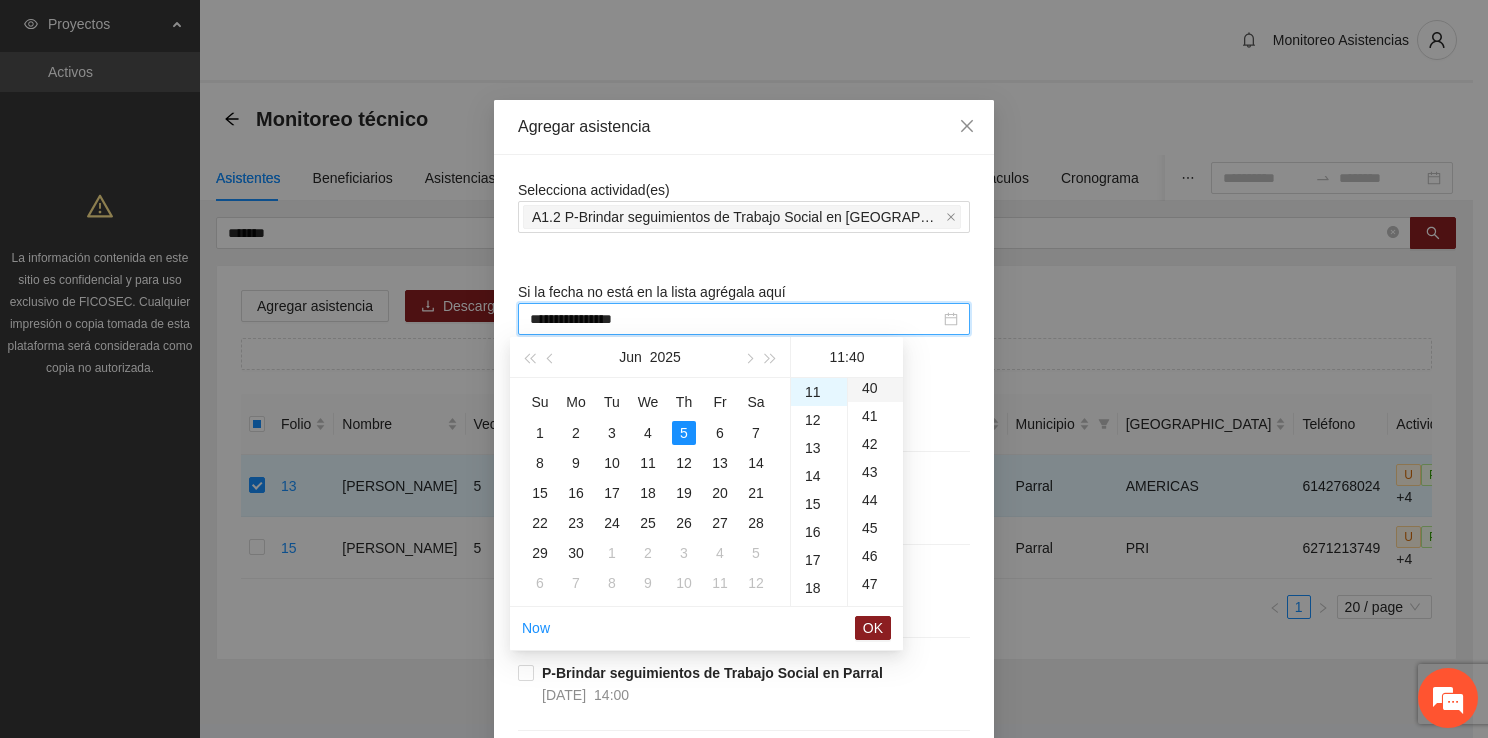 scroll, scrollTop: 1120, scrollLeft: 0, axis: vertical 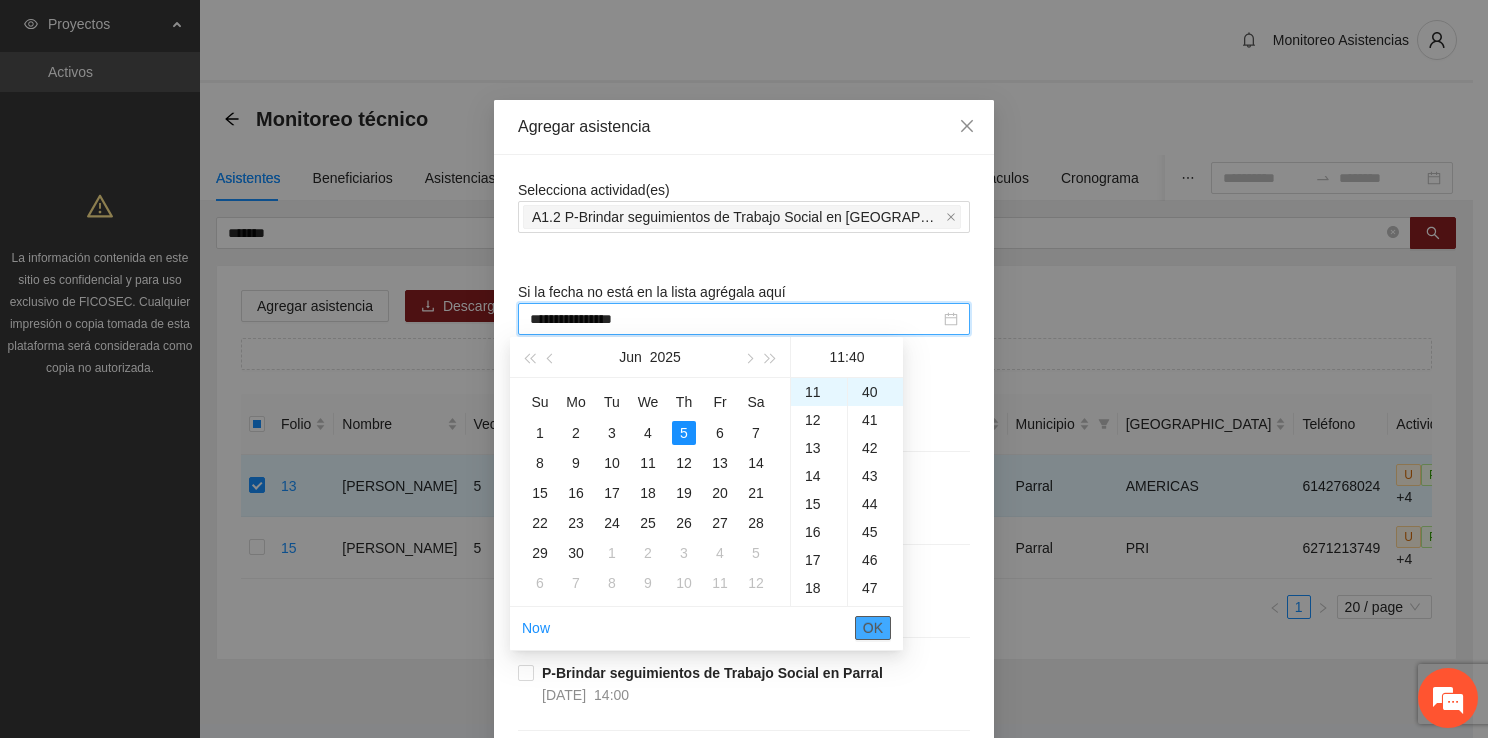 click on "OK" at bounding box center (873, 628) 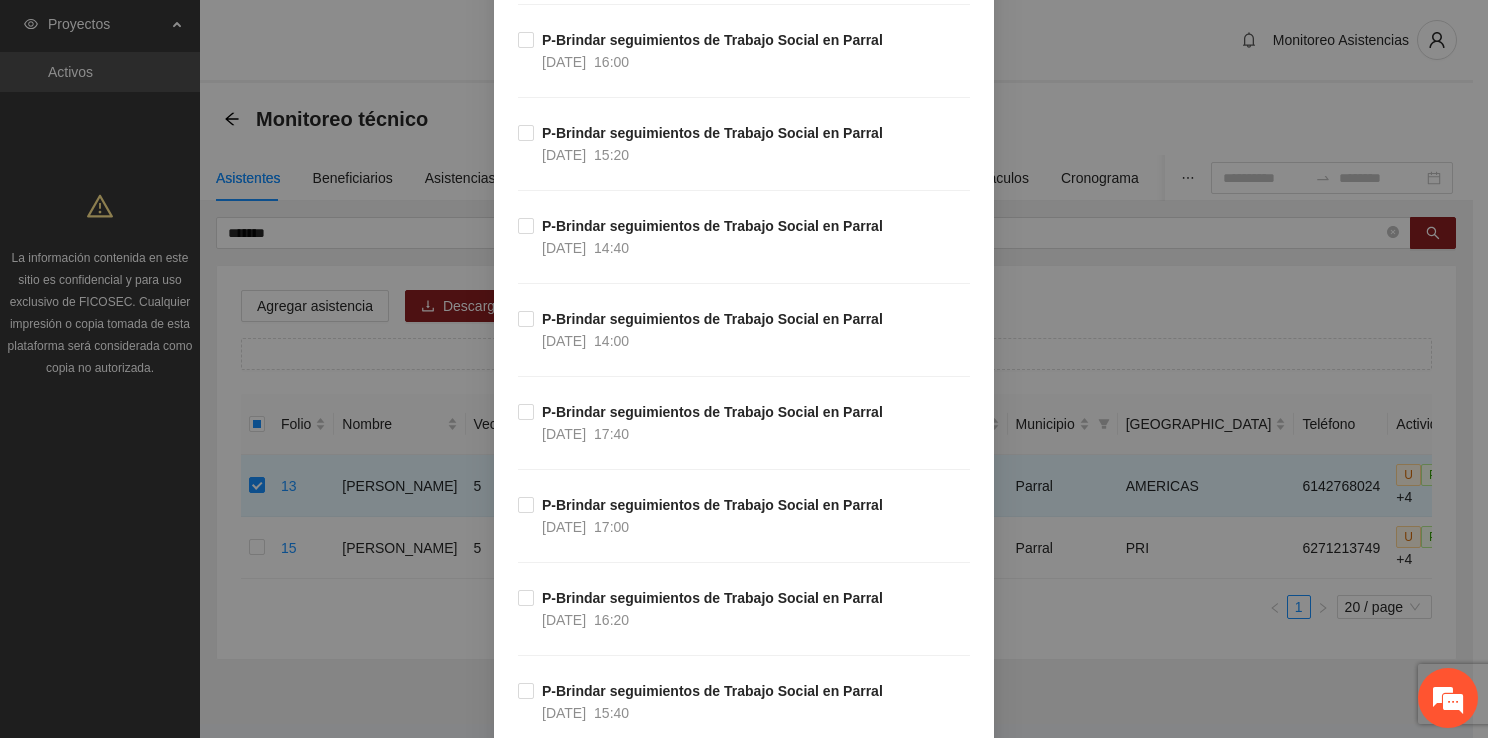 scroll, scrollTop: 4382, scrollLeft: 0, axis: vertical 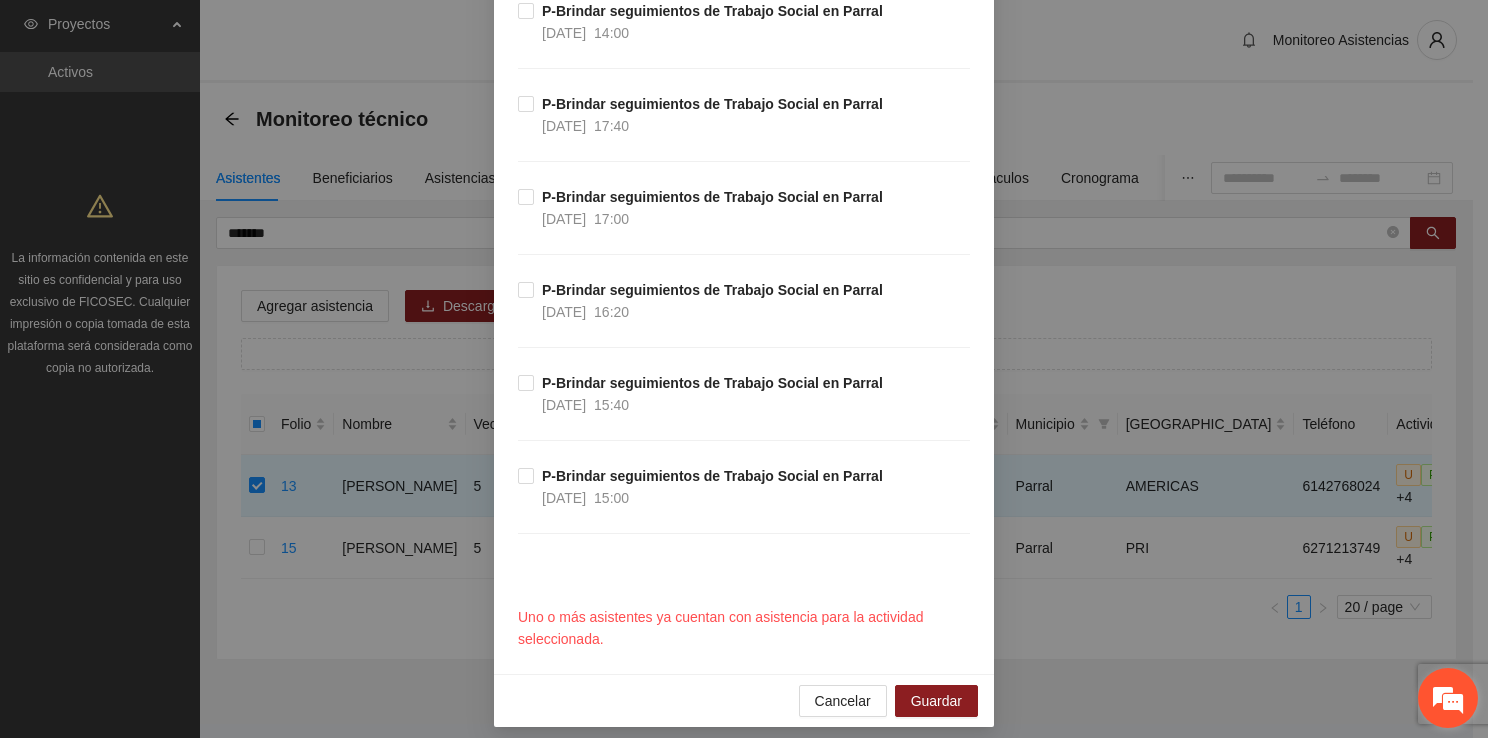 click at bounding box center [1448, 698] 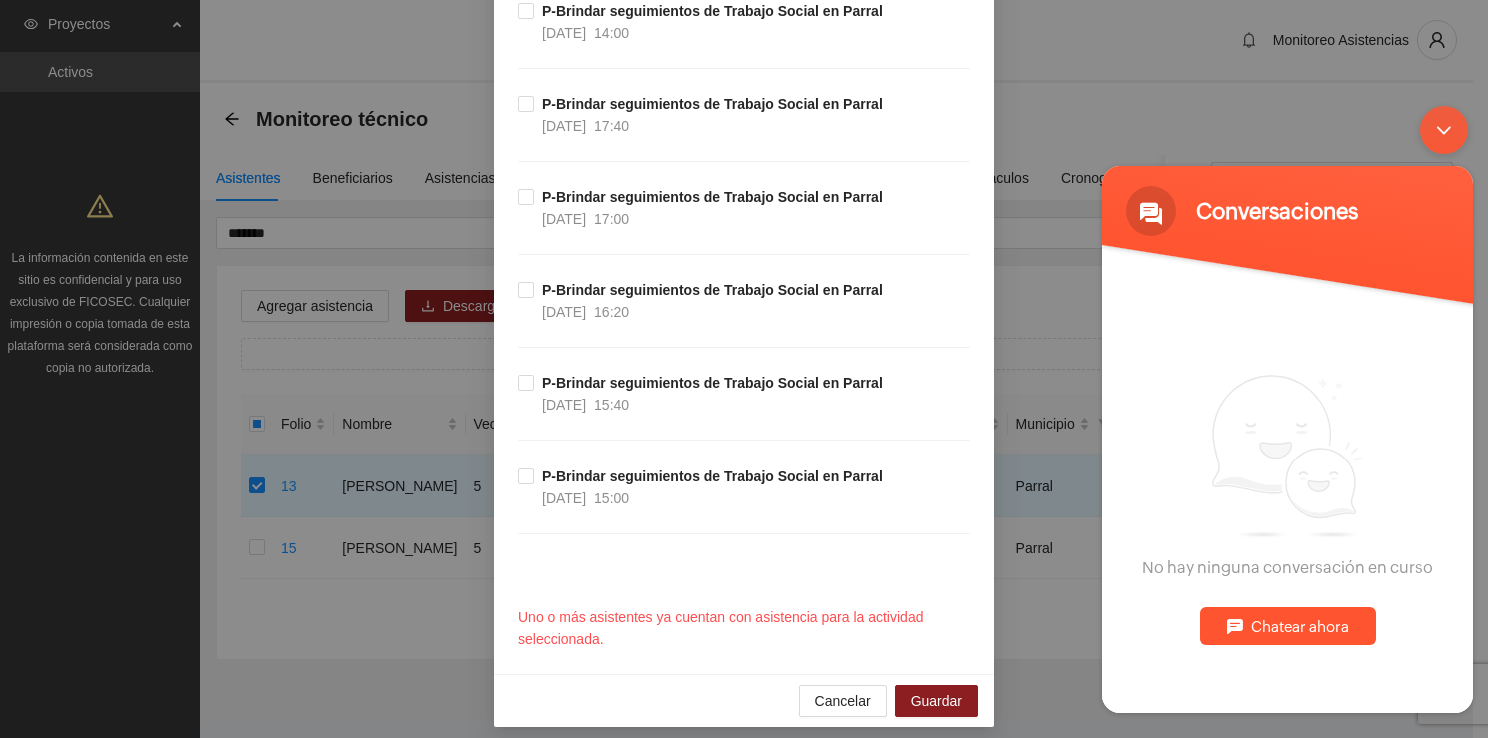 click at bounding box center (1444, 129) 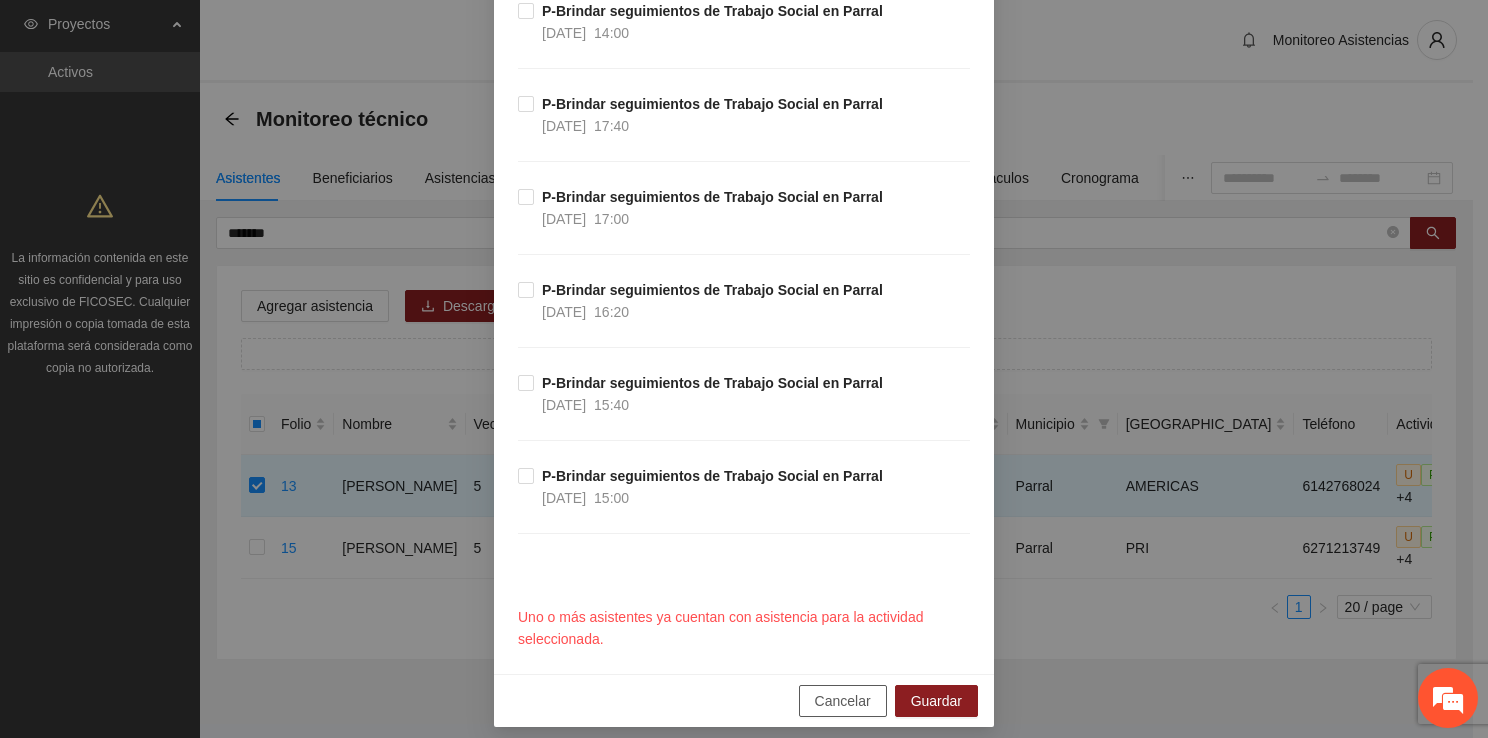 click on "Cancelar" at bounding box center [843, 701] 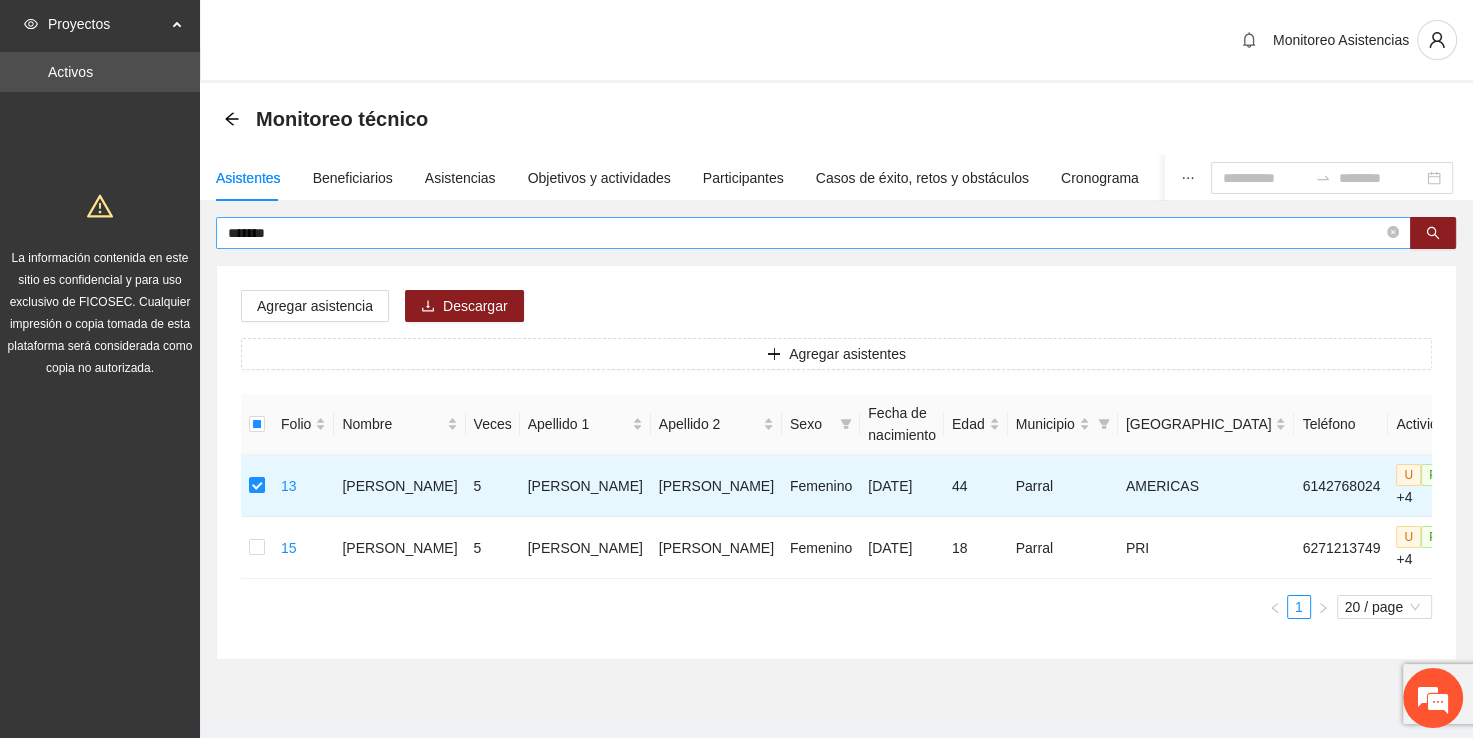 click on "*******" at bounding box center (805, 233) 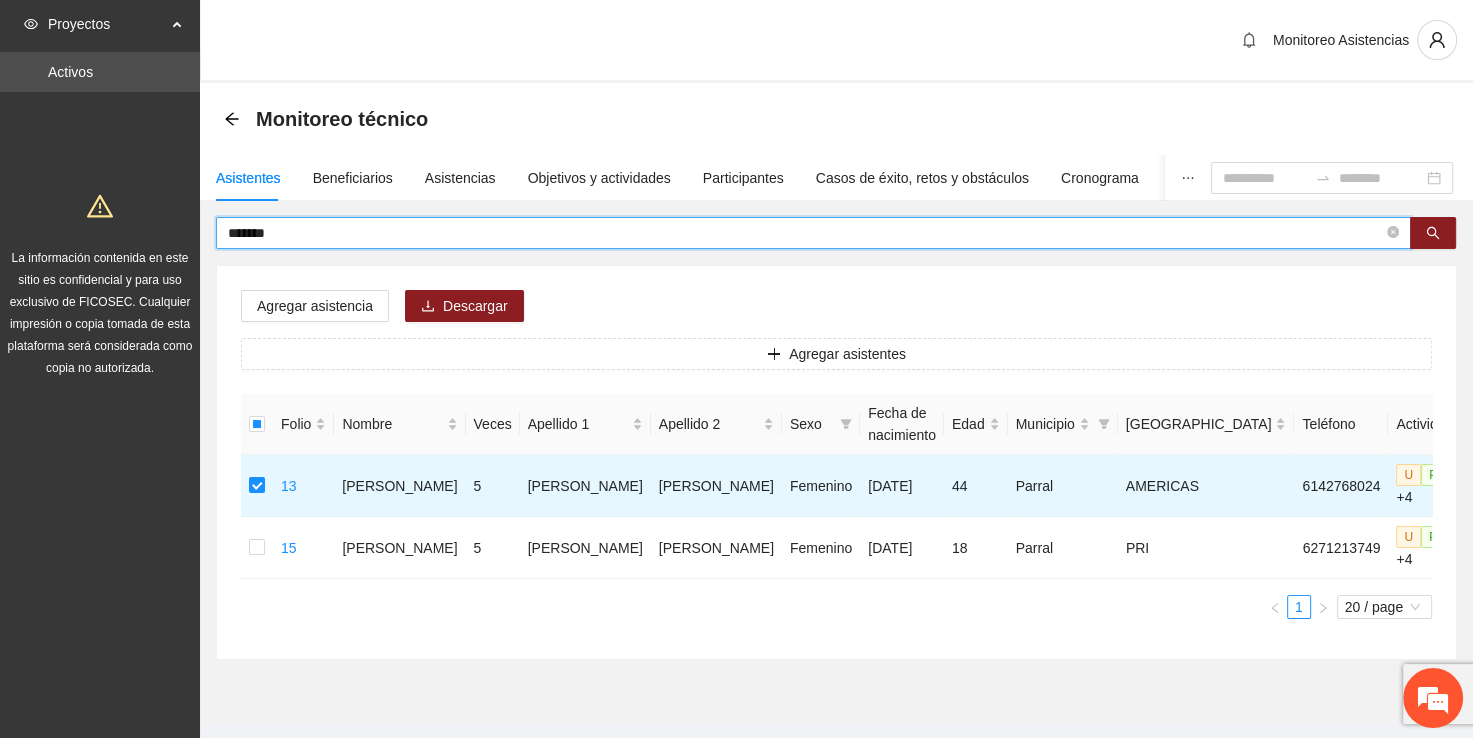 click on "*******" at bounding box center (805, 233) 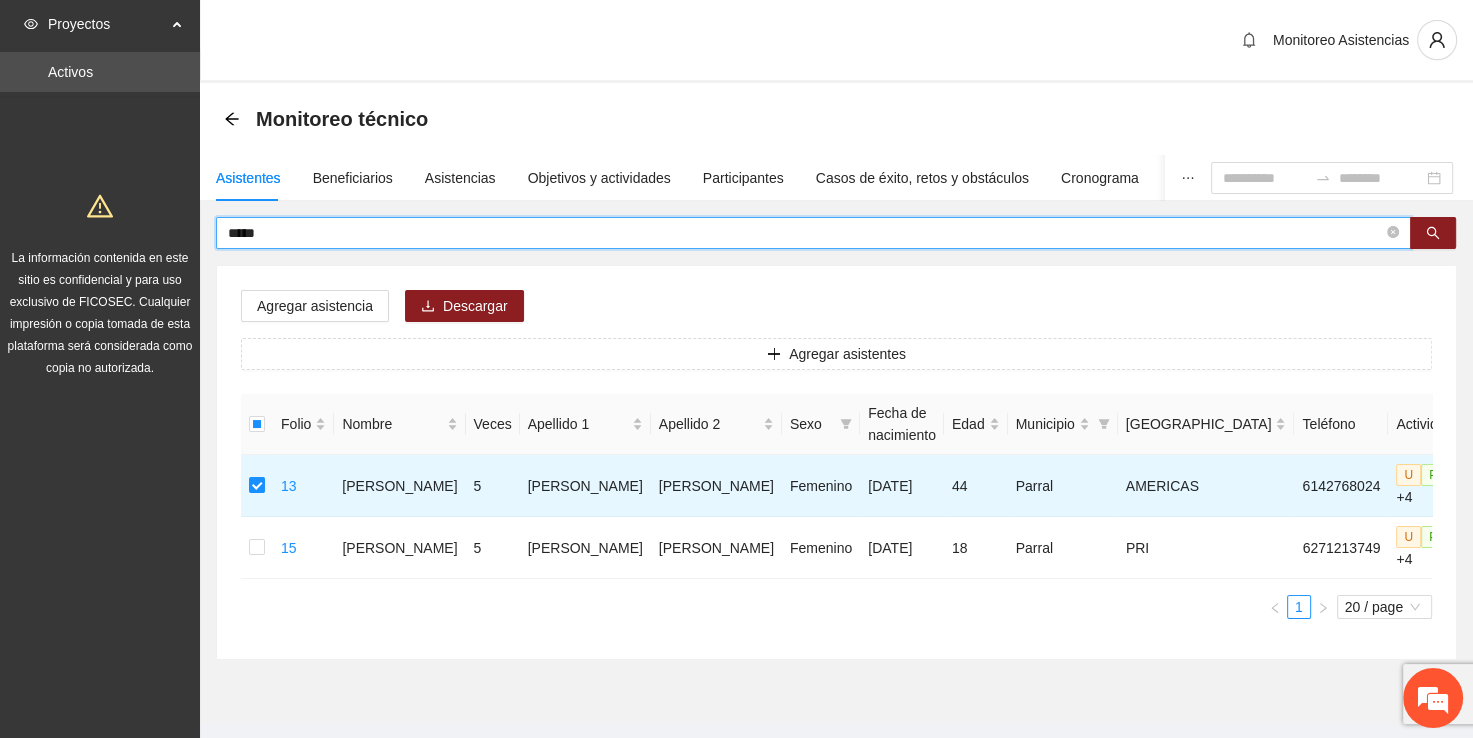 type on "*****" 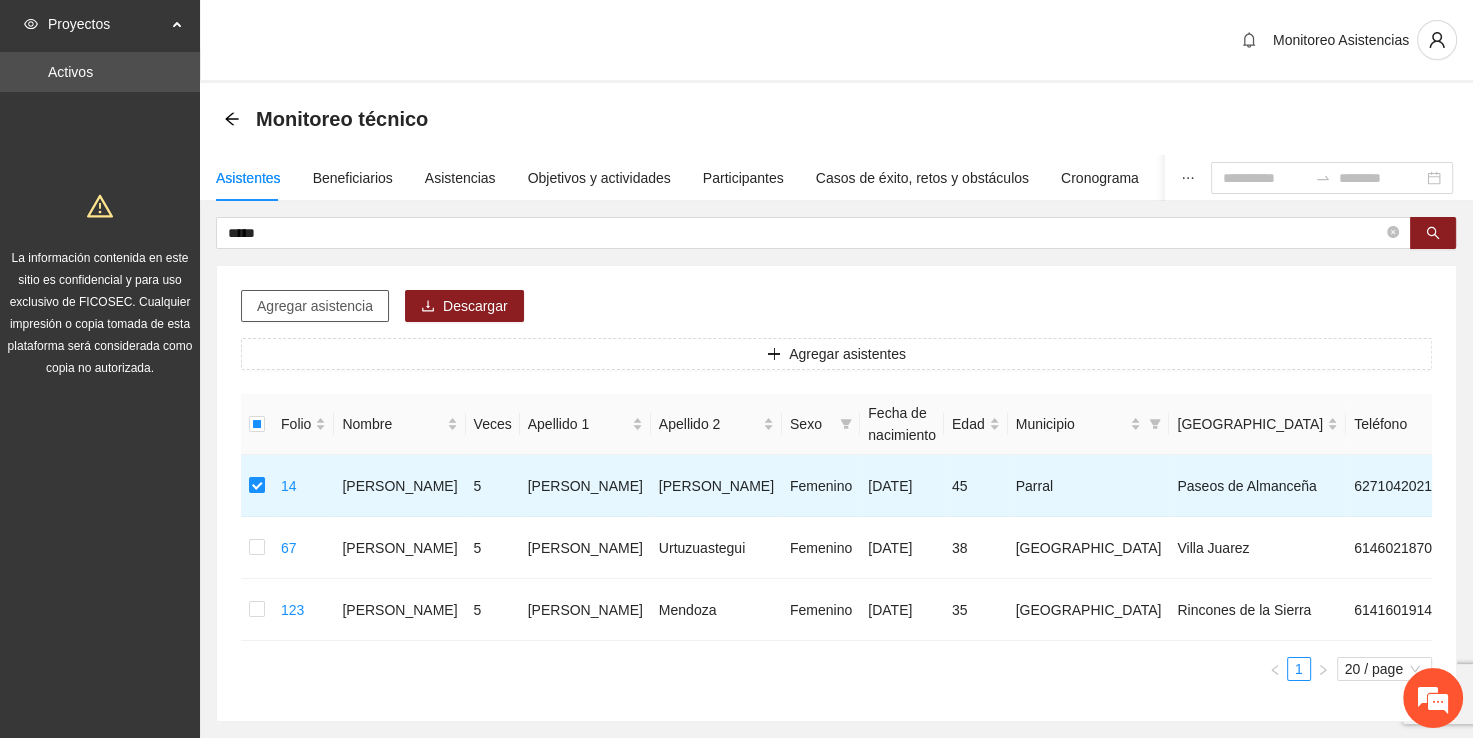 click on "Agregar asistencia" at bounding box center (315, 306) 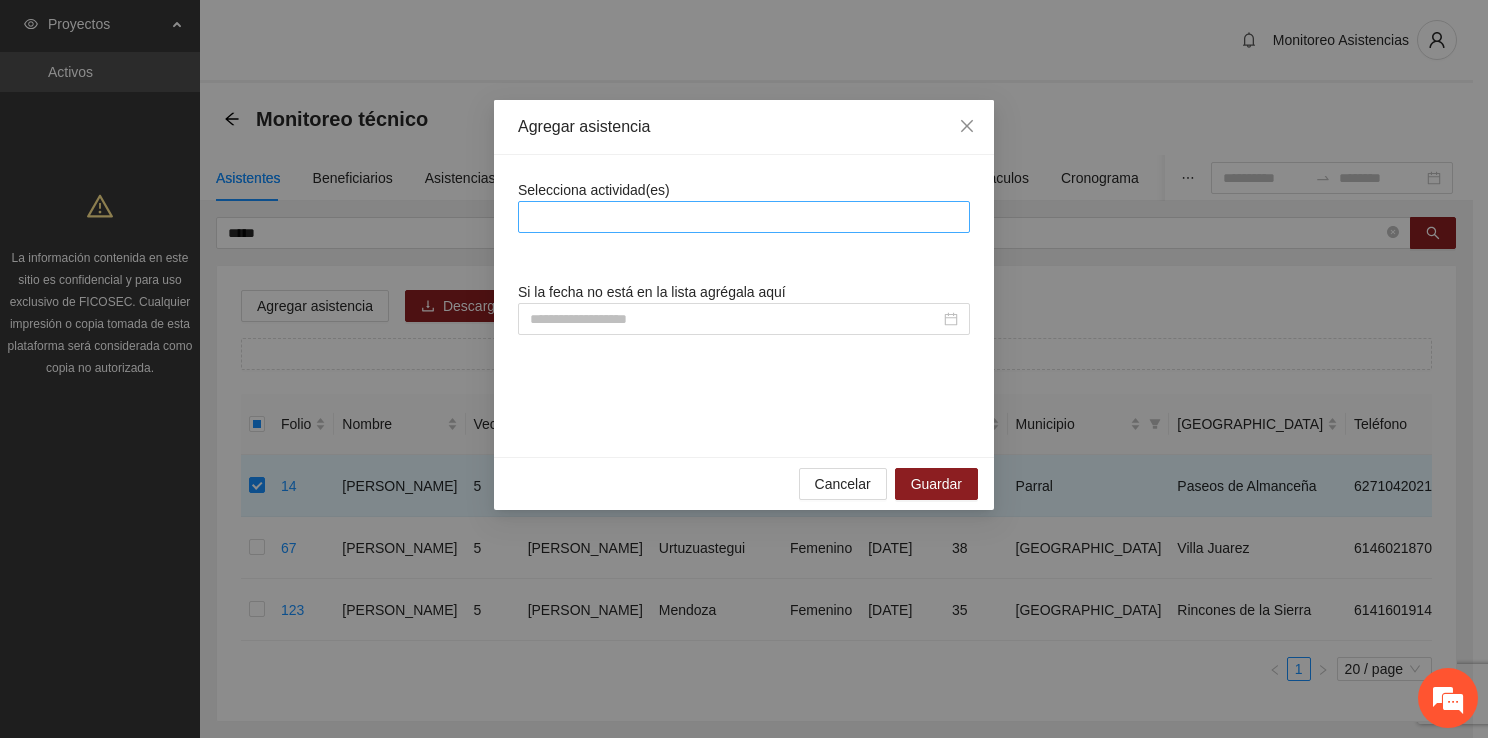click at bounding box center [744, 217] 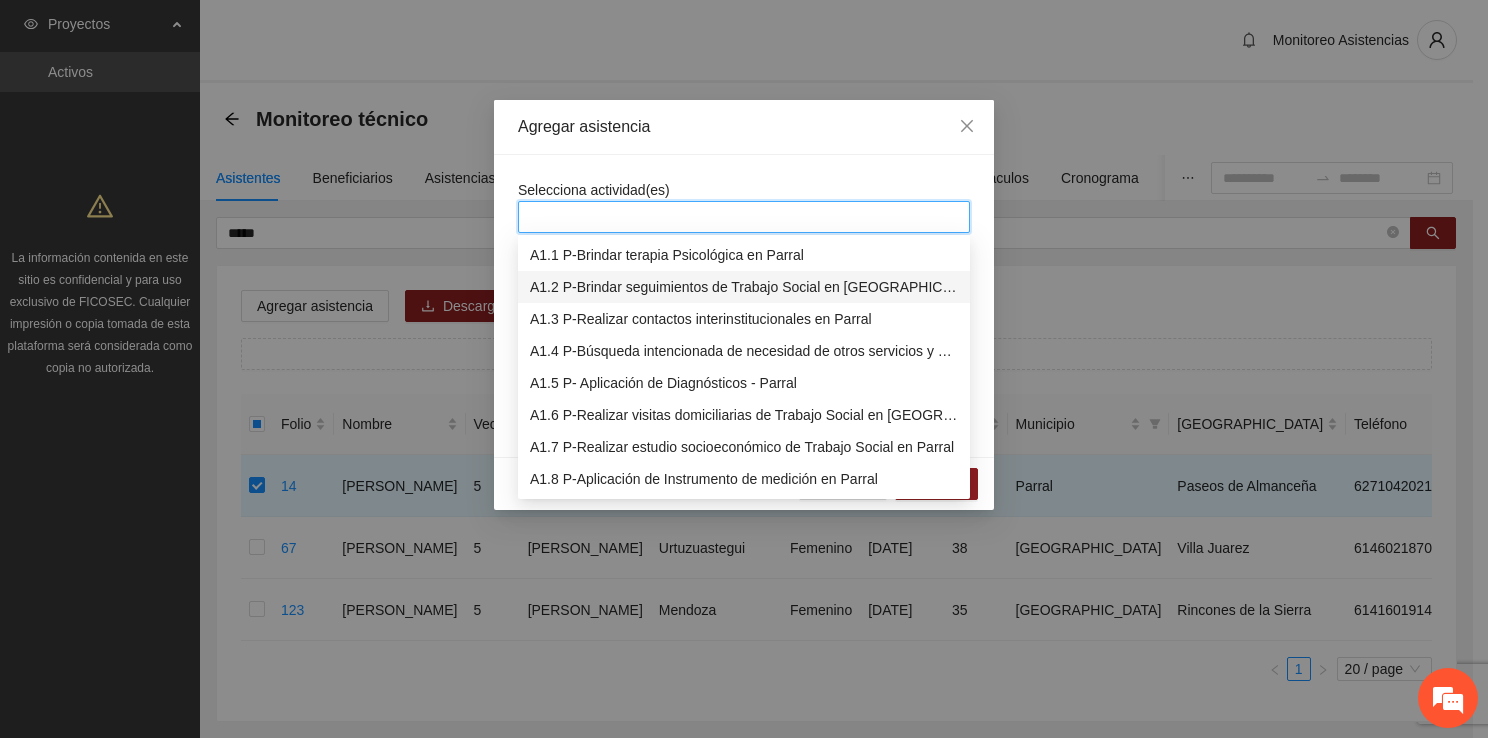 click on "A1.2 P-Brindar seguimientos de Trabajo Social en Parral" at bounding box center [744, 287] 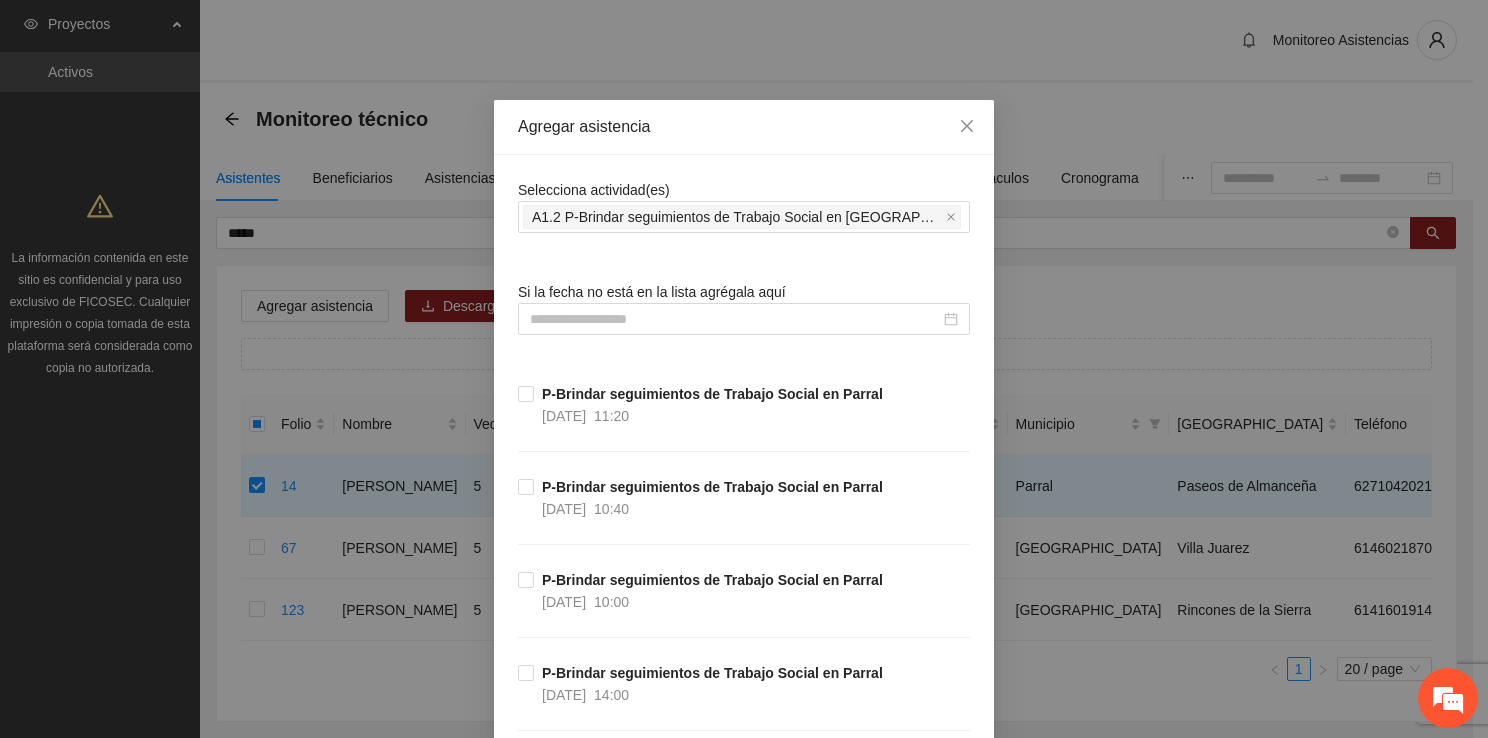 click on "Selecciona actividad(es) A1.2 P-Brindar seguimientos de Trabajo Social en Parral   Si la fecha no está en la lista agrégala aquí P-Brindar seguimientos de Trabajo Social en Parral 13/06/2025 11:20 P-Brindar seguimientos de Trabajo Social en Parral 13/06/2025 10:40 P-Brindar seguimientos de Trabajo Social en Parral 13/06/2025 10:00 P-Brindar seguimientos de Trabajo Social en Parral 12/06/2025 14:00 P-Brindar seguimientos de Trabajo Social en Parral 12/06/2025 13:20 P-Brindar seguimientos de Trabajo Social en Parral 12/06/2025 12:40 P-Brindar seguimientos de Trabajo Social en Parral 12/06/2025 12:00 P-Brindar seguimientos de Trabajo Social en Parral 12/06/2025 11:20 P-Brindar seguimientos de Trabajo Social en Parral 12/06/2025 10:40 P-Brindar seguimientos de Trabajo Social en Parral 12/06/2025 10:00 P-Brindar seguimientos de Trabajo Social en Parral 11/06/2025 17:00 P-Brindar seguimientos de Trabajo Social en Parral 11/06/2025 16:20 P-Brindar seguimientos de Trabajo Social en Parral 11/06/2025 15:40 15:00" at bounding box center [744, 2584] 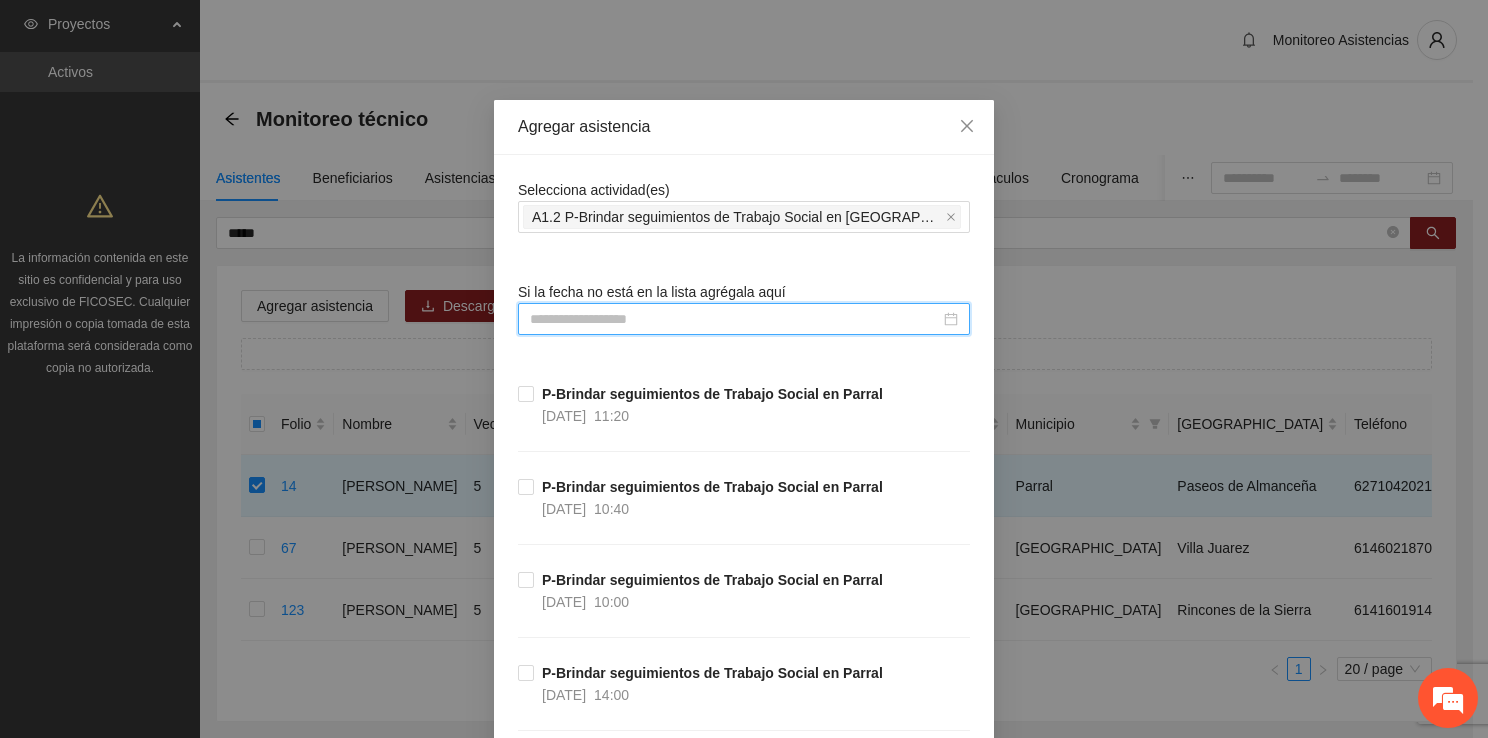 click at bounding box center (735, 319) 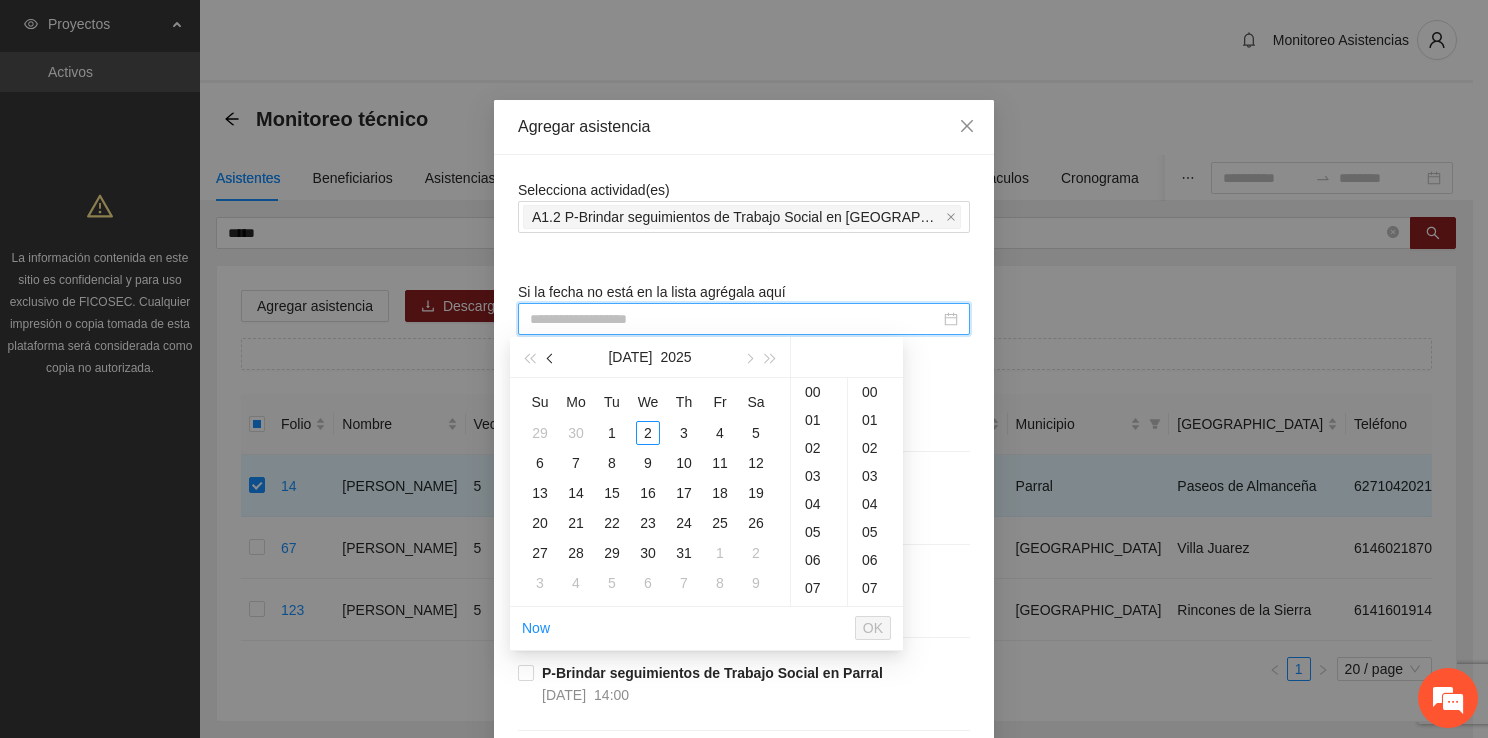 click at bounding box center [551, 357] 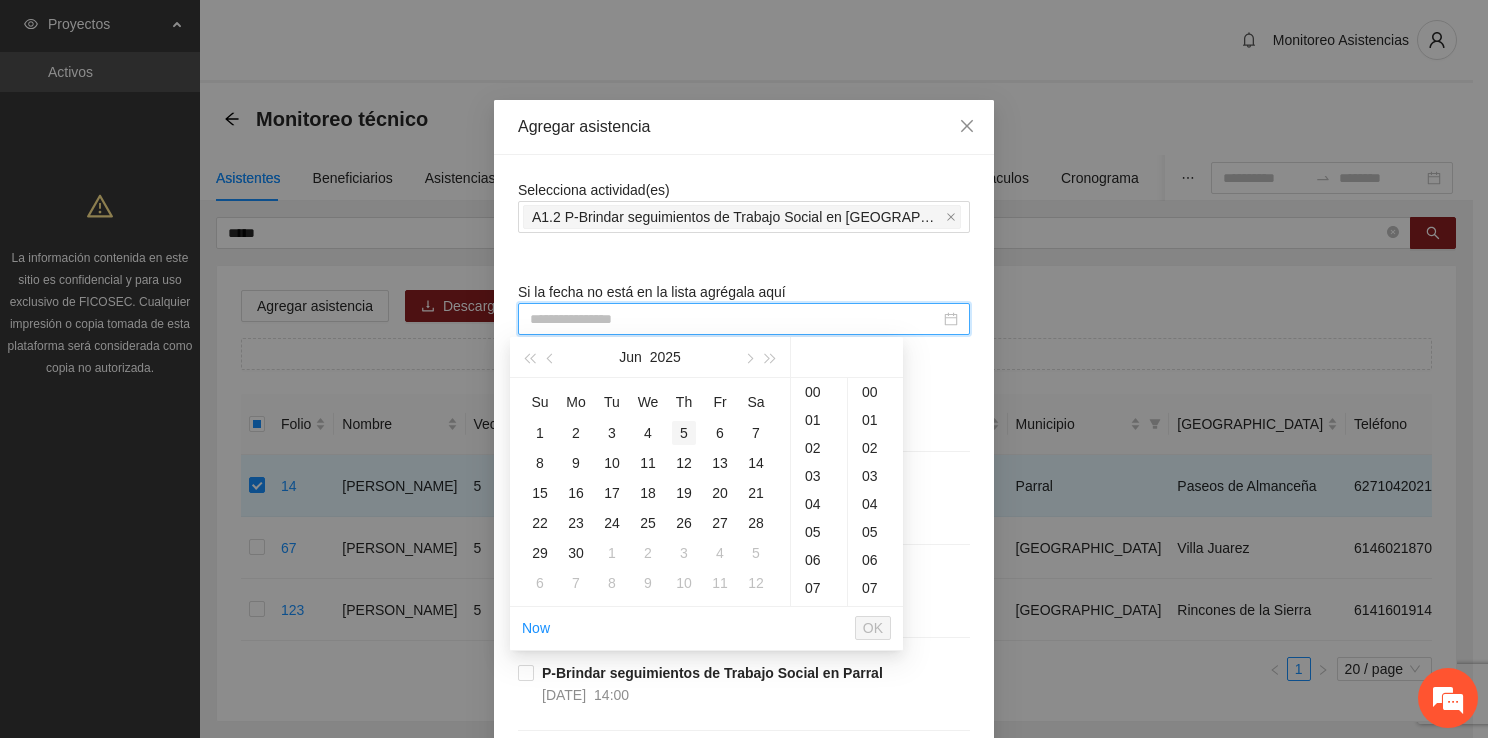 click on "5" at bounding box center [684, 433] 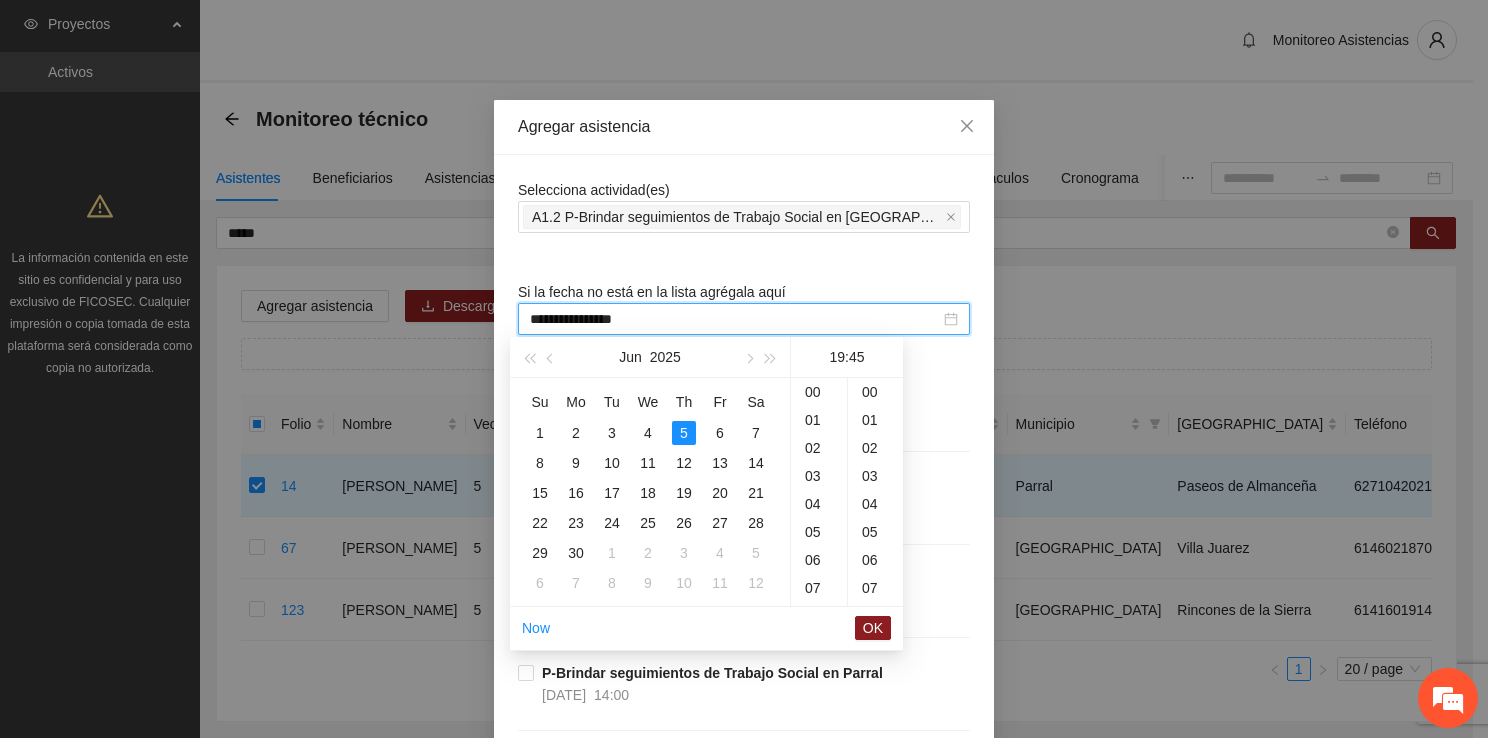 scroll, scrollTop: 532, scrollLeft: 0, axis: vertical 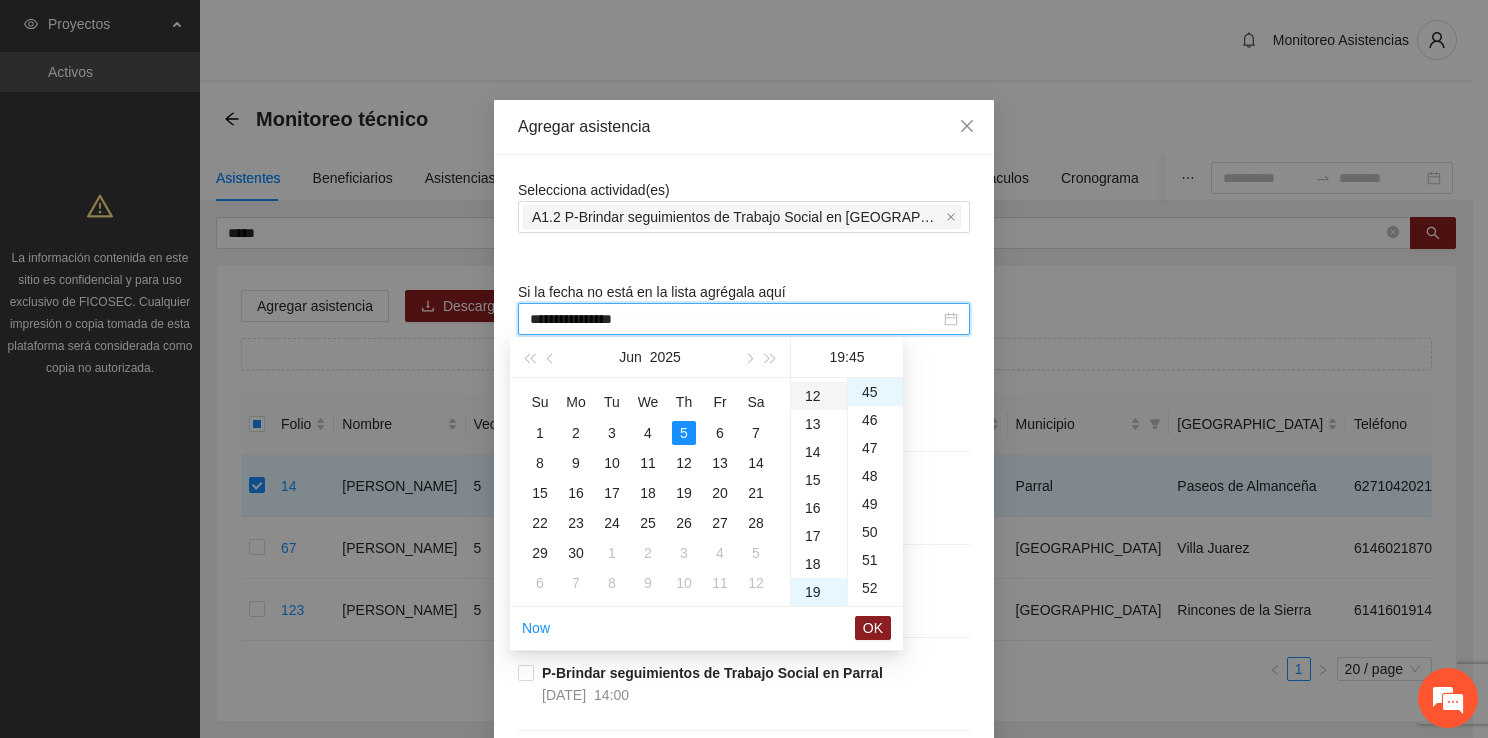 click on "12" at bounding box center [819, 396] 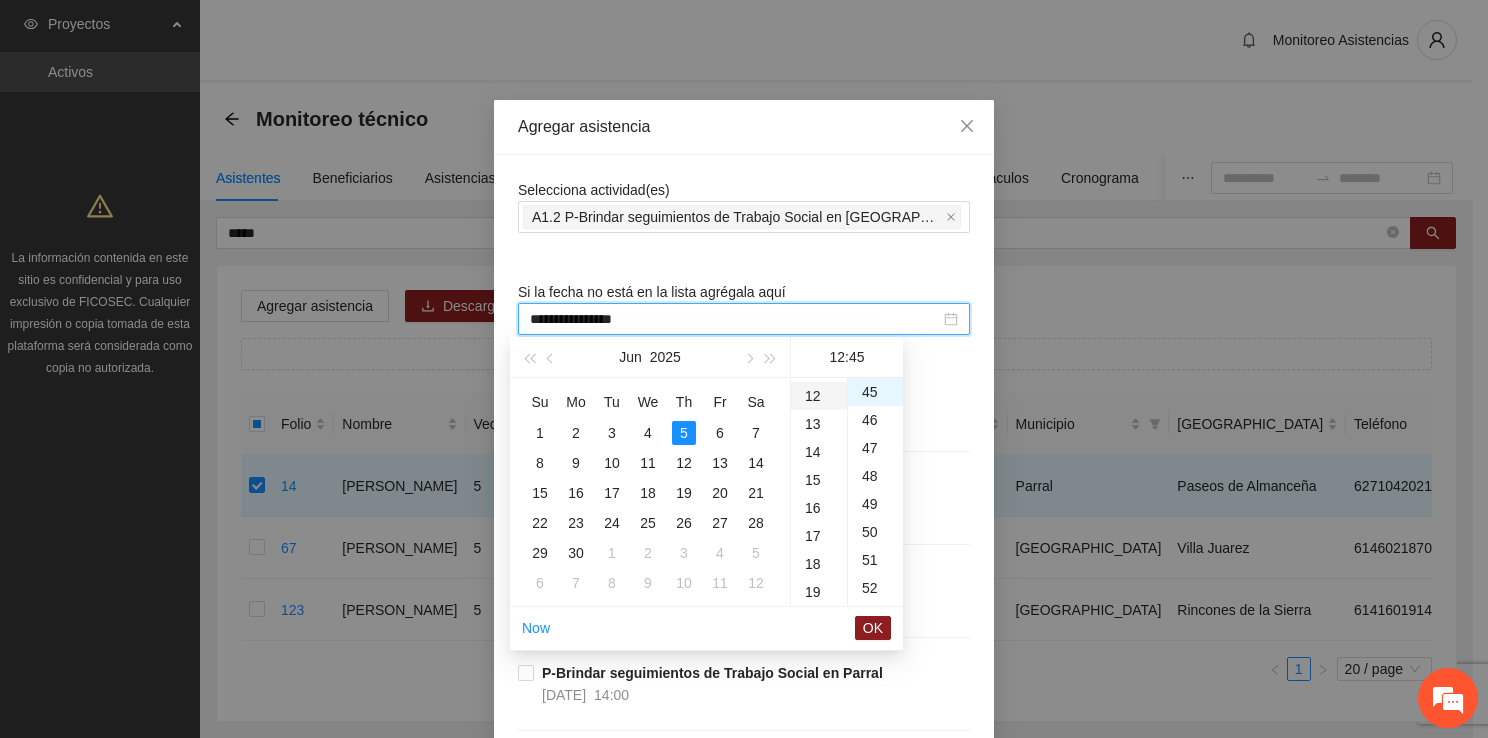 scroll, scrollTop: 336, scrollLeft: 0, axis: vertical 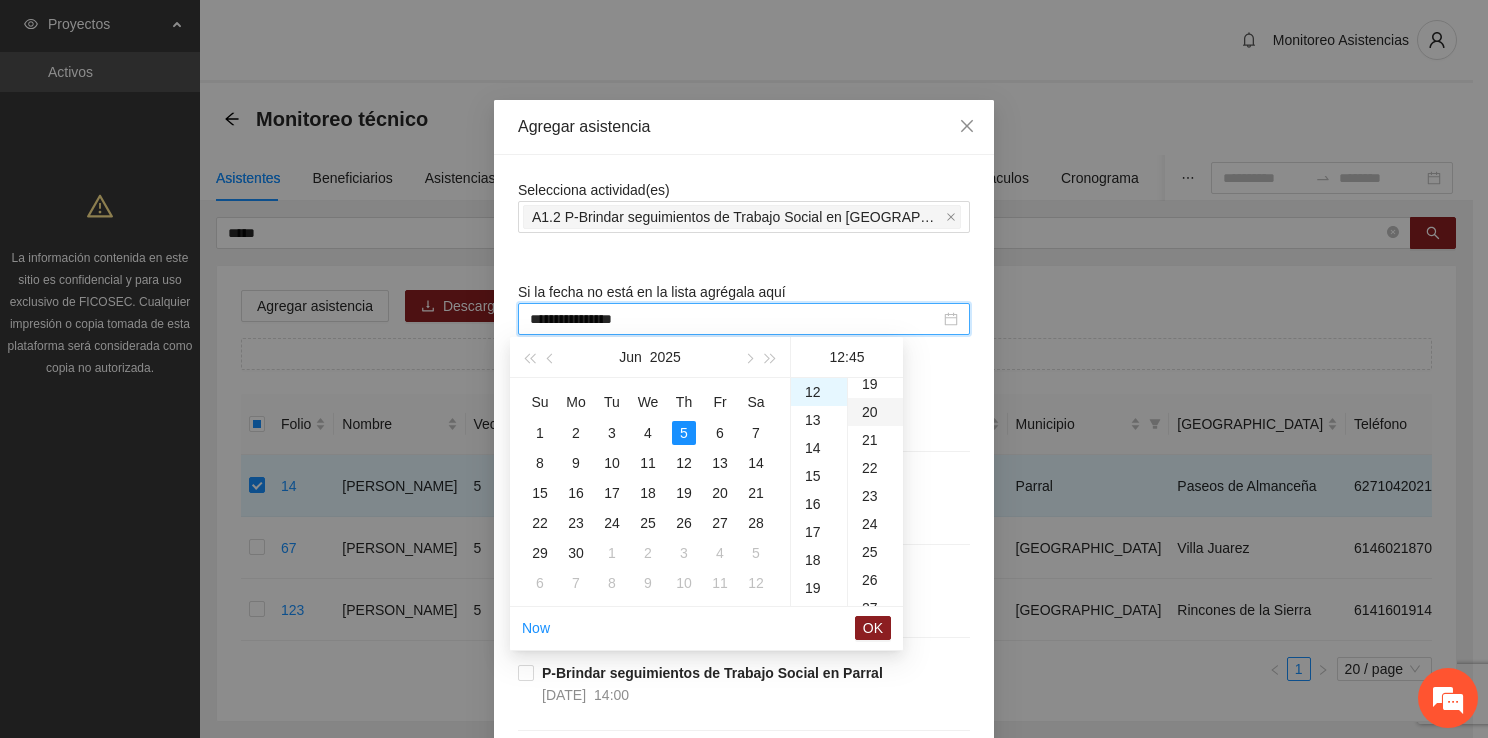click on "20" at bounding box center [875, 412] 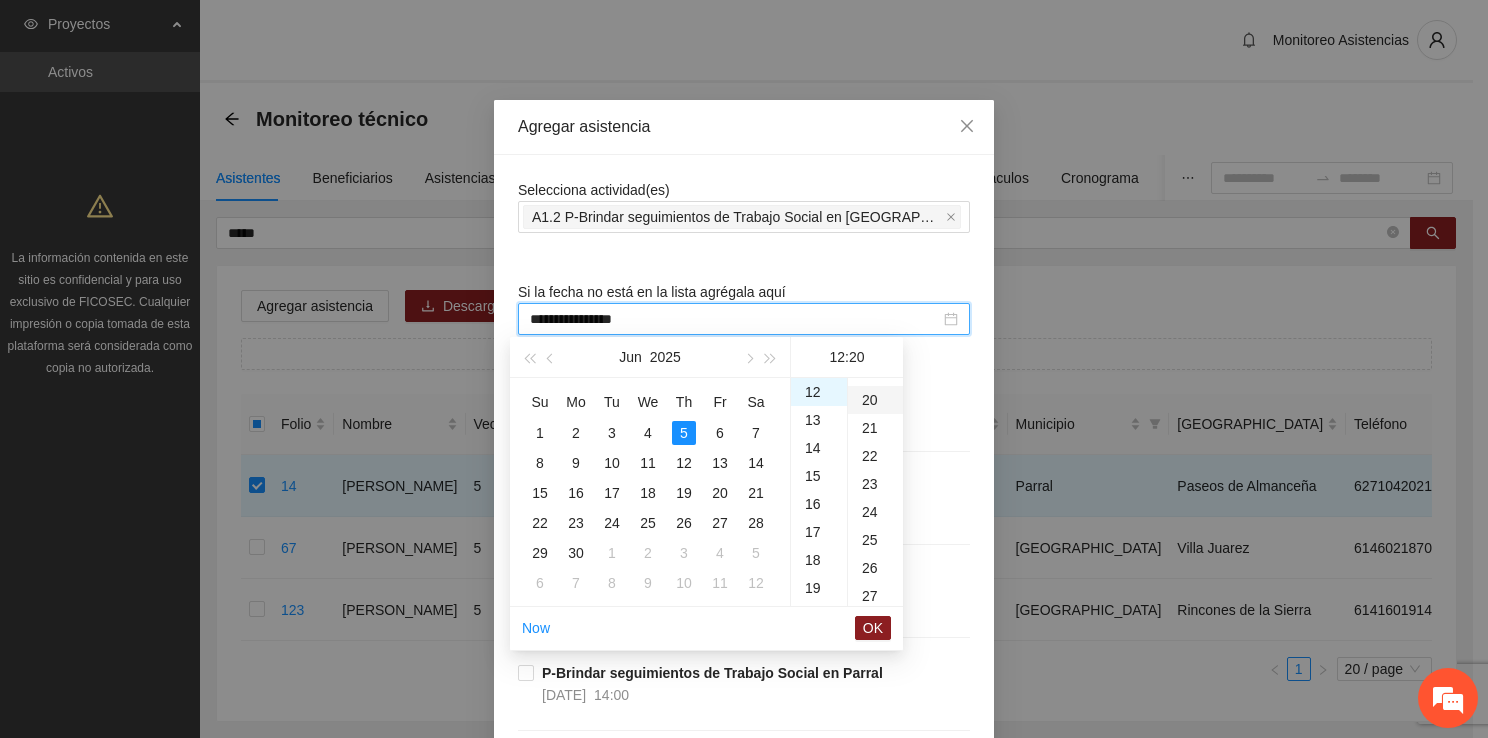 scroll, scrollTop: 560, scrollLeft: 0, axis: vertical 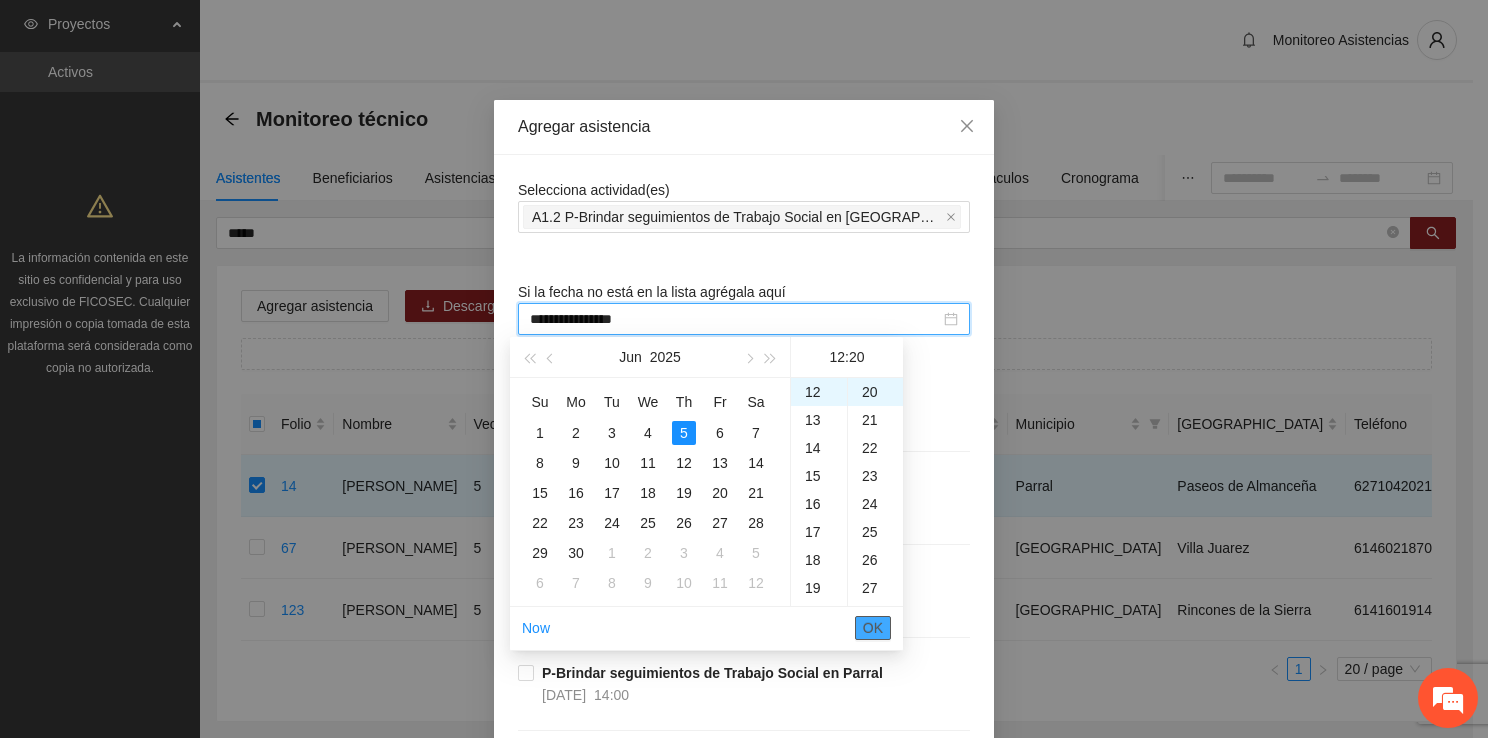 click on "OK" at bounding box center [873, 628] 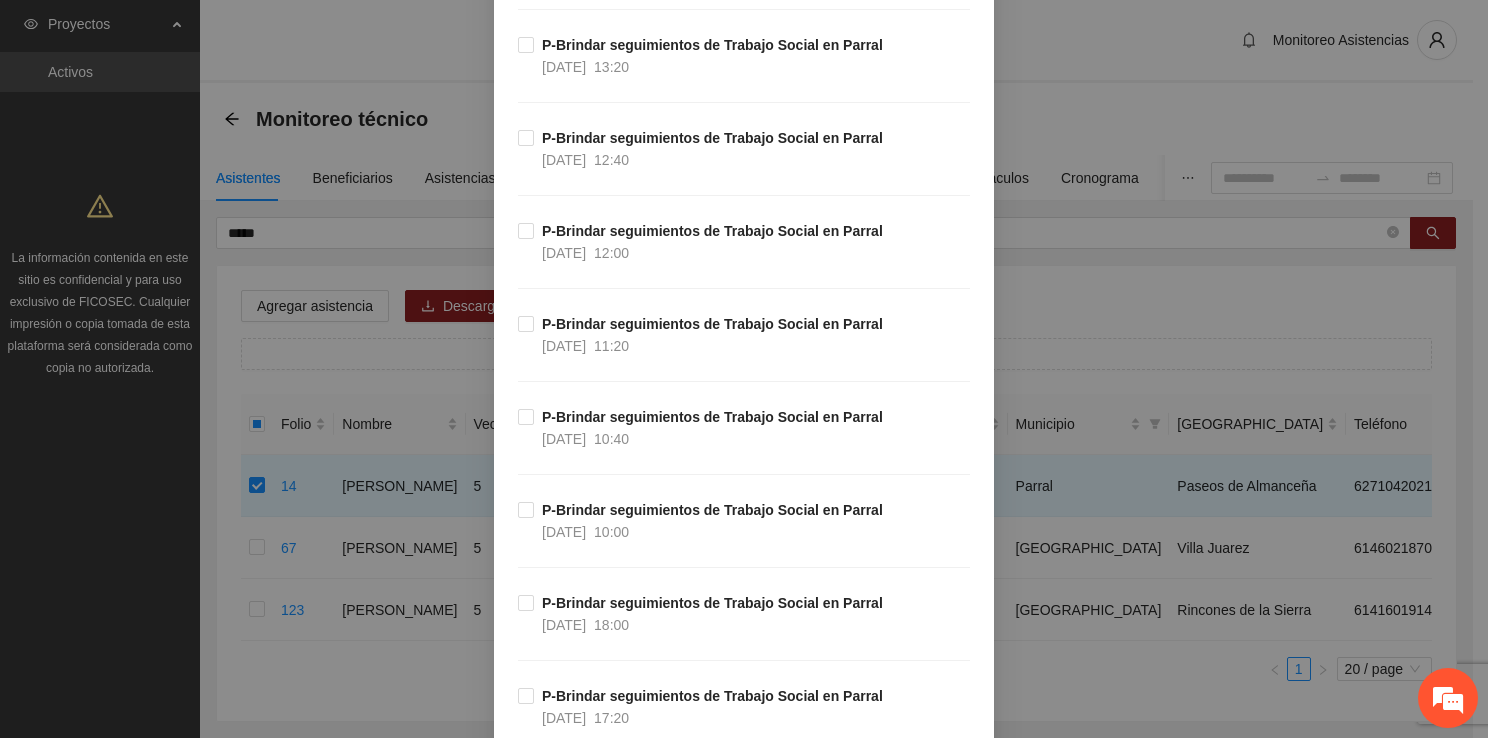 scroll, scrollTop: 4384, scrollLeft: 0, axis: vertical 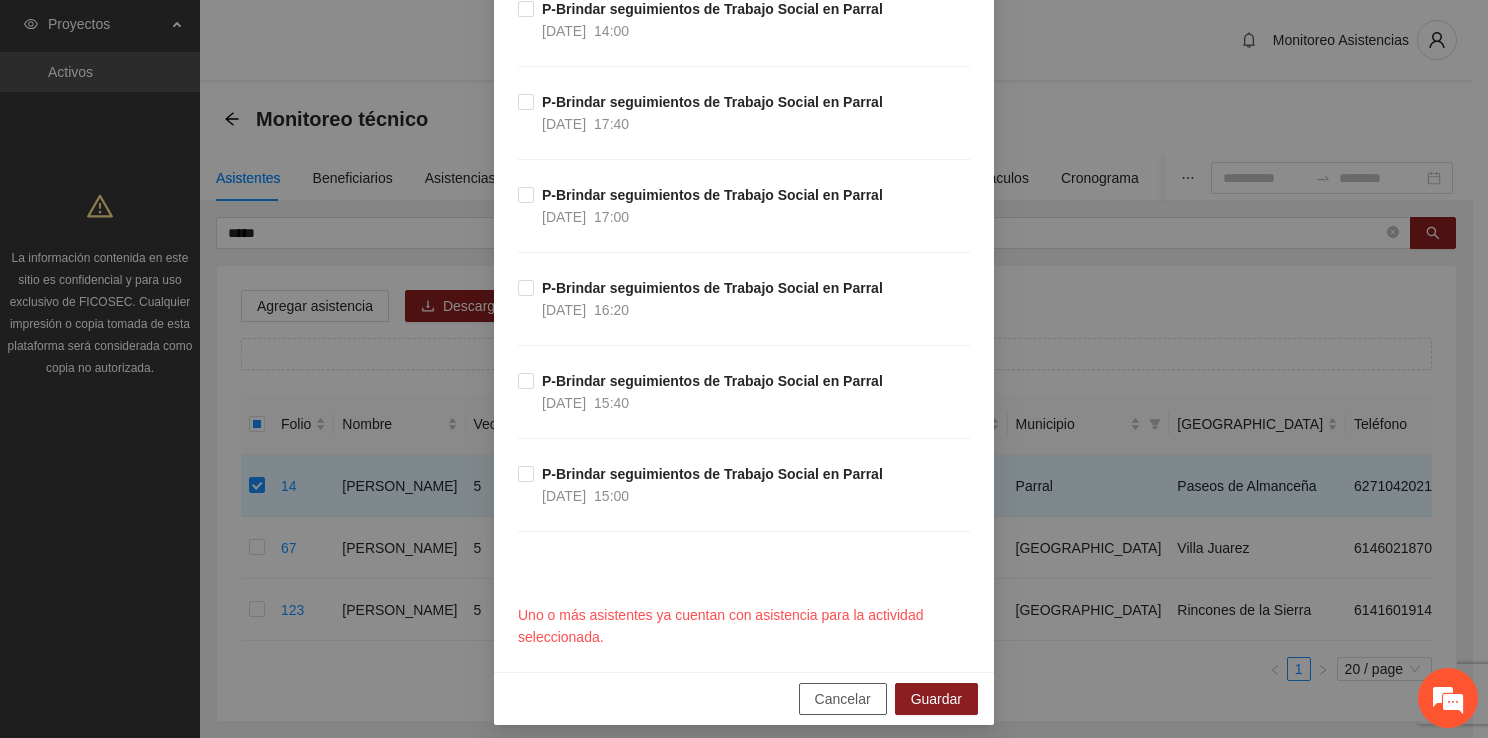 click on "Cancelar" at bounding box center (843, 699) 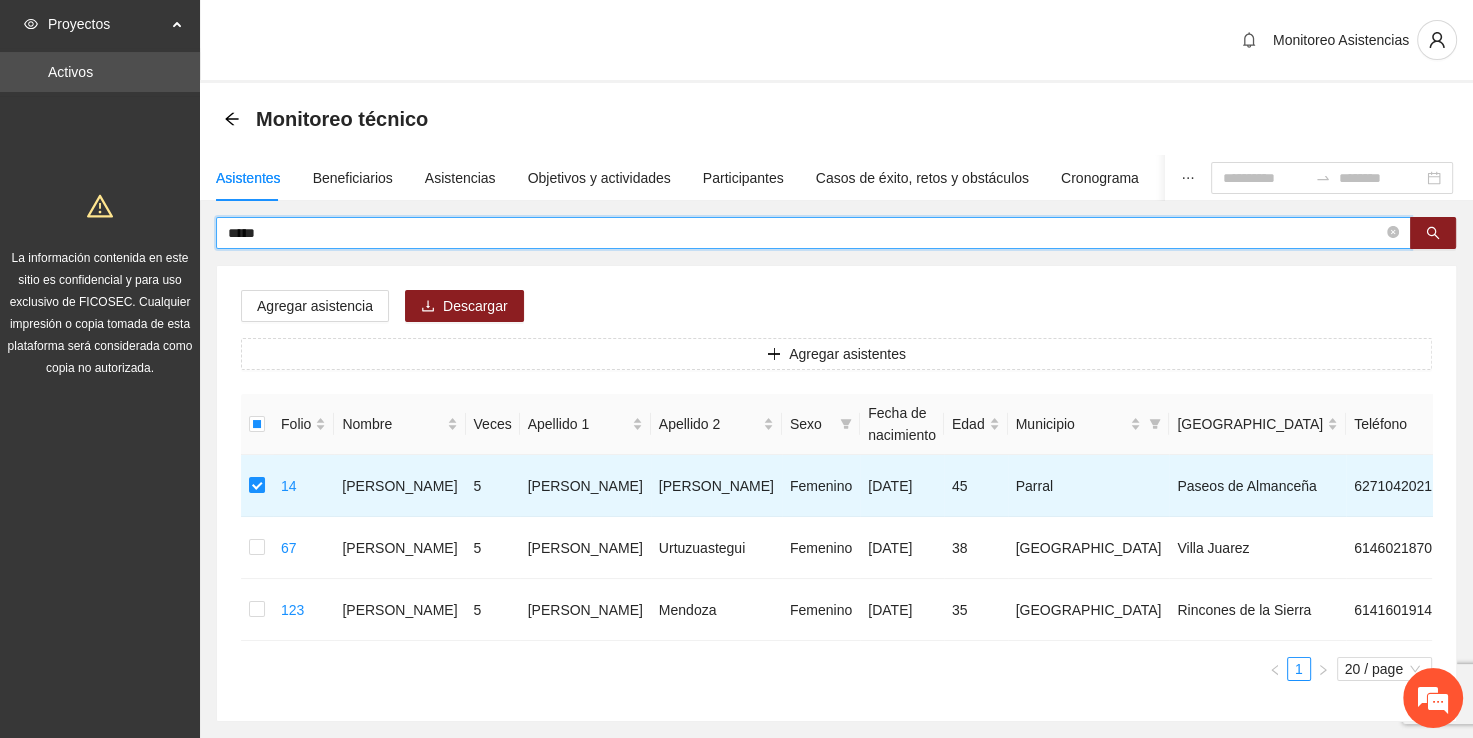 click on "*****" at bounding box center (805, 233) 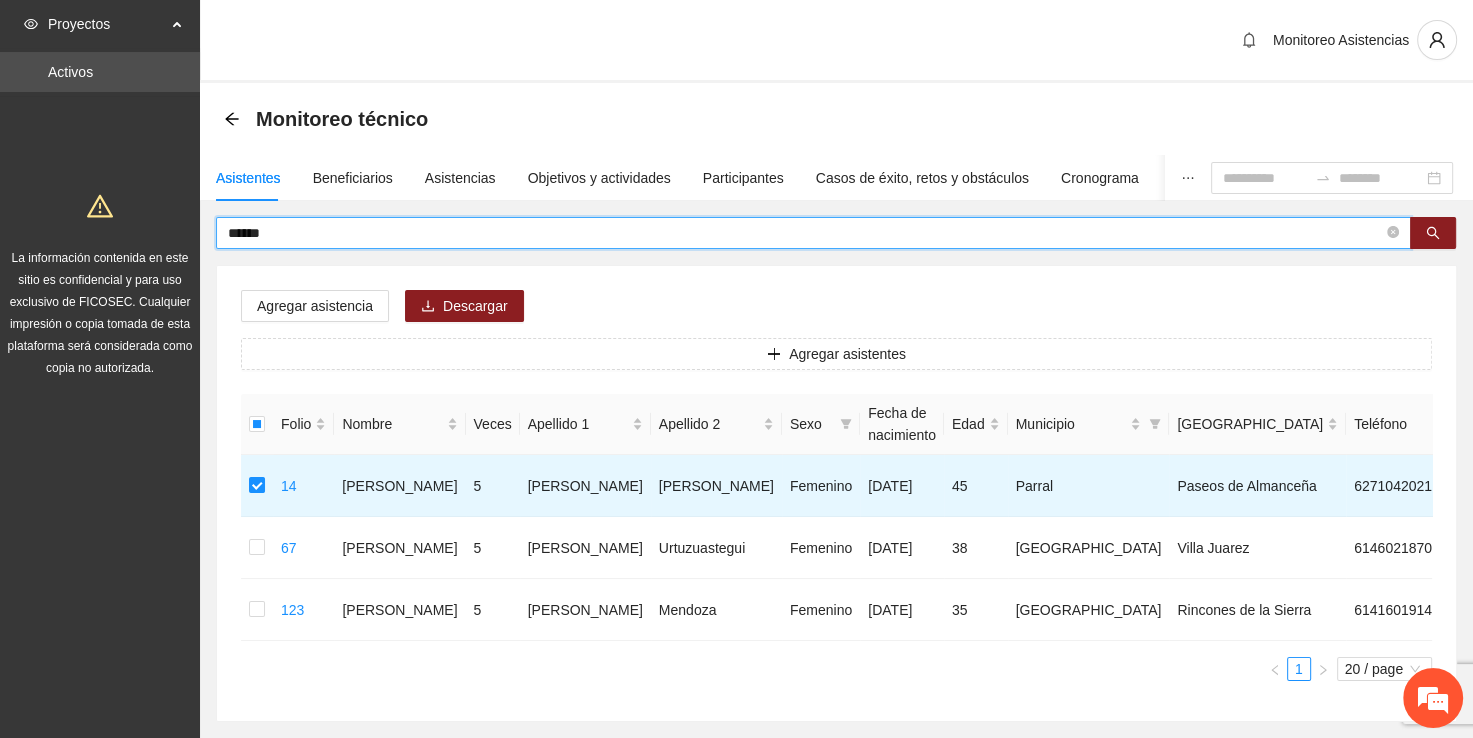 type on "******" 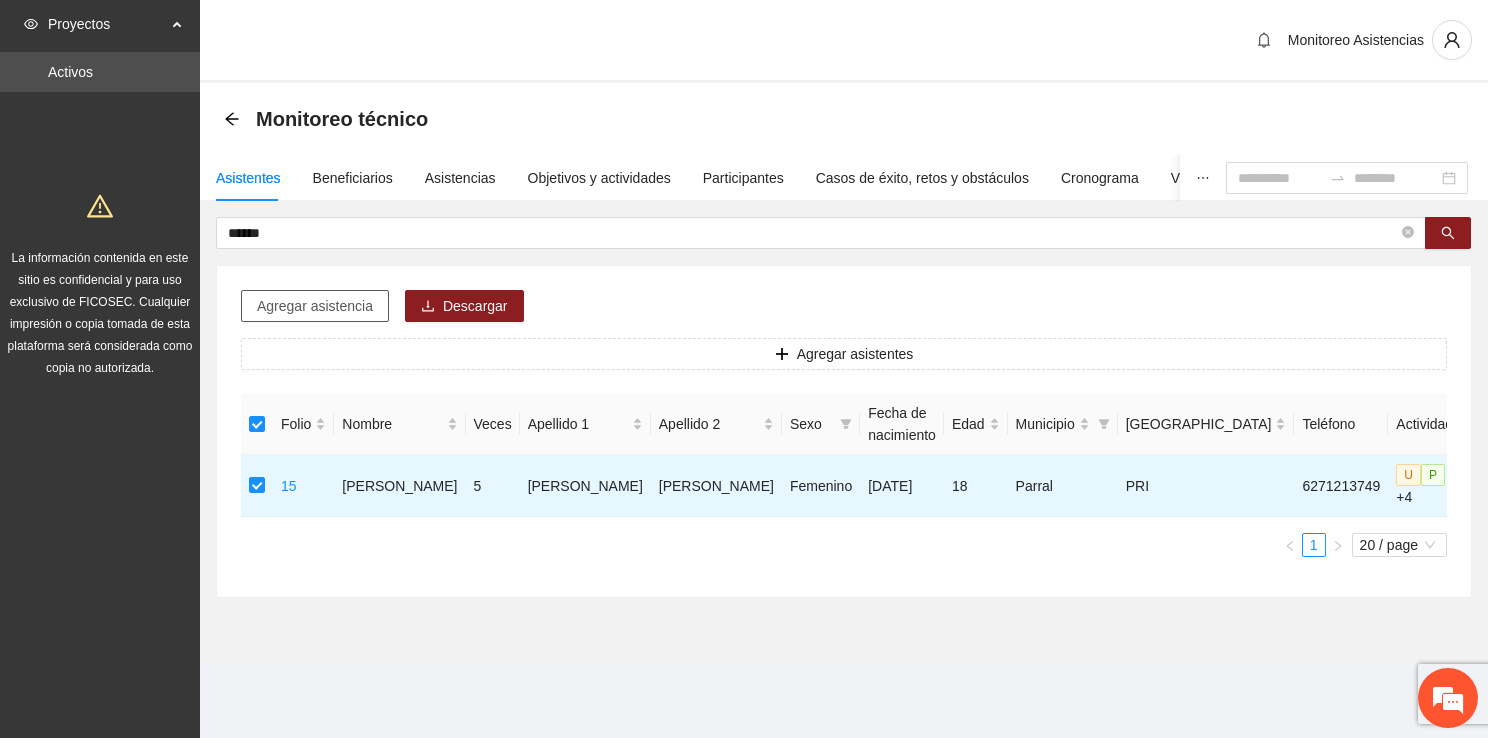 click on "Agregar asistencia" at bounding box center (315, 306) 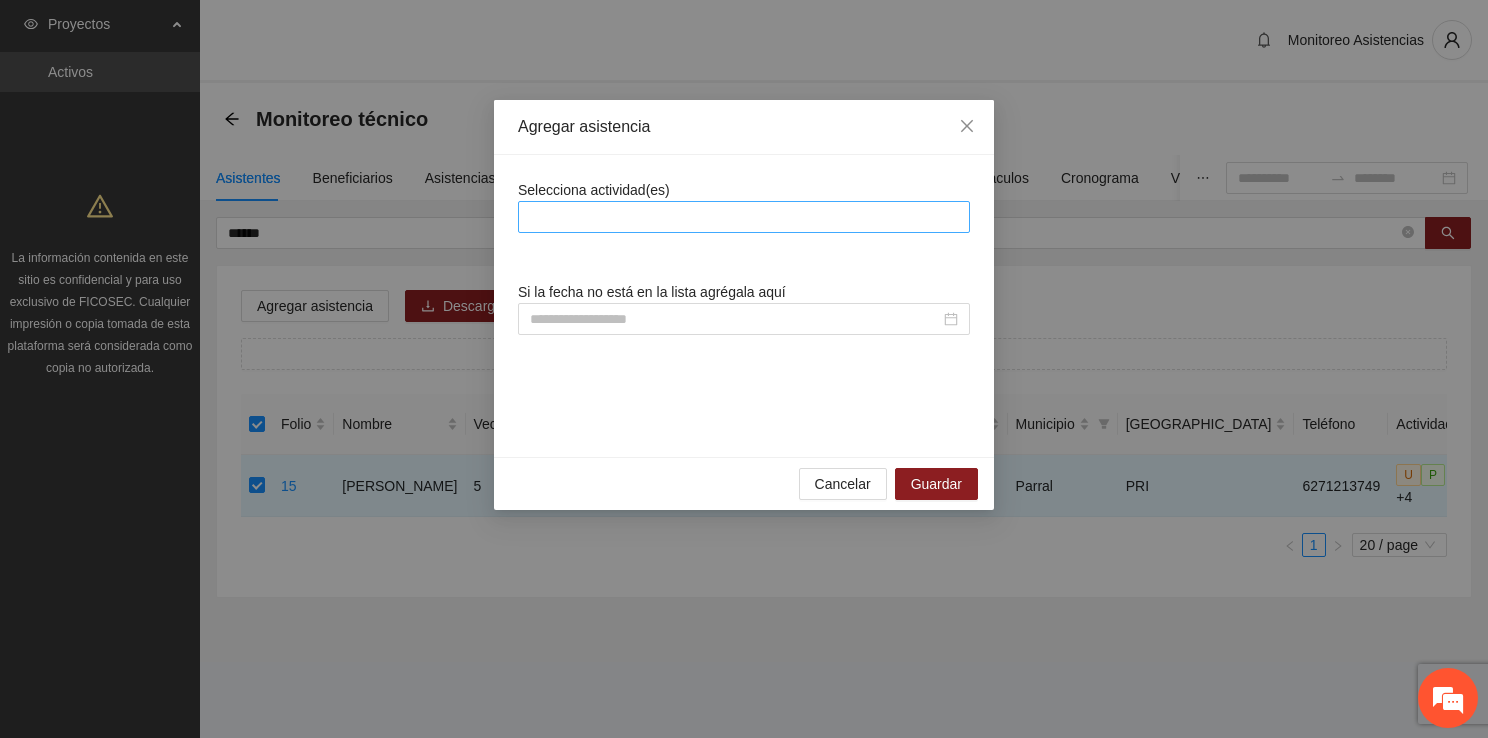 click at bounding box center [744, 217] 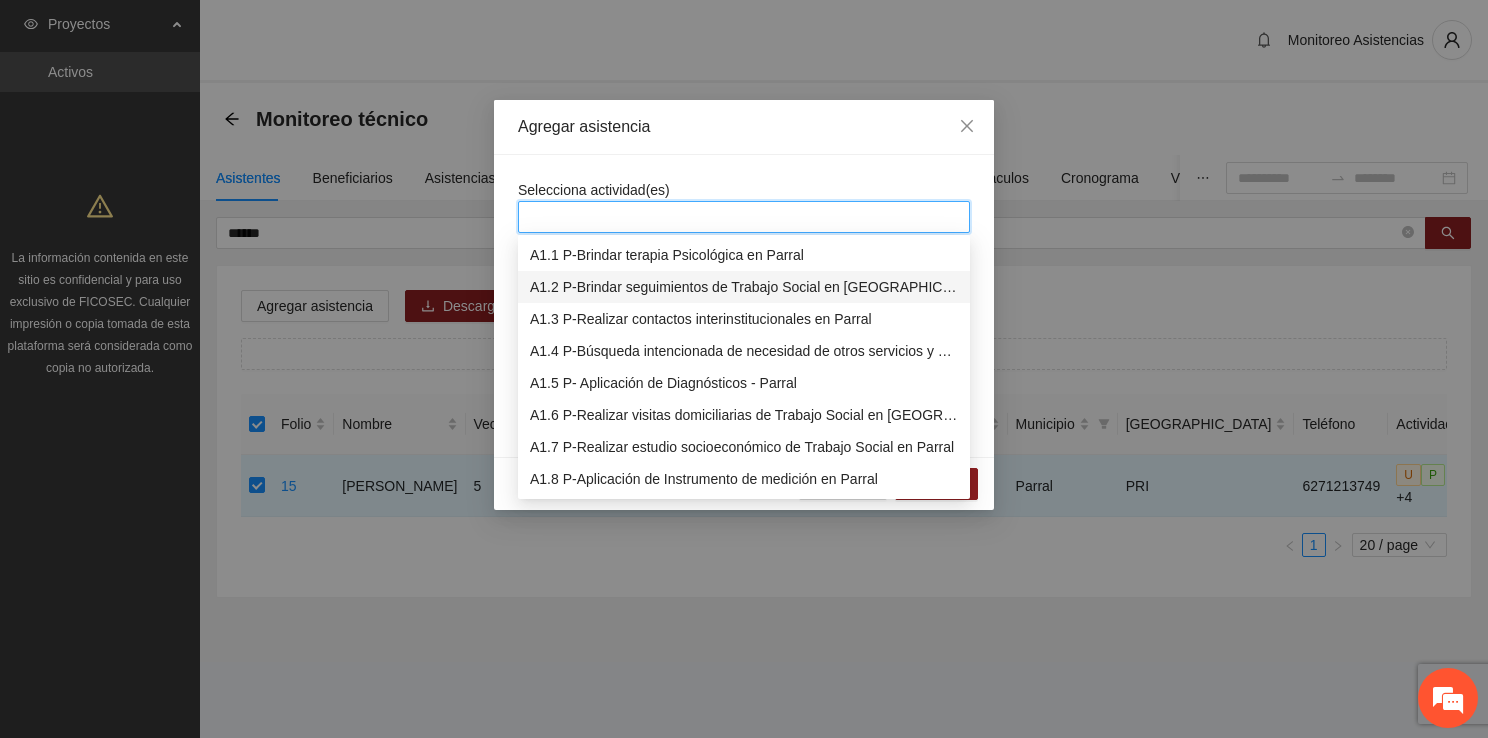click on "A1.2 P-Brindar seguimientos de Trabajo Social en Parral" at bounding box center (744, 287) 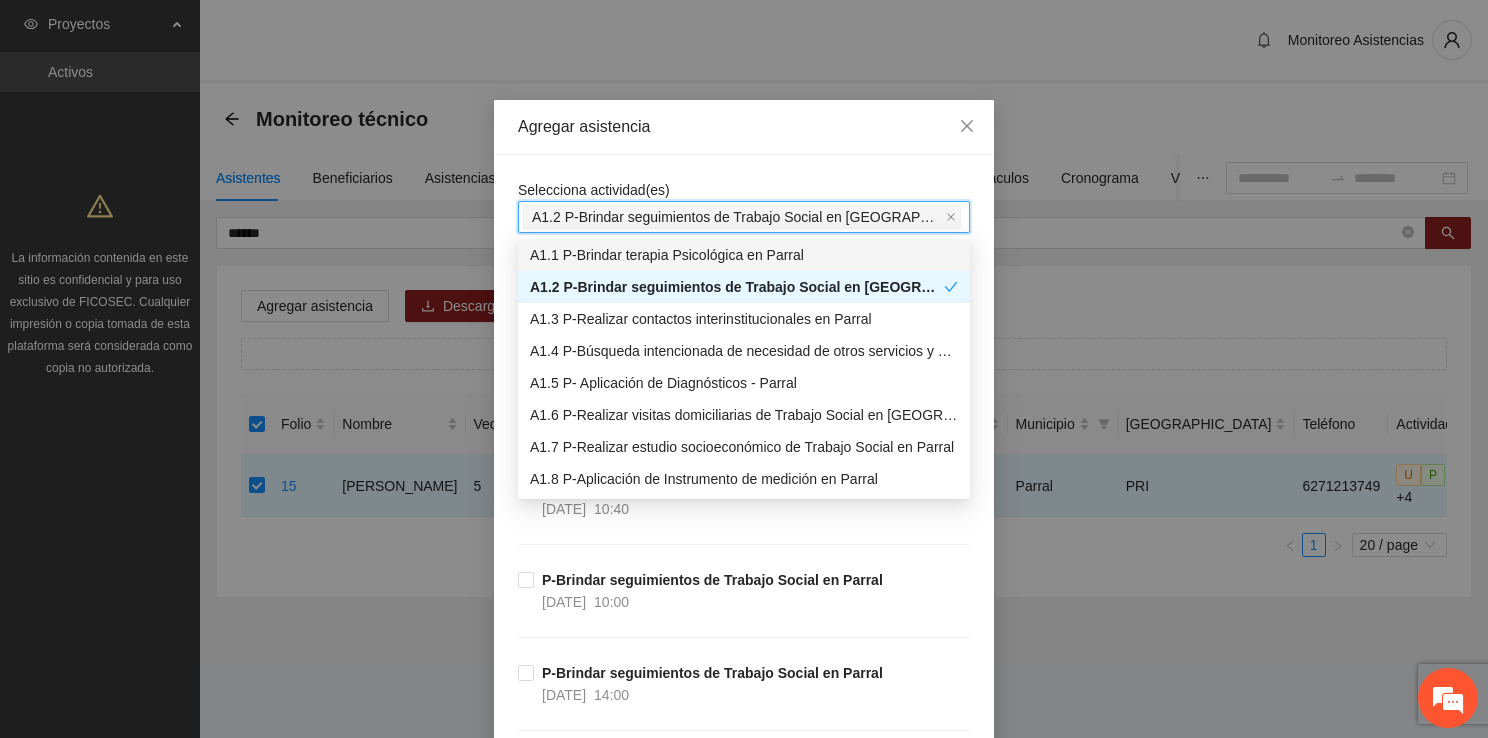 click on "Selecciona actividad(es) A1.2 P-Brindar seguimientos de Trabajo Social en Parral   Si la fecha no está en la lista agrégala aquí P-Brindar seguimientos de Trabajo Social en Parral 13/06/2025 11:20 P-Brindar seguimientos de Trabajo Social en Parral 13/06/2025 10:40 P-Brindar seguimientos de Trabajo Social en Parral 13/06/2025 10:00 P-Brindar seguimientos de Trabajo Social en Parral 12/06/2025 14:00 P-Brindar seguimientos de Trabajo Social en Parral 12/06/2025 13:20 P-Brindar seguimientos de Trabajo Social en Parral 12/06/2025 12:40 P-Brindar seguimientos de Trabajo Social en Parral 12/06/2025 12:00 P-Brindar seguimientos de Trabajo Social en Parral 12/06/2025 11:20 P-Brindar seguimientos de Trabajo Social en Parral 12/06/2025 10:40 P-Brindar seguimientos de Trabajo Social en Parral 12/06/2025 10:00 P-Brindar seguimientos de Trabajo Social en Parral 11/06/2025 17:00 P-Brindar seguimientos de Trabajo Social en Parral 11/06/2025 16:20 P-Brindar seguimientos de Trabajo Social en Parral 11/06/2025 15:40 15:00" at bounding box center (744, 2584) 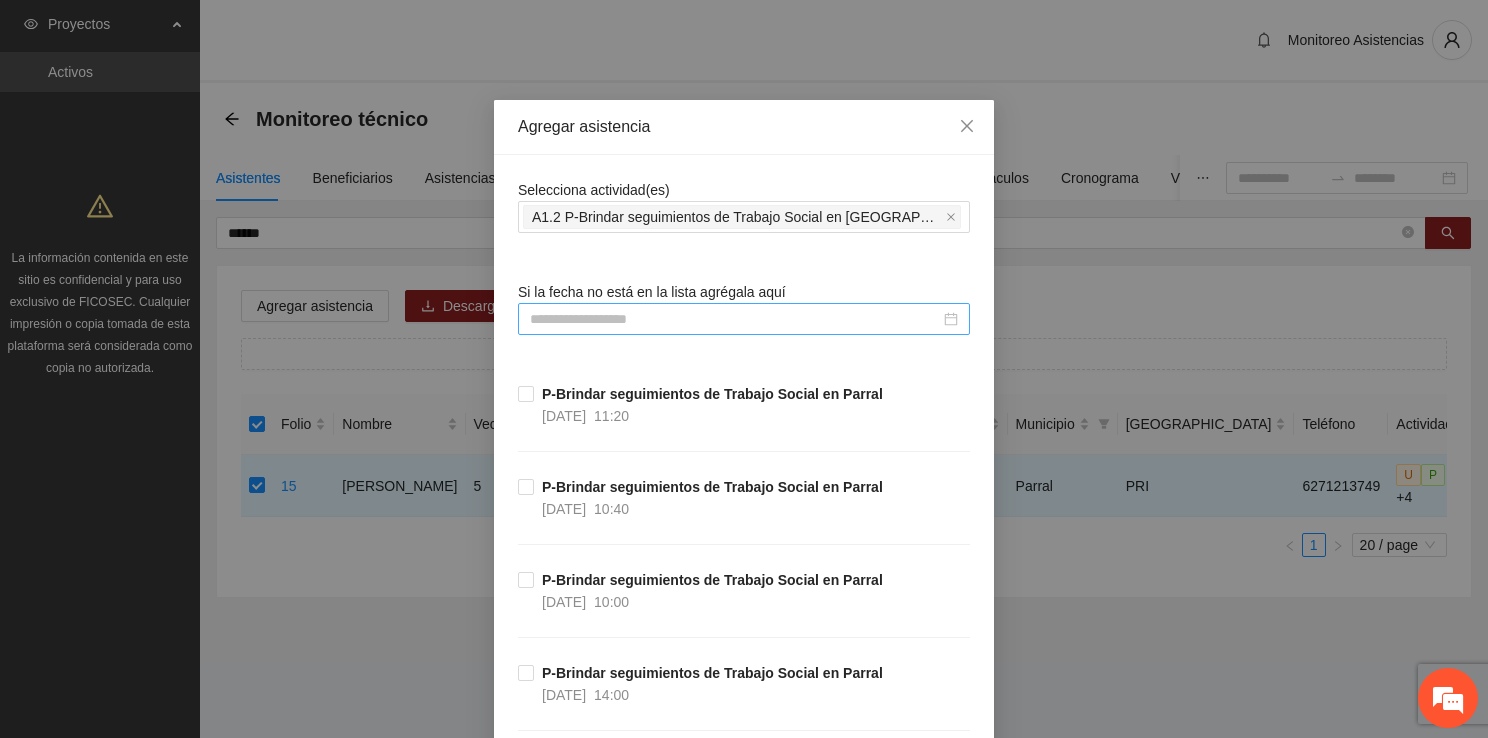 click at bounding box center (735, 319) 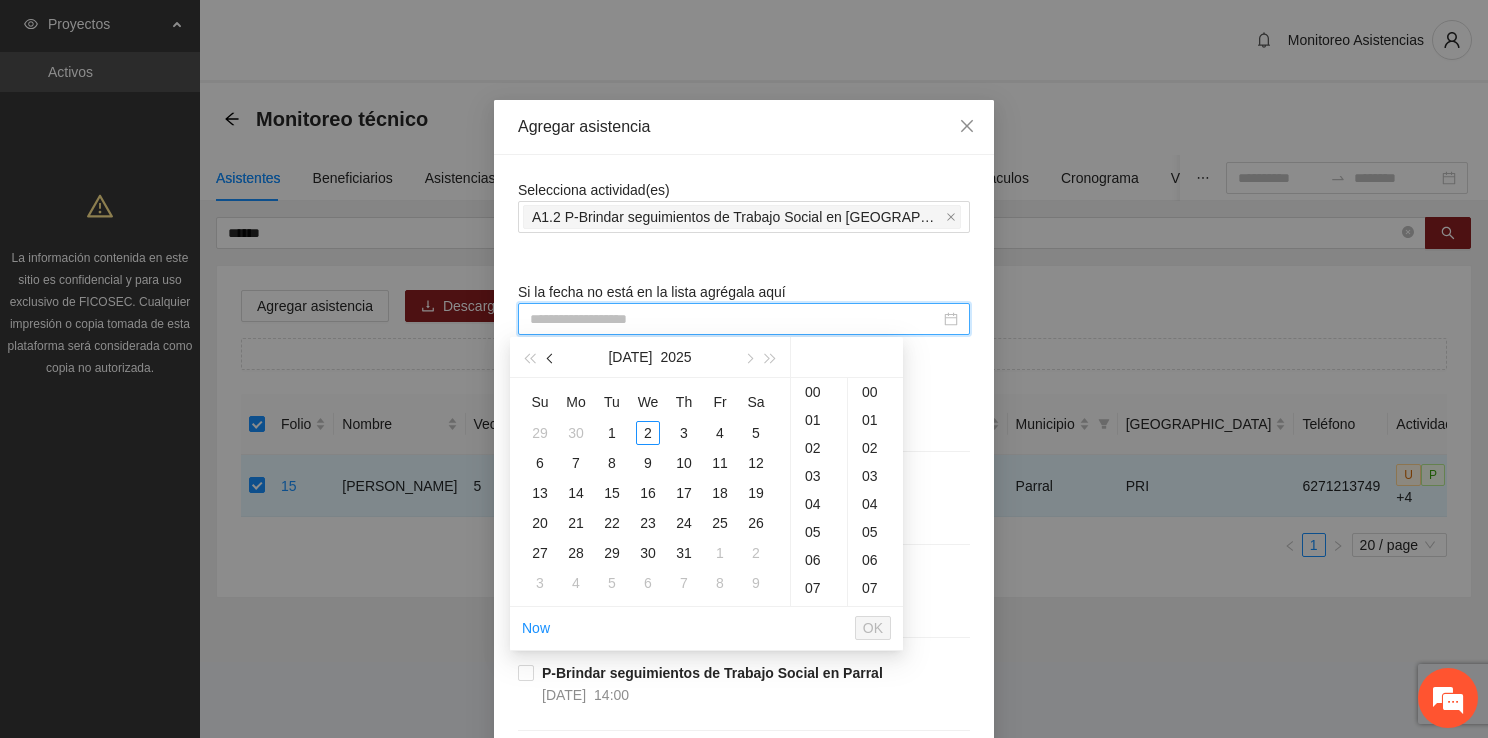 click at bounding box center (551, 357) 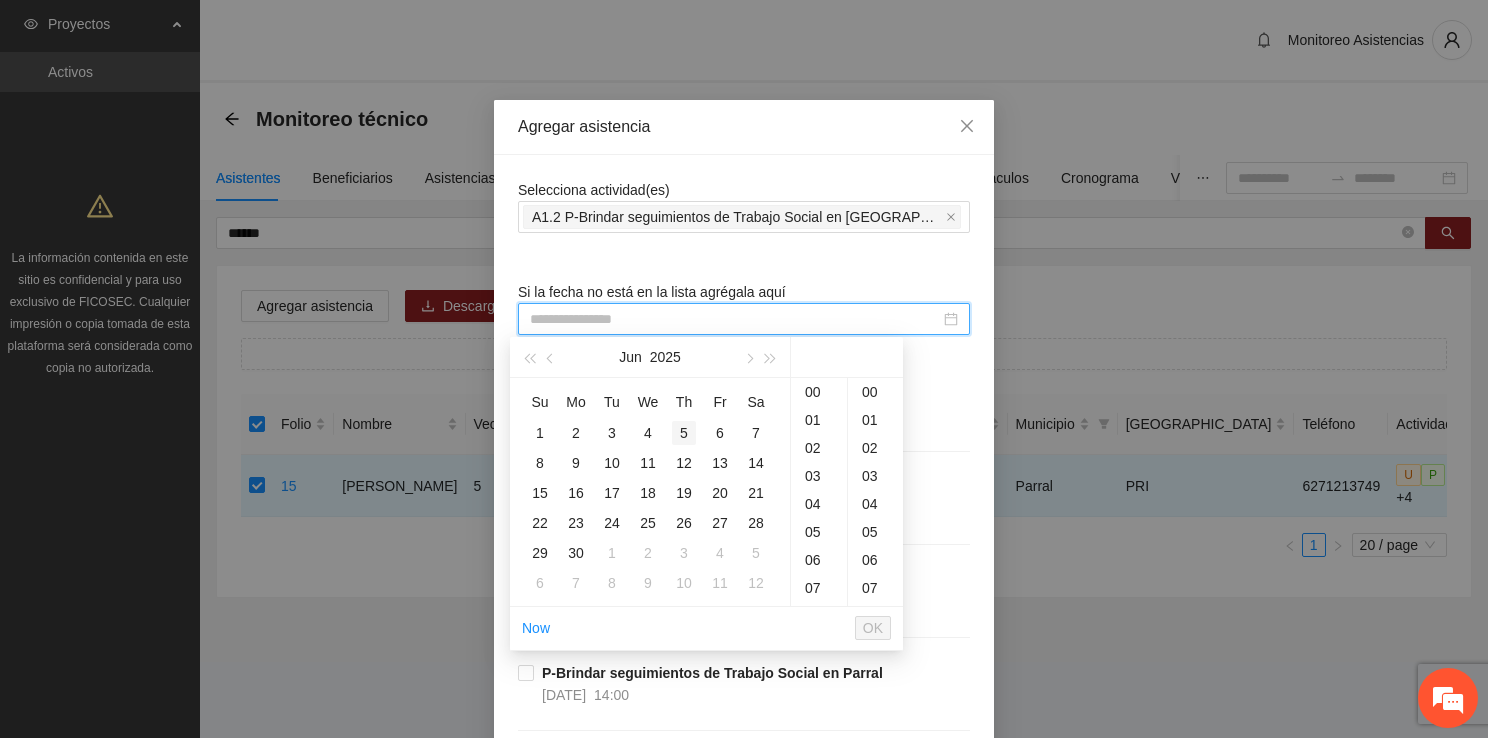 click on "5" at bounding box center (684, 433) 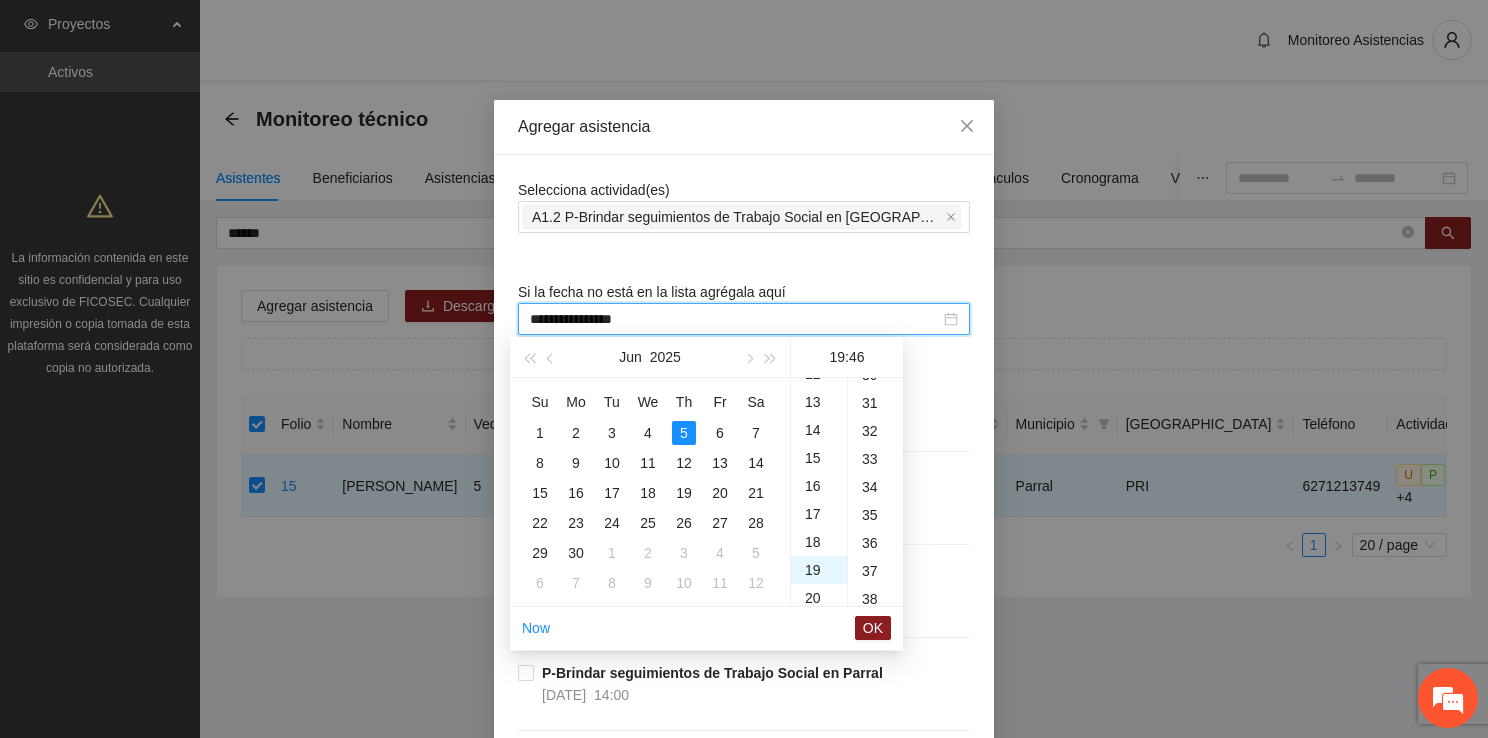 scroll, scrollTop: 532, scrollLeft: 0, axis: vertical 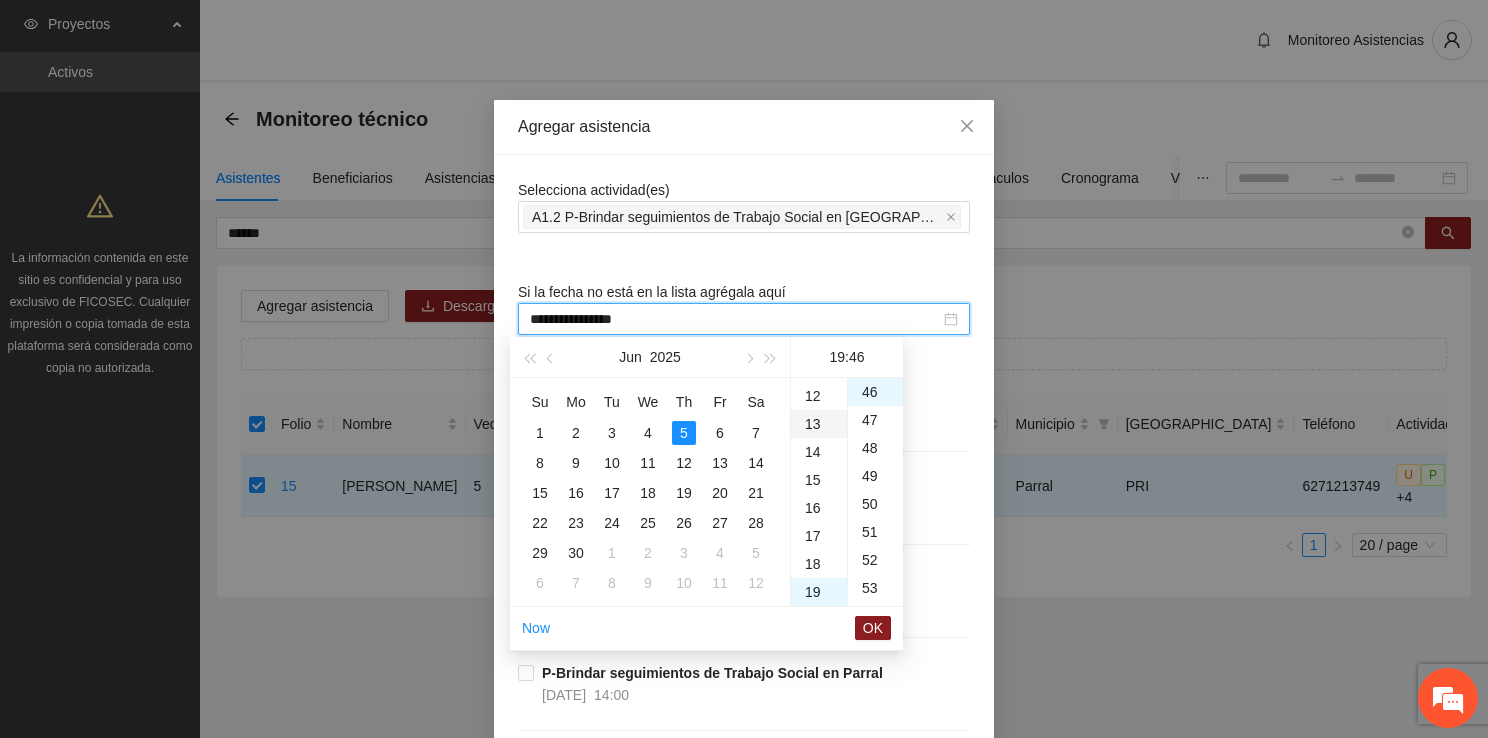 click on "13" at bounding box center (819, 424) 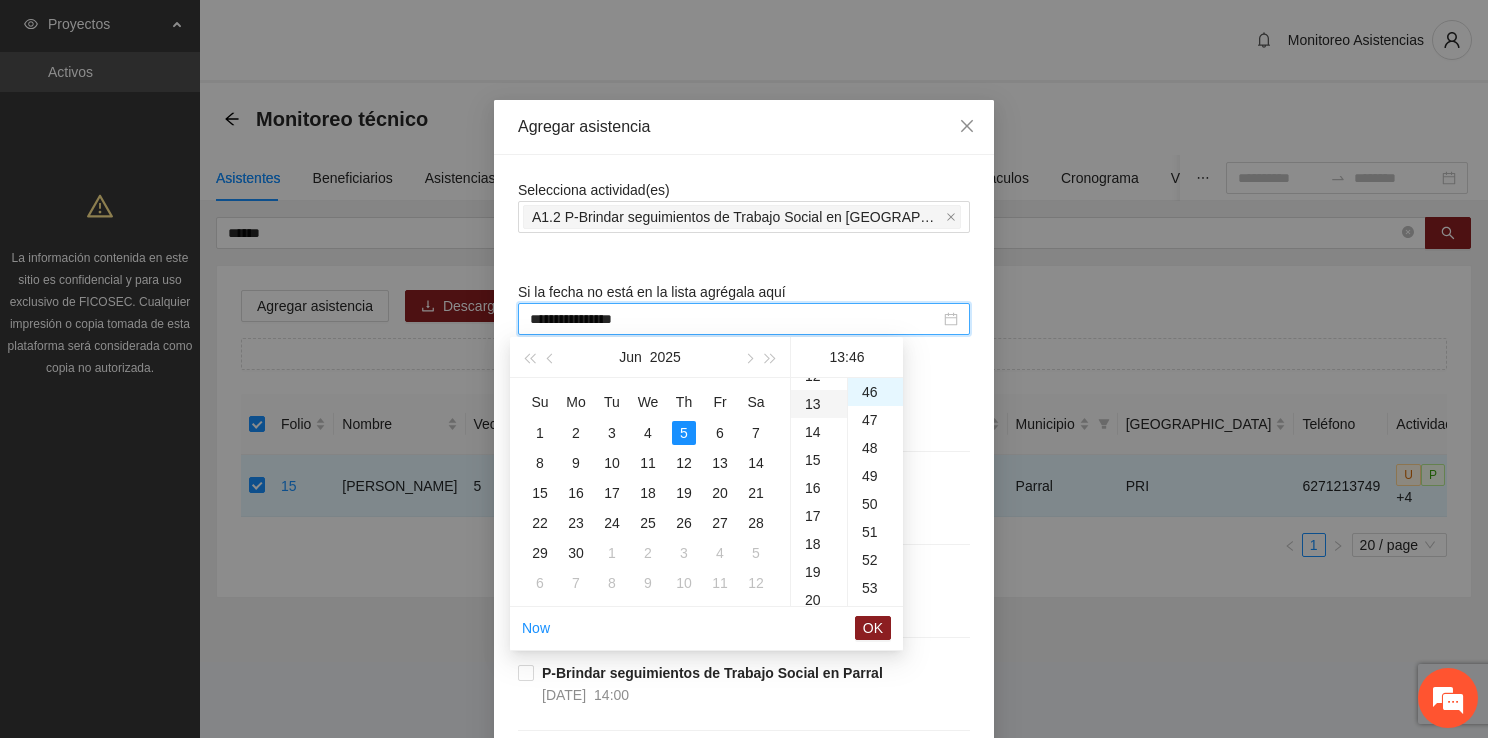 scroll, scrollTop: 364, scrollLeft: 0, axis: vertical 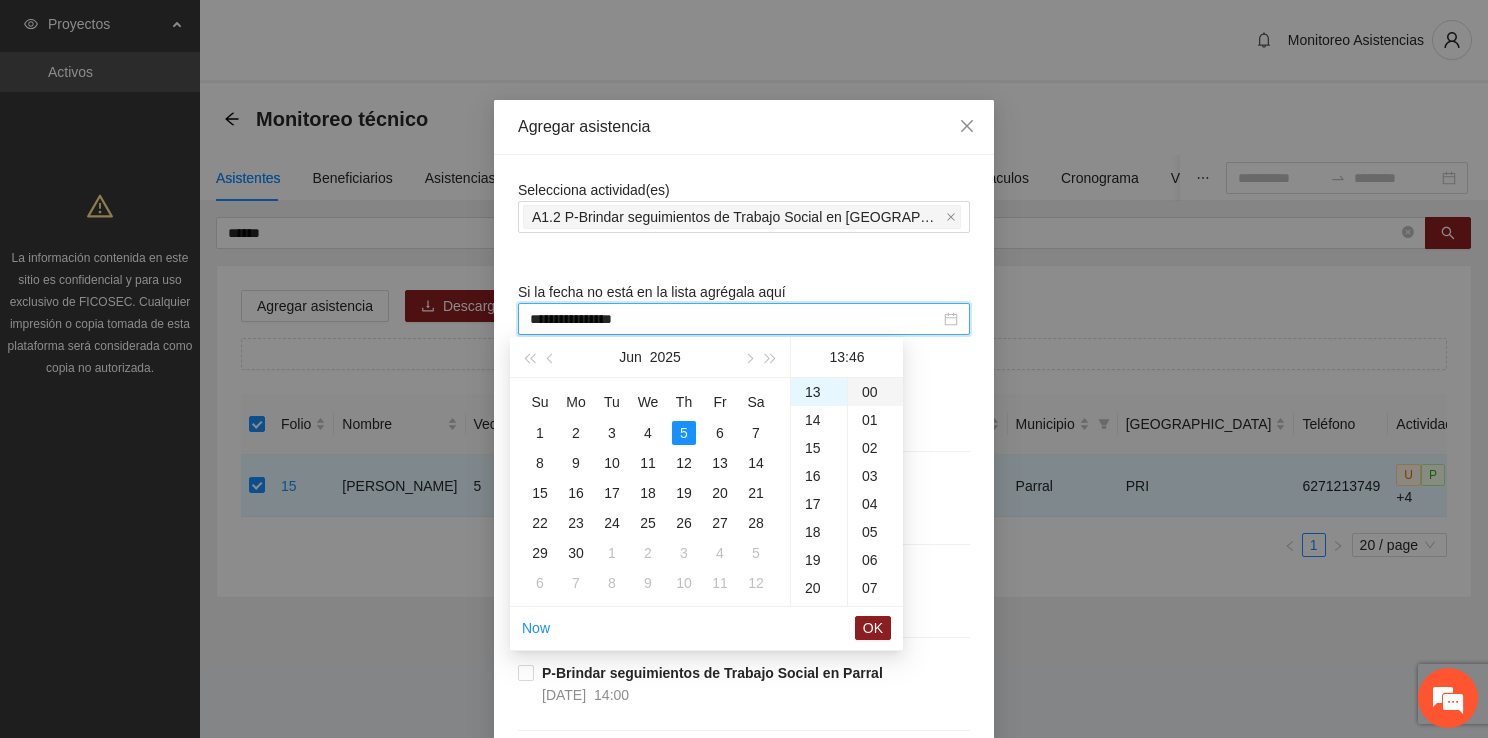 click on "00" at bounding box center [875, 392] 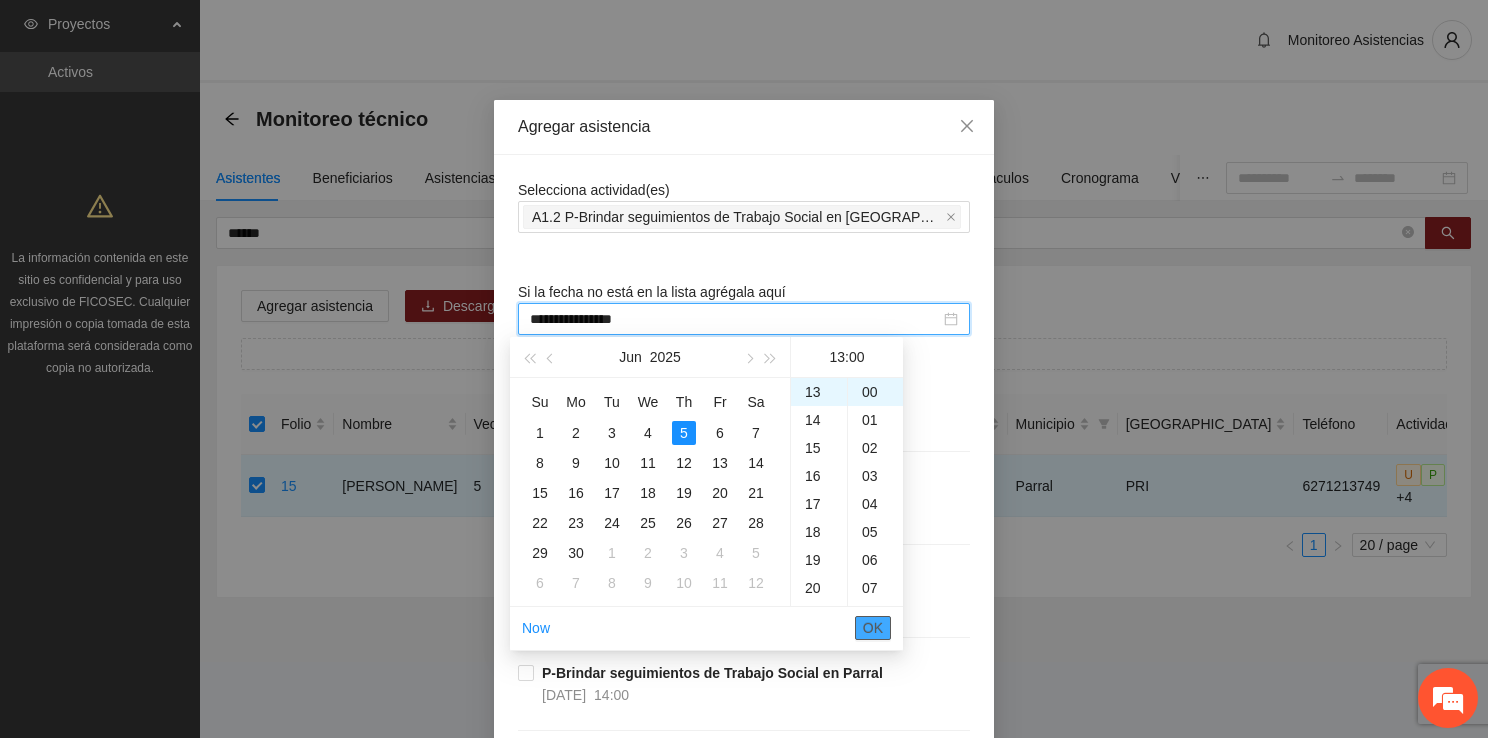 click on "OK" at bounding box center [873, 628] 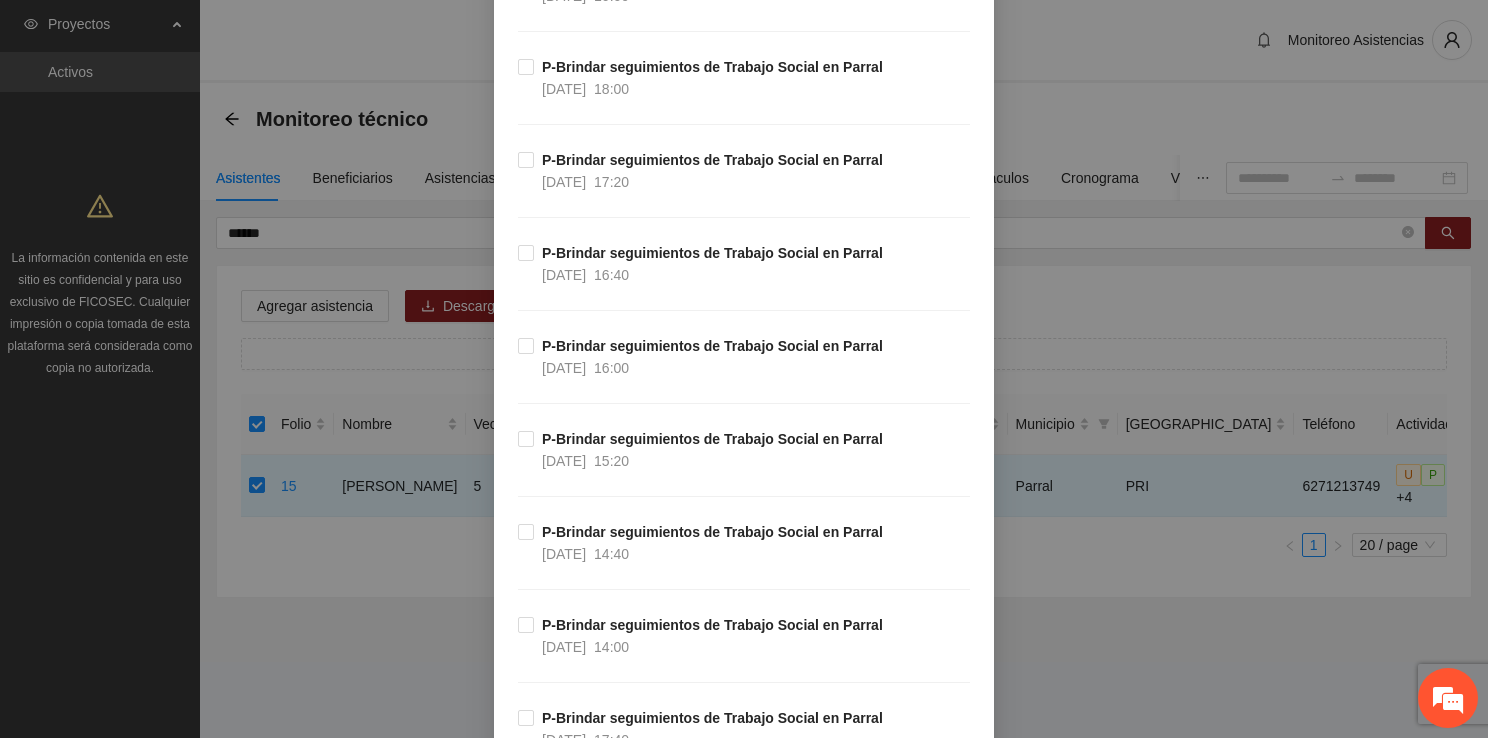 scroll, scrollTop: 4340, scrollLeft: 0, axis: vertical 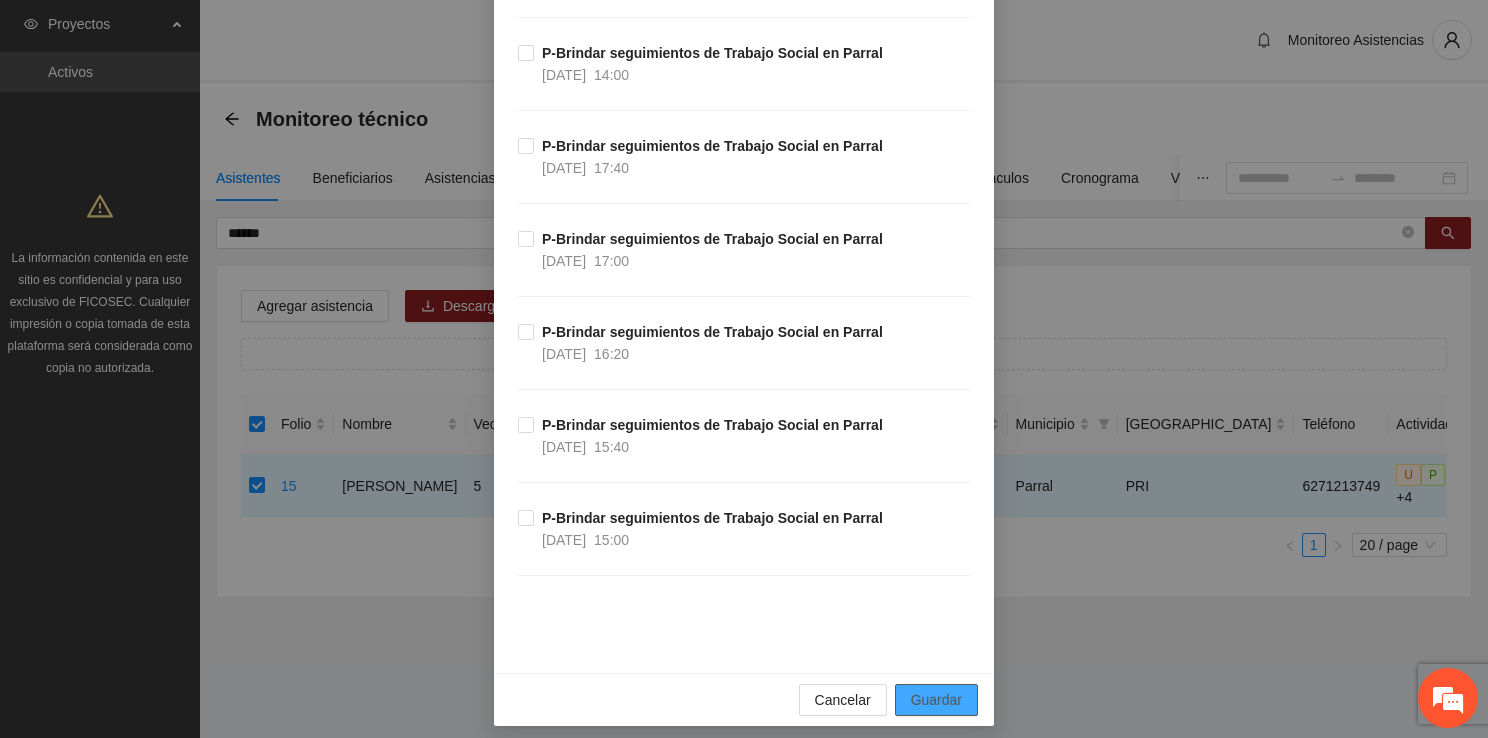click on "Guardar" at bounding box center (936, 700) 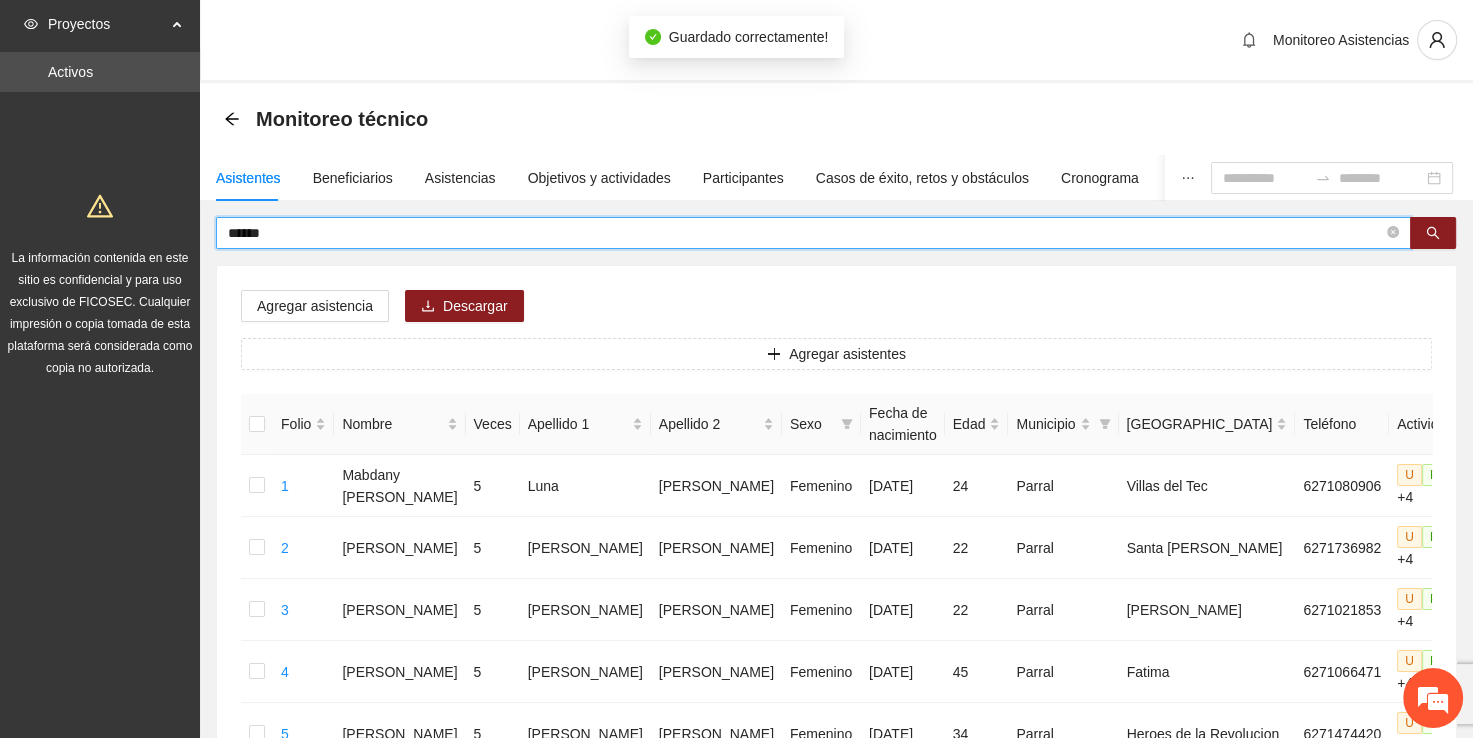 click on "******" at bounding box center [805, 233] 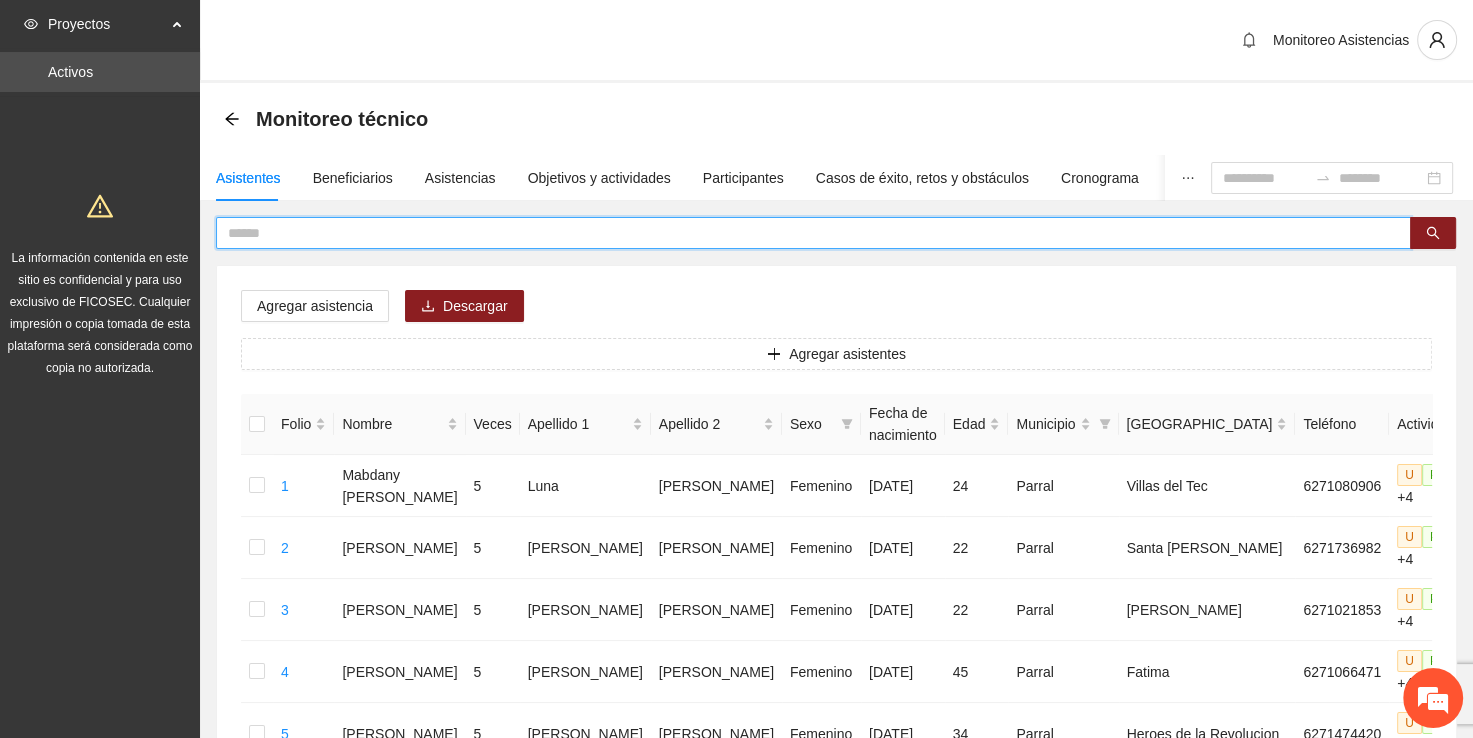 type on "*" 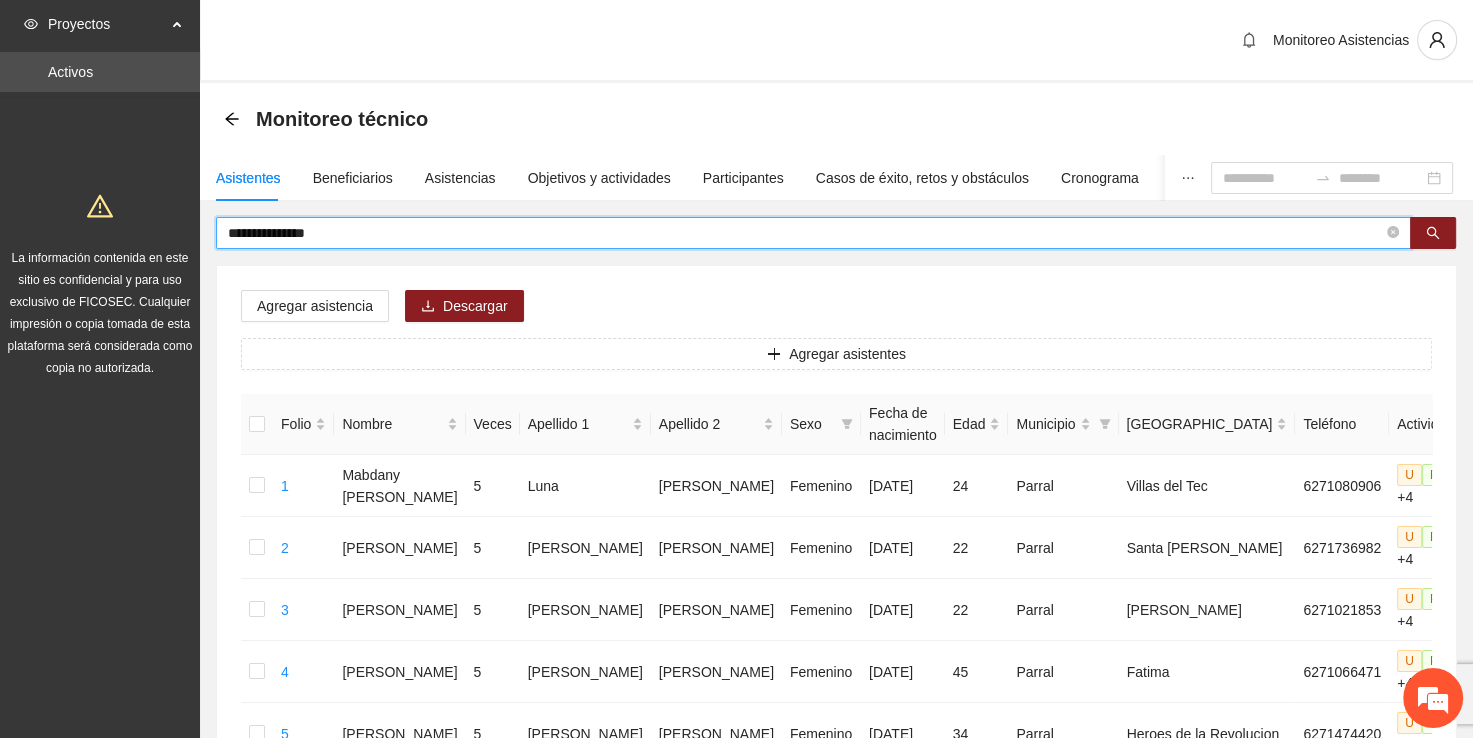 type on "**********" 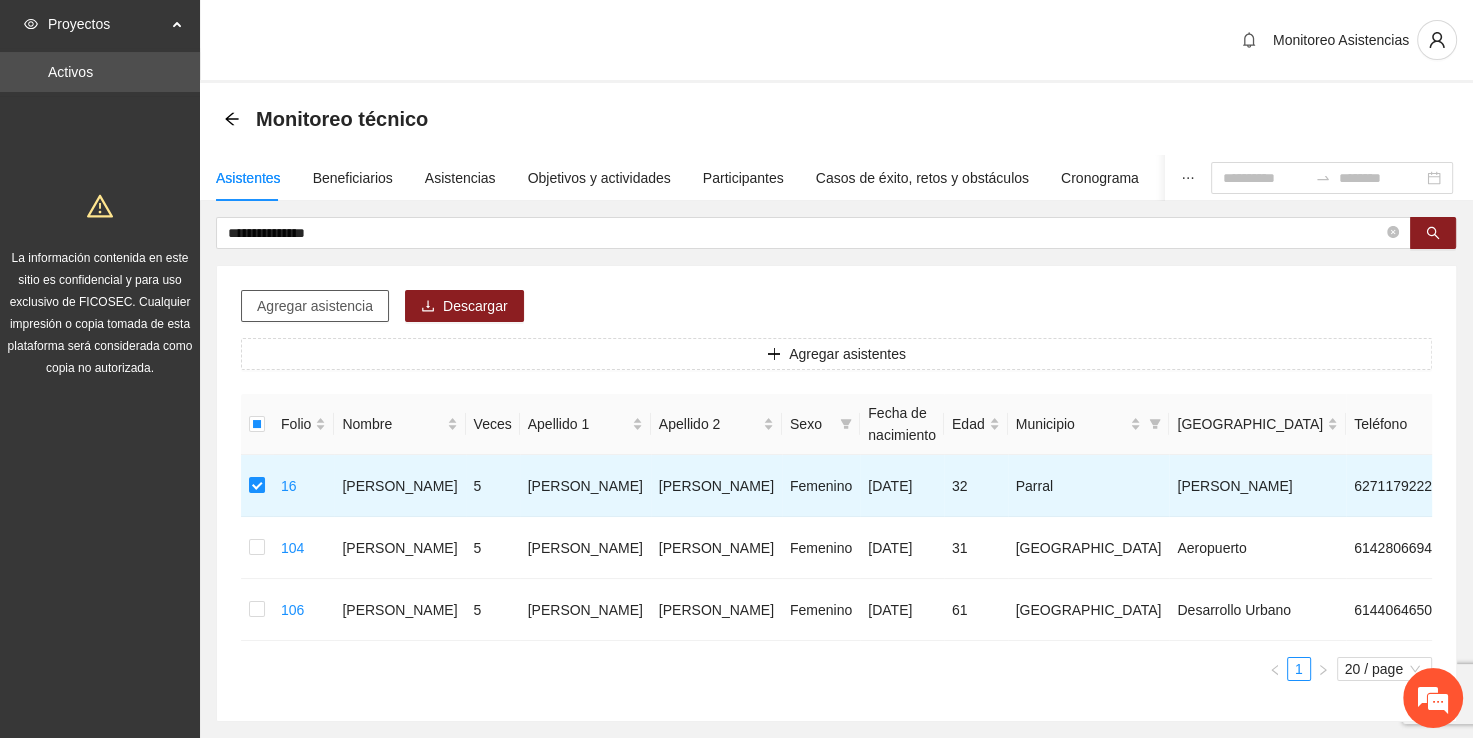 click on "Agregar asistencia" at bounding box center (315, 306) 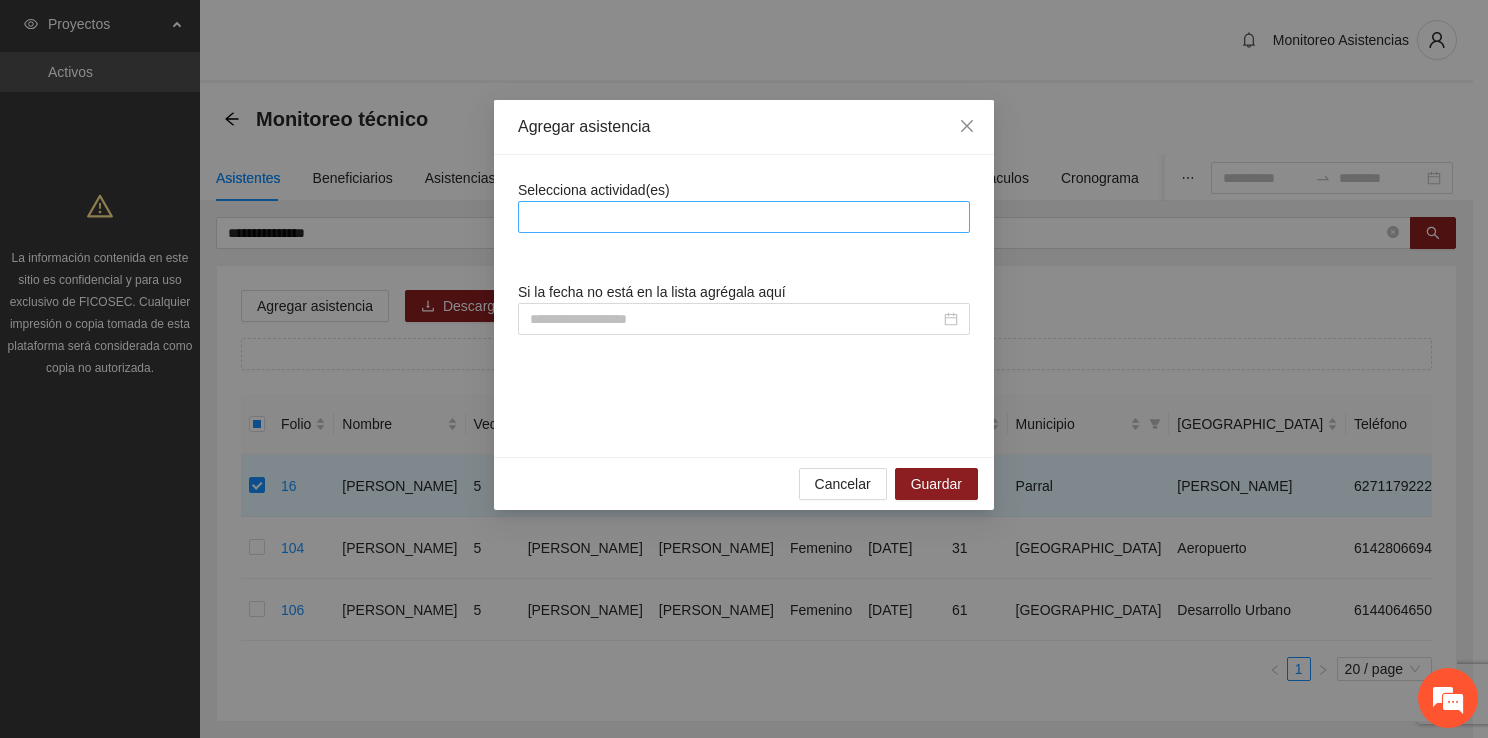 click at bounding box center (744, 217) 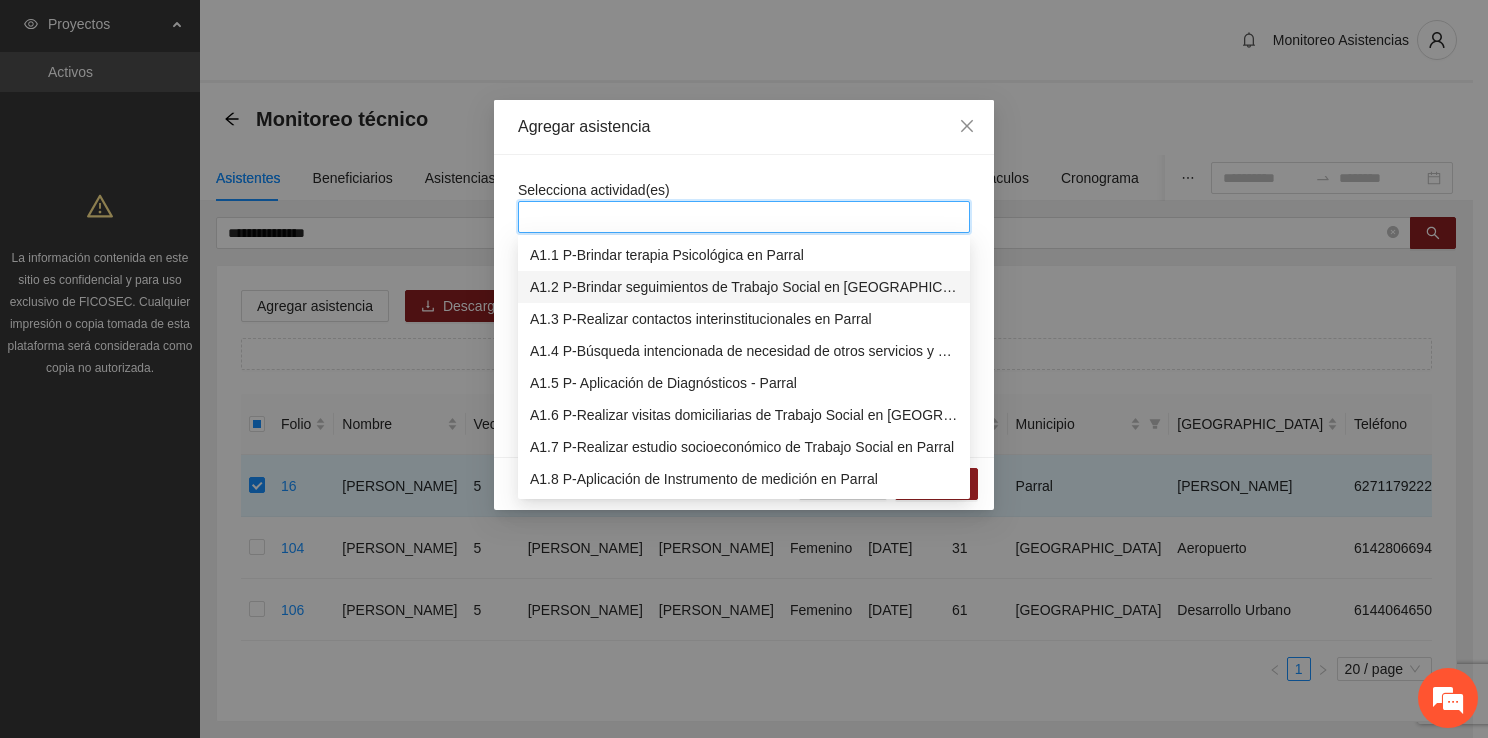 click on "A1.2 P-Brindar seguimientos de Trabajo Social en Parral" at bounding box center [744, 287] 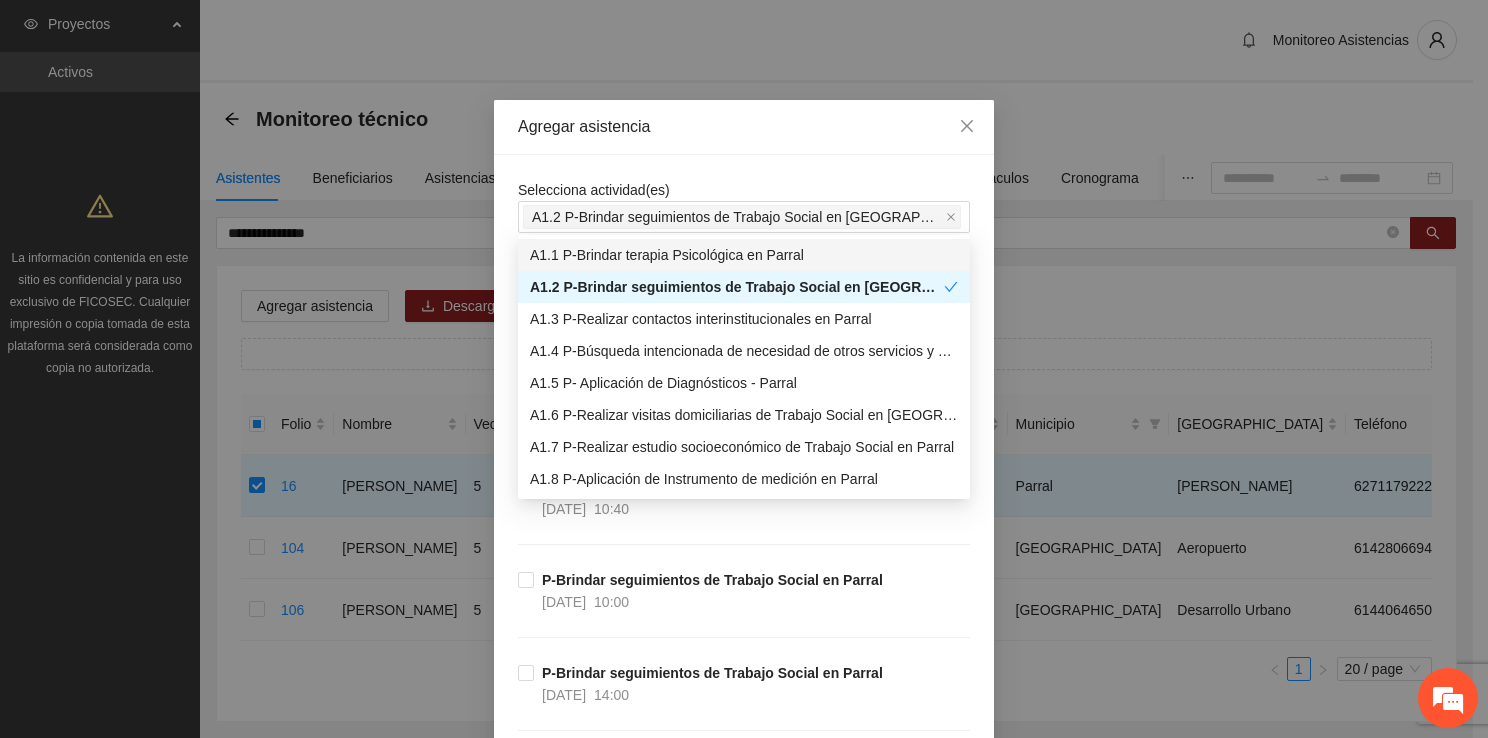 click on "Selecciona actividad(es) A1.2 P-Brindar seguimientos de Trabajo Social en Parral   Si la fecha no está en la lista agrégala aquí P-Brindar seguimientos de Trabajo Social en Parral 13/06/2025 11:20 P-Brindar seguimientos de Trabajo Social en Parral 13/06/2025 10:40 P-Brindar seguimientos de Trabajo Social en Parral 13/06/2025 10:00 P-Brindar seguimientos de Trabajo Social en Parral 12/06/2025 14:00 P-Brindar seguimientos de Trabajo Social en Parral 12/06/2025 13:20 P-Brindar seguimientos de Trabajo Social en Parral 12/06/2025 12:40 P-Brindar seguimientos de Trabajo Social en Parral 12/06/2025 12:00 P-Brindar seguimientos de Trabajo Social en Parral 12/06/2025 11:20 P-Brindar seguimientos de Trabajo Social en Parral 12/06/2025 10:40 P-Brindar seguimientos de Trabajo Social en Parral 12/06/2025 10:00 P-Brindar seguimientos de Trabajo Social en Parral 11/06/2025 17:00 P-Brindar seguimientos de Trabajo Social en Parral 11/06/2025 16:20 P-Brindar seguimientos de Trabajo Social en Parral 11/06/2025 15:40 15:00" at bounding box center (744, 2584) 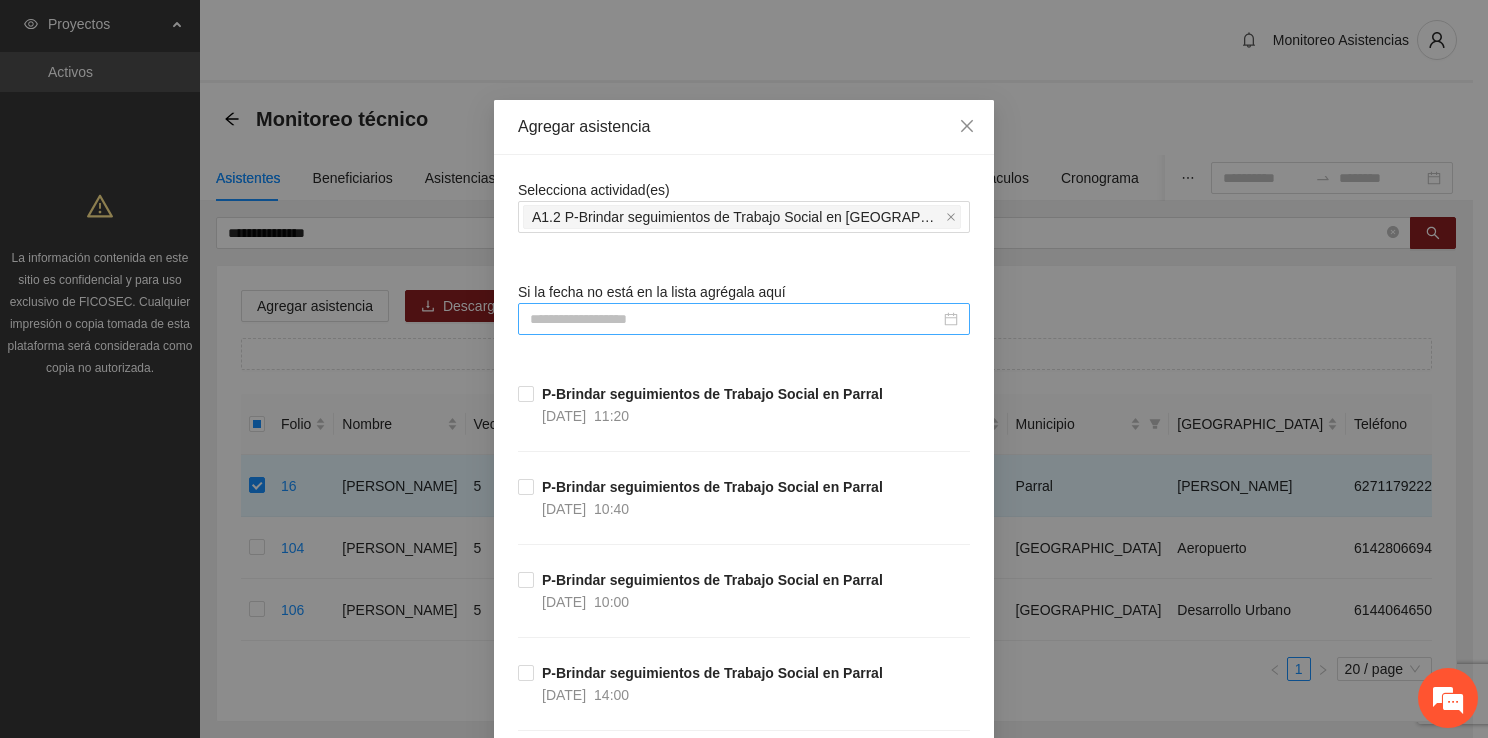 click at bounding box center [735, 319] 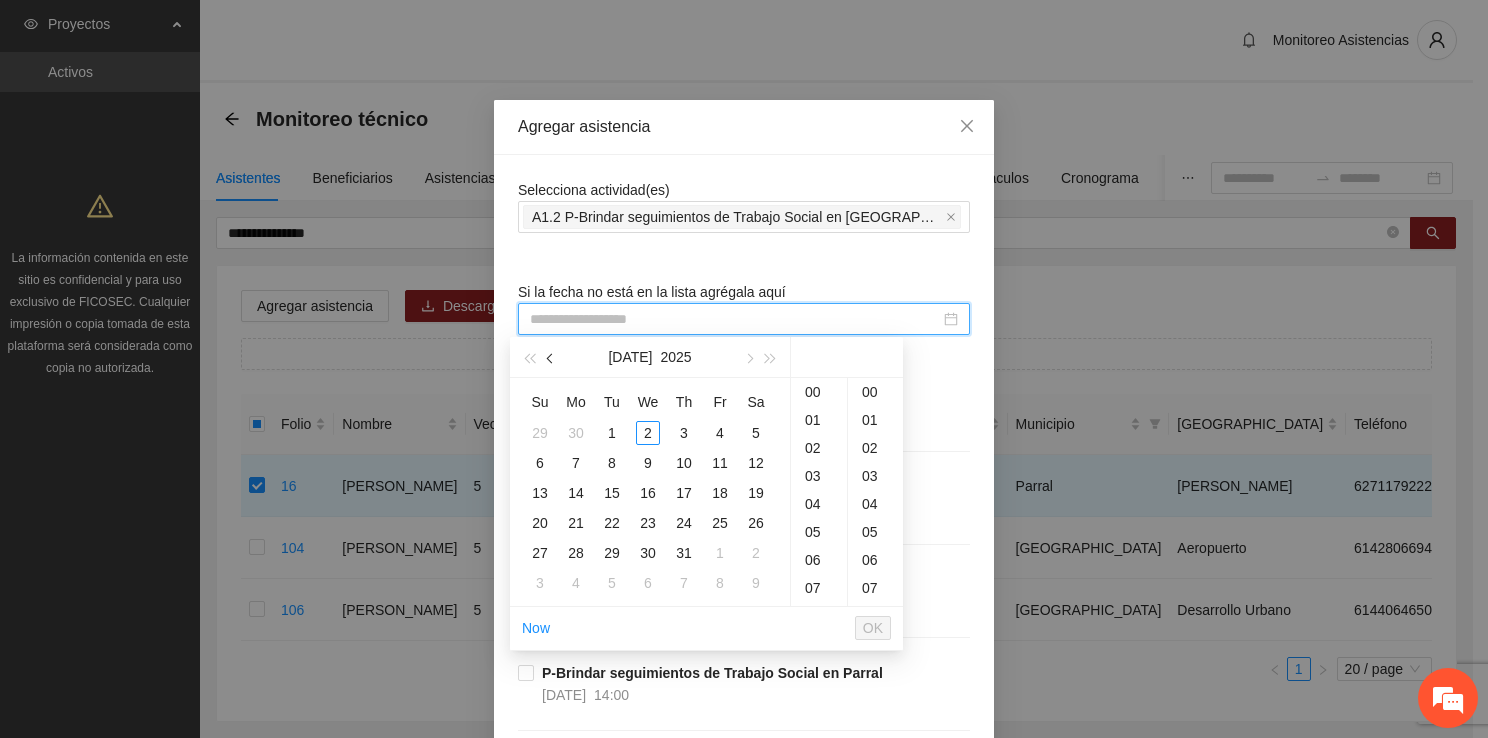click at bounding box center [552, 359] 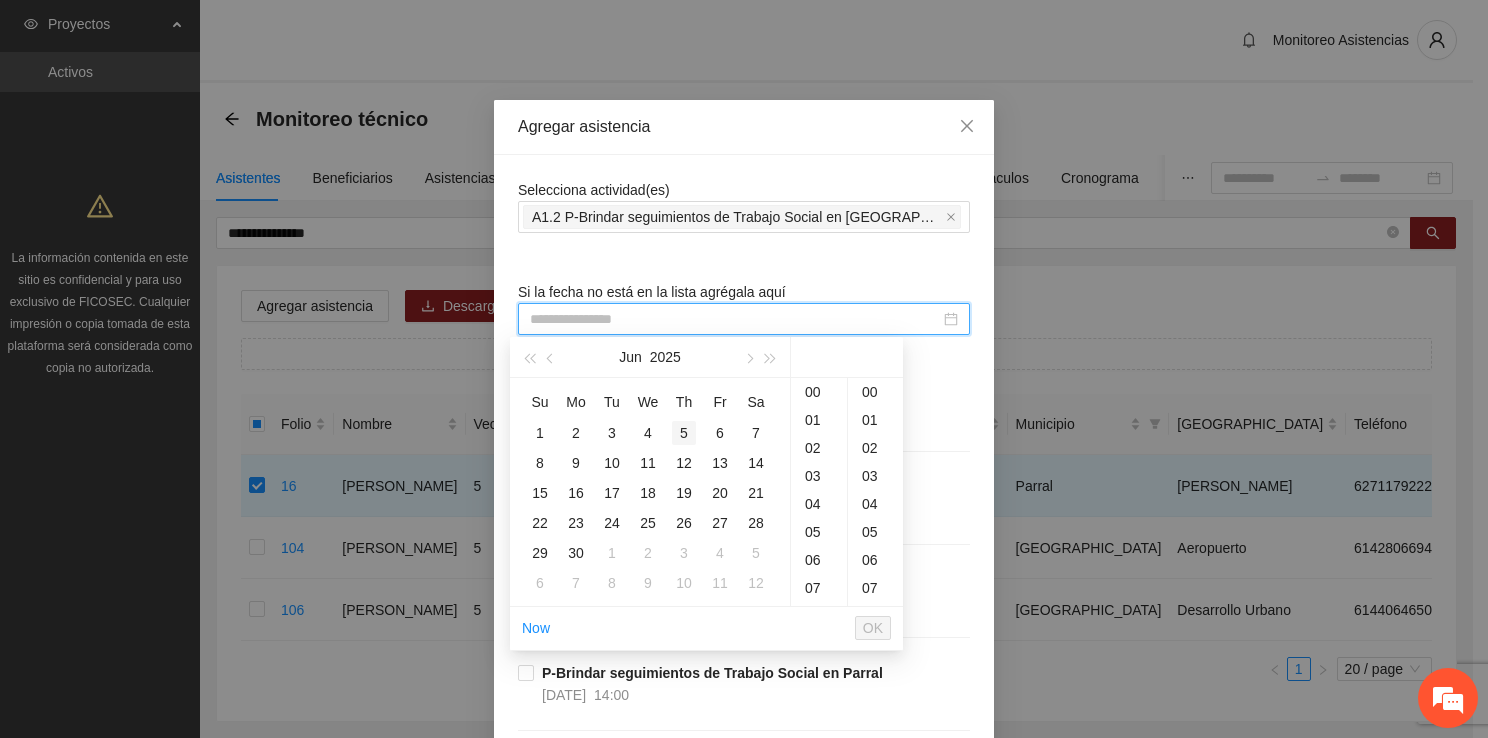 click on "5" at bounding box center [684, 433] 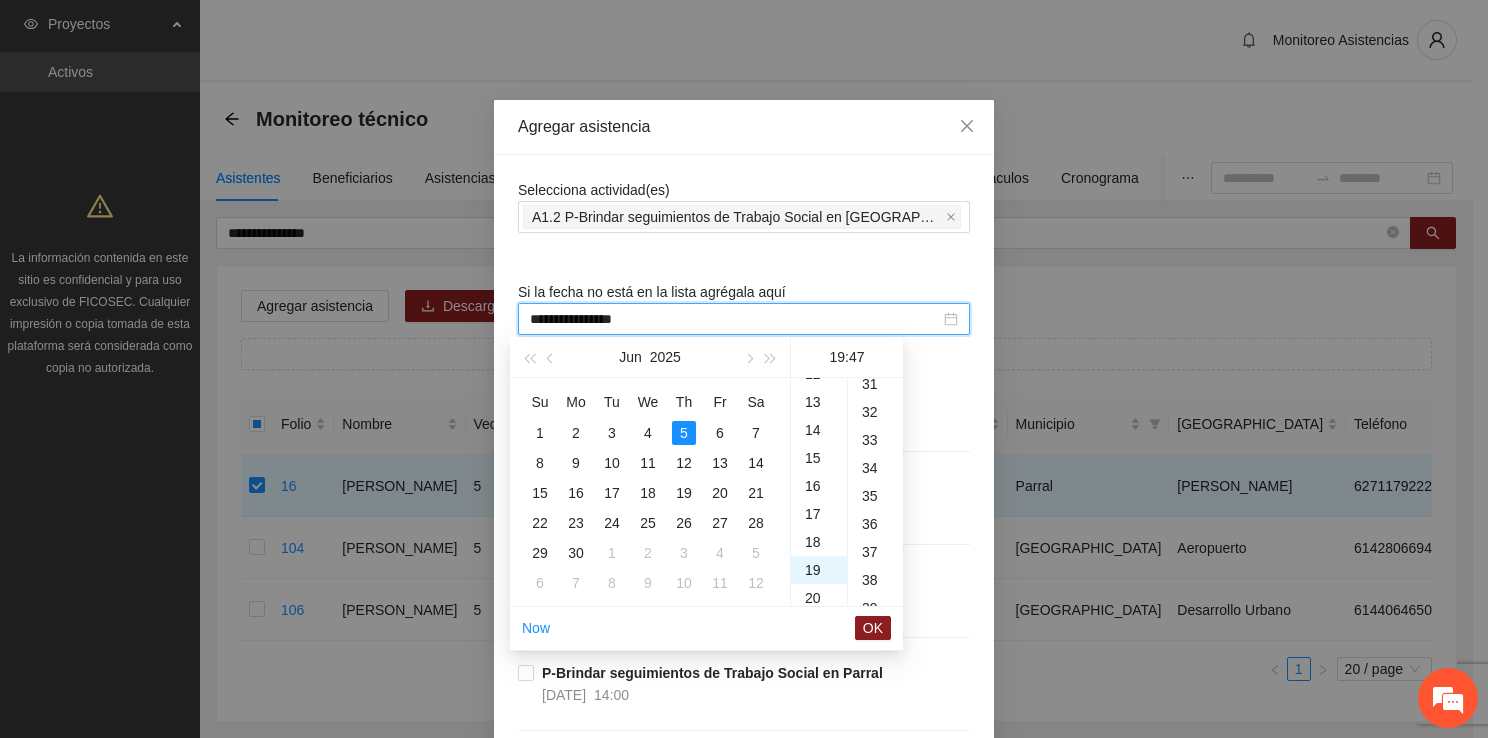 scroll, scrollTop: 532, scrollLeft: 0, axis: vertical 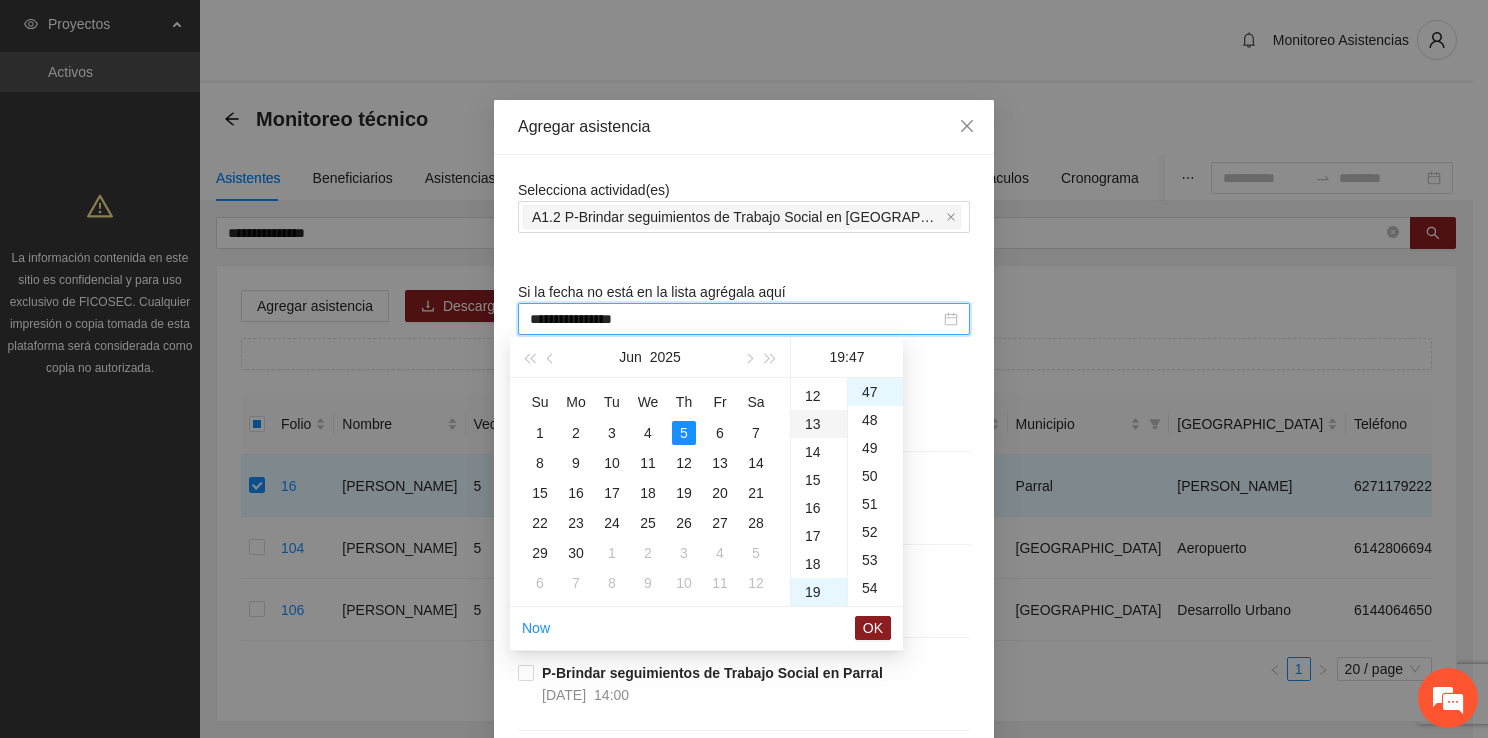 click on "13" at bounding box center (819, 424) 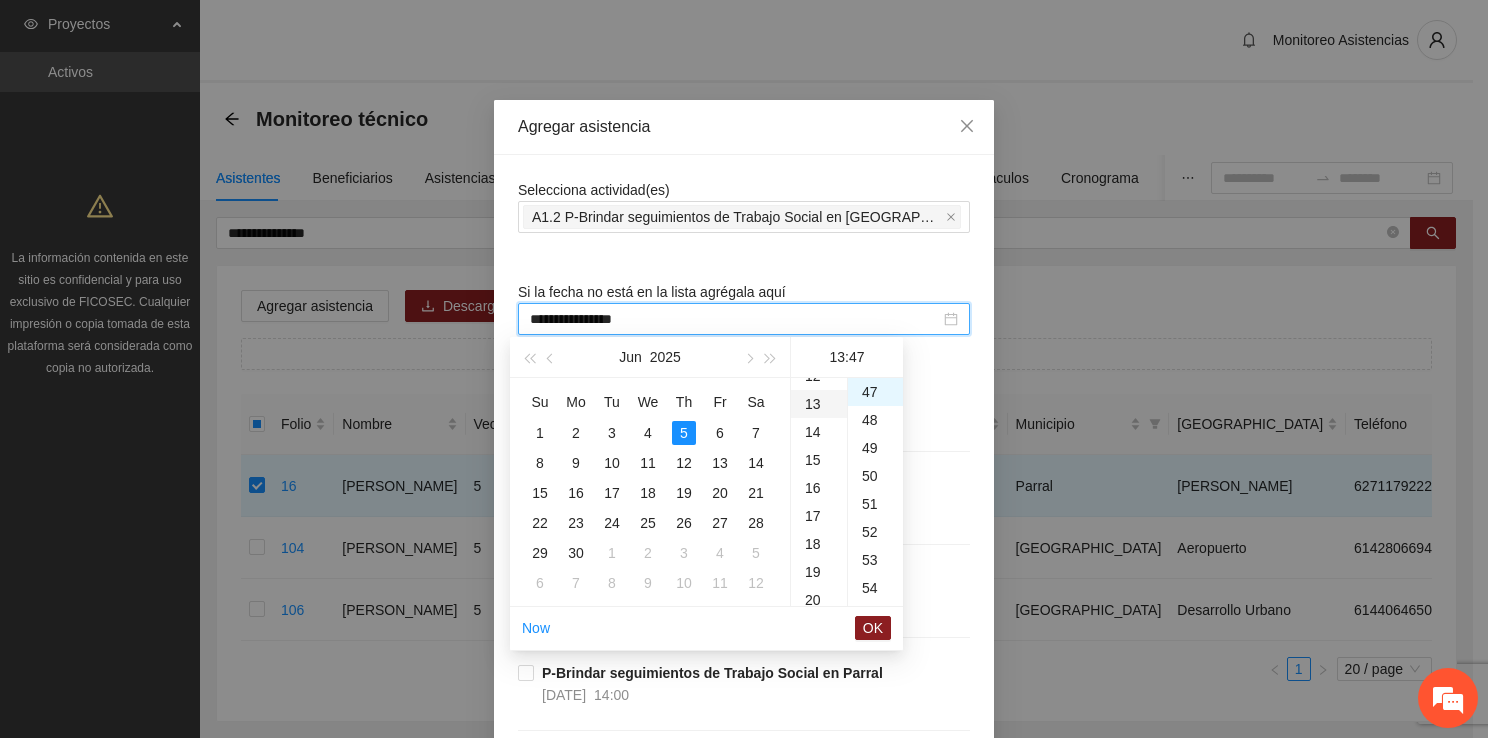 scroll, scrollTop: 364, scrollLeft: 0, axis: vertical 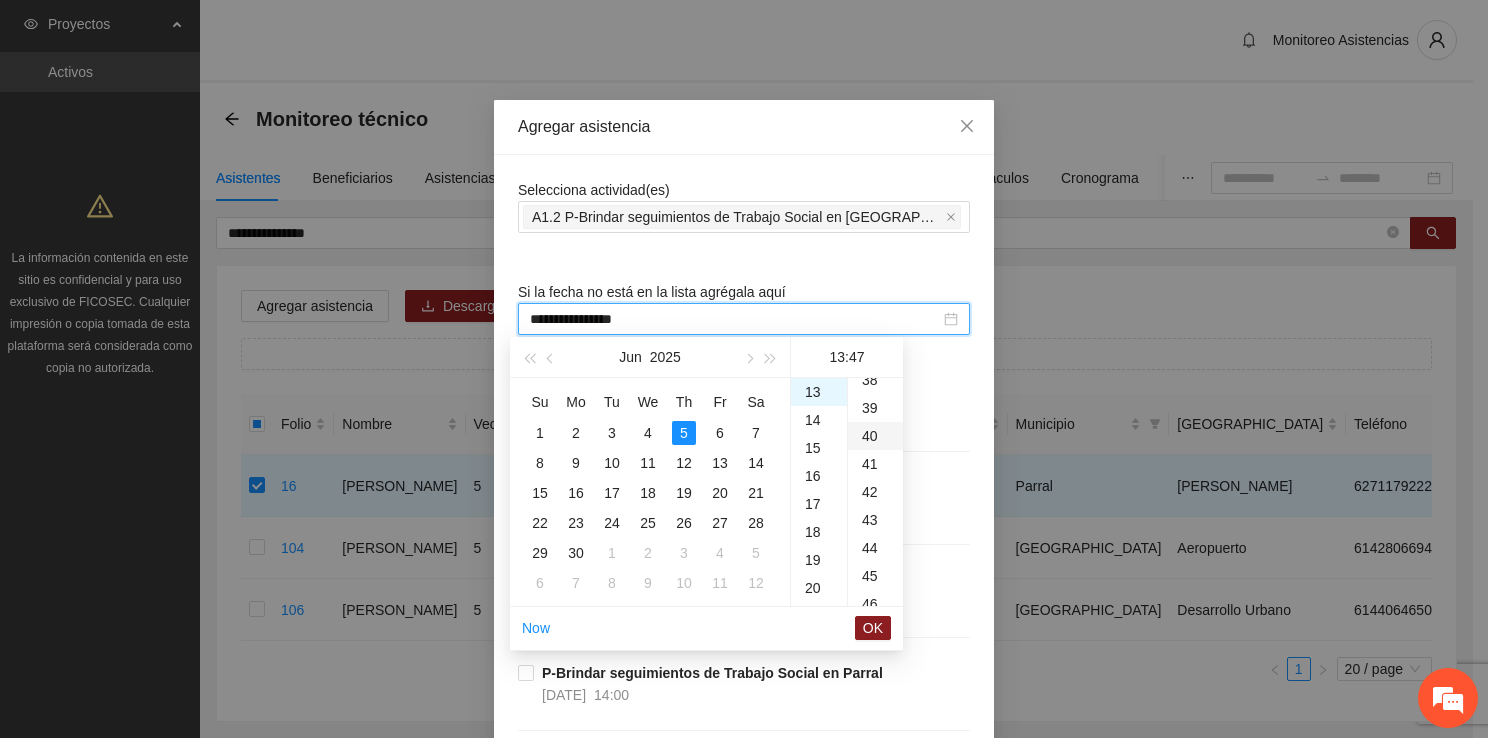 click on "40" at bounding box center [875, 436] 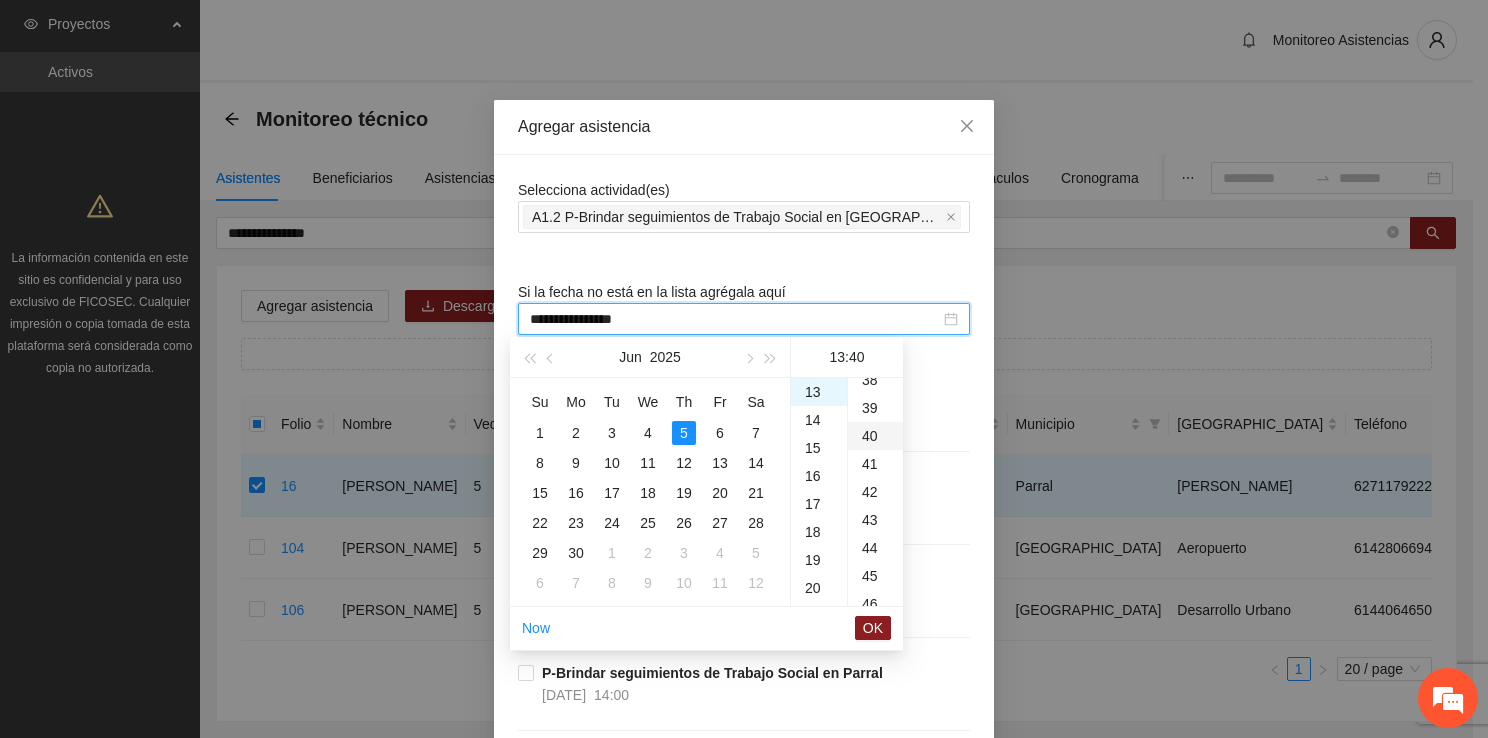 scroll, scrollTop: 1120, scrollLeft: 0, axis: vertical 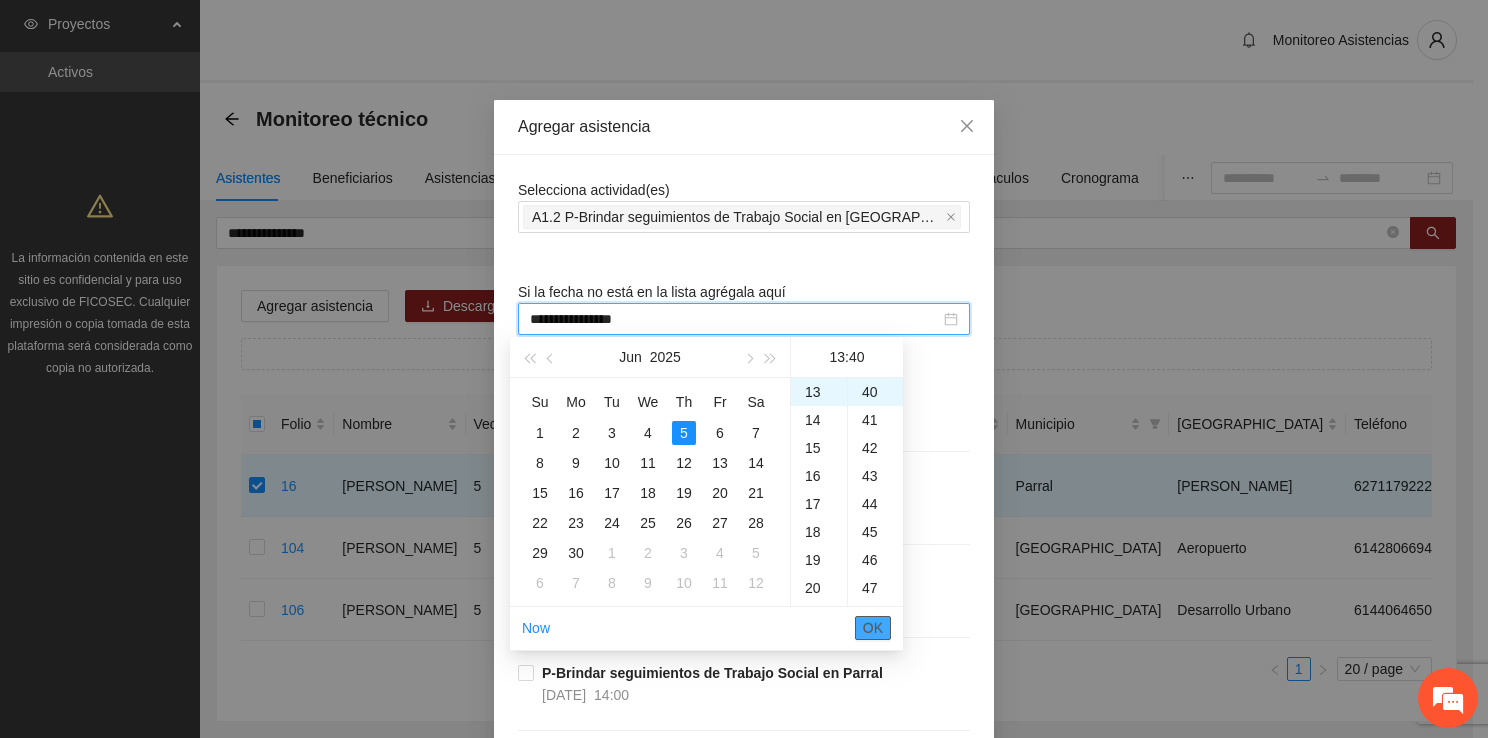 click on "OK" at bounding box center [873, 628] 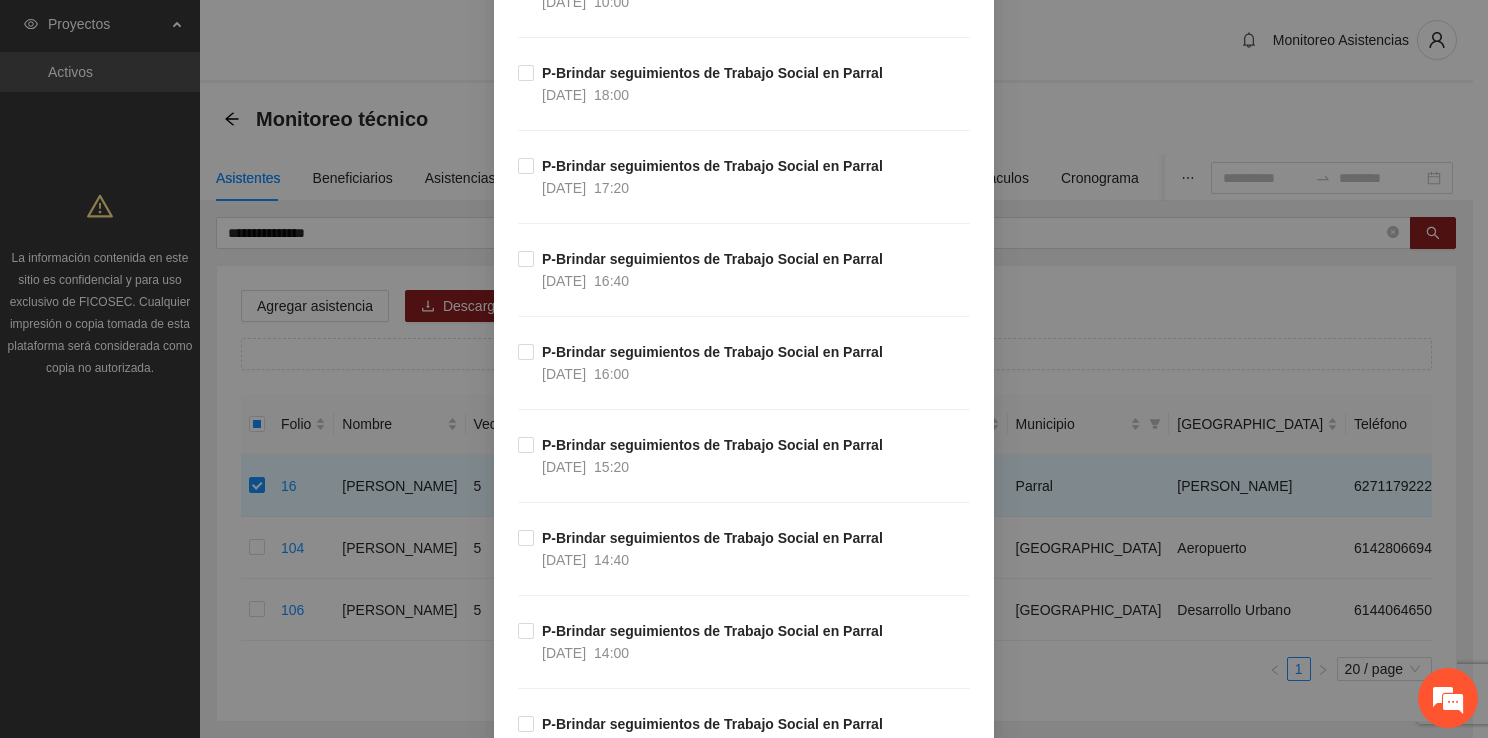 scroll, scrollTop: 4340, scrollLeft: 0, axis: vertical 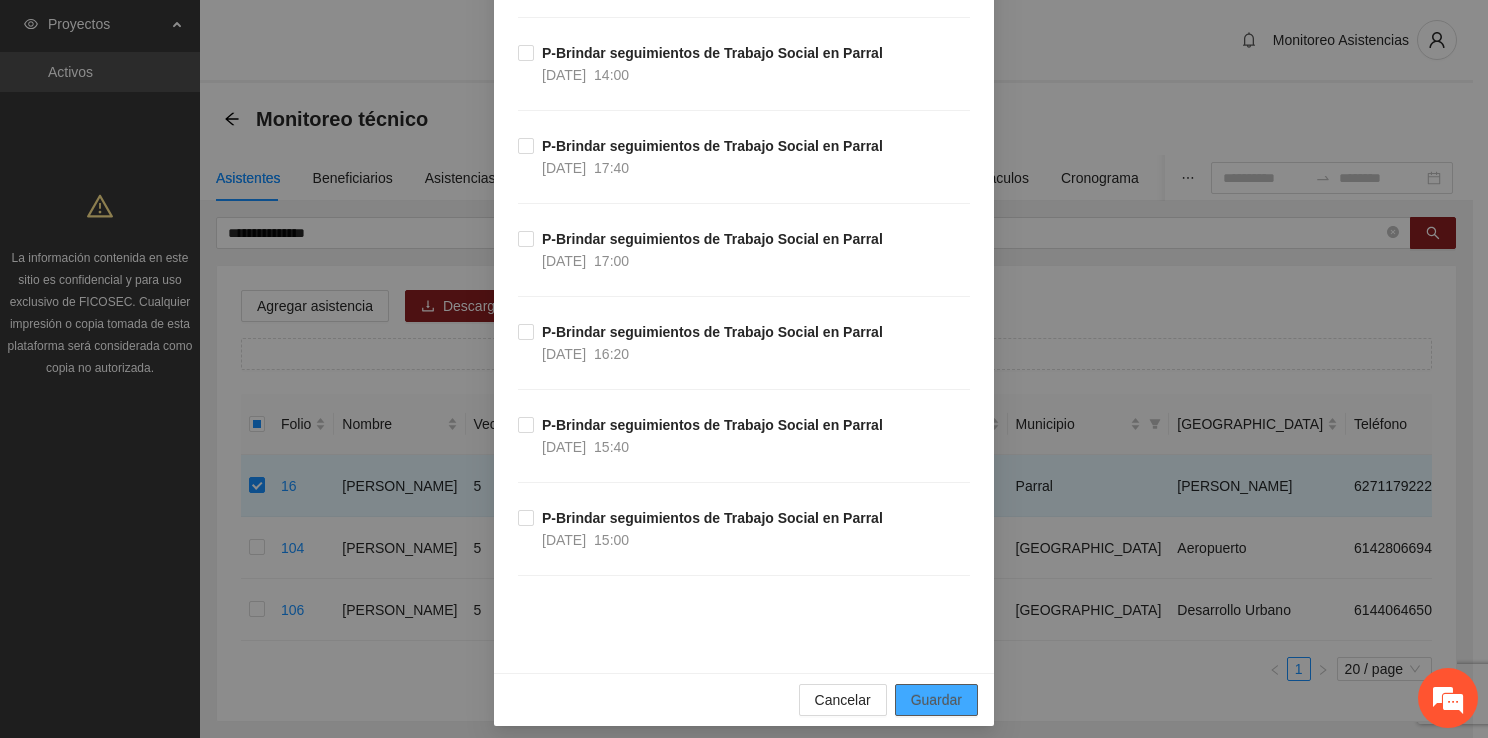 click on "Guardar" at bounding box center [936, 700] 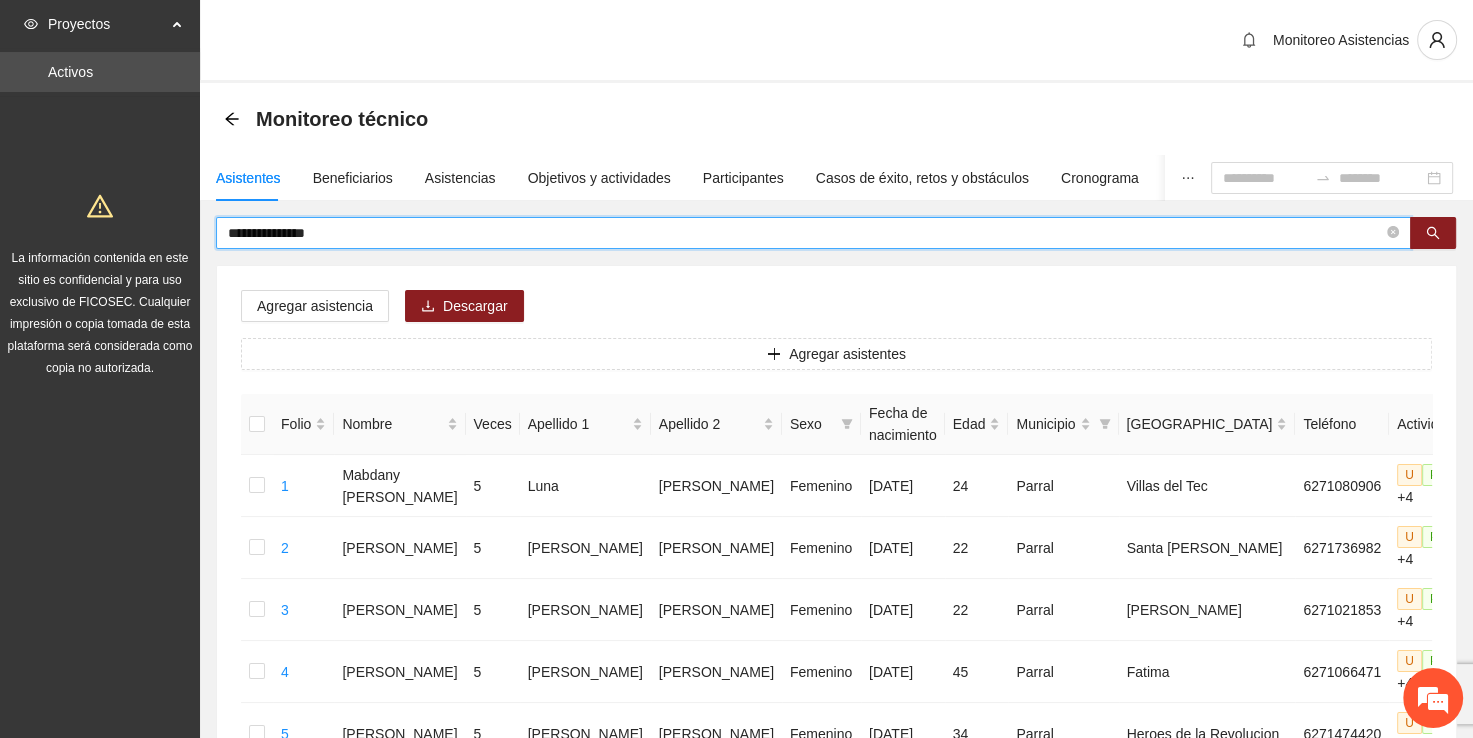 click on "**********" at bounding box center [805, 233] 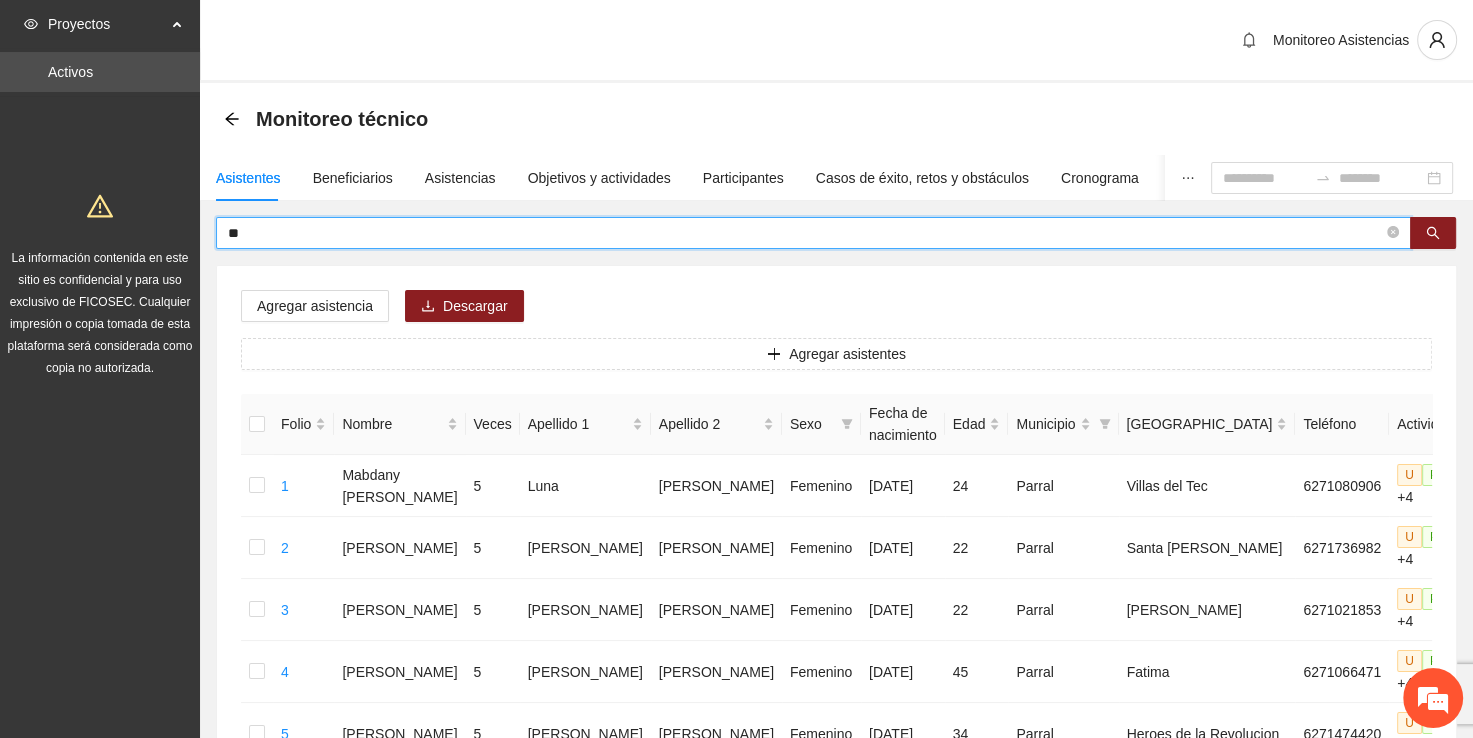 type on "*" 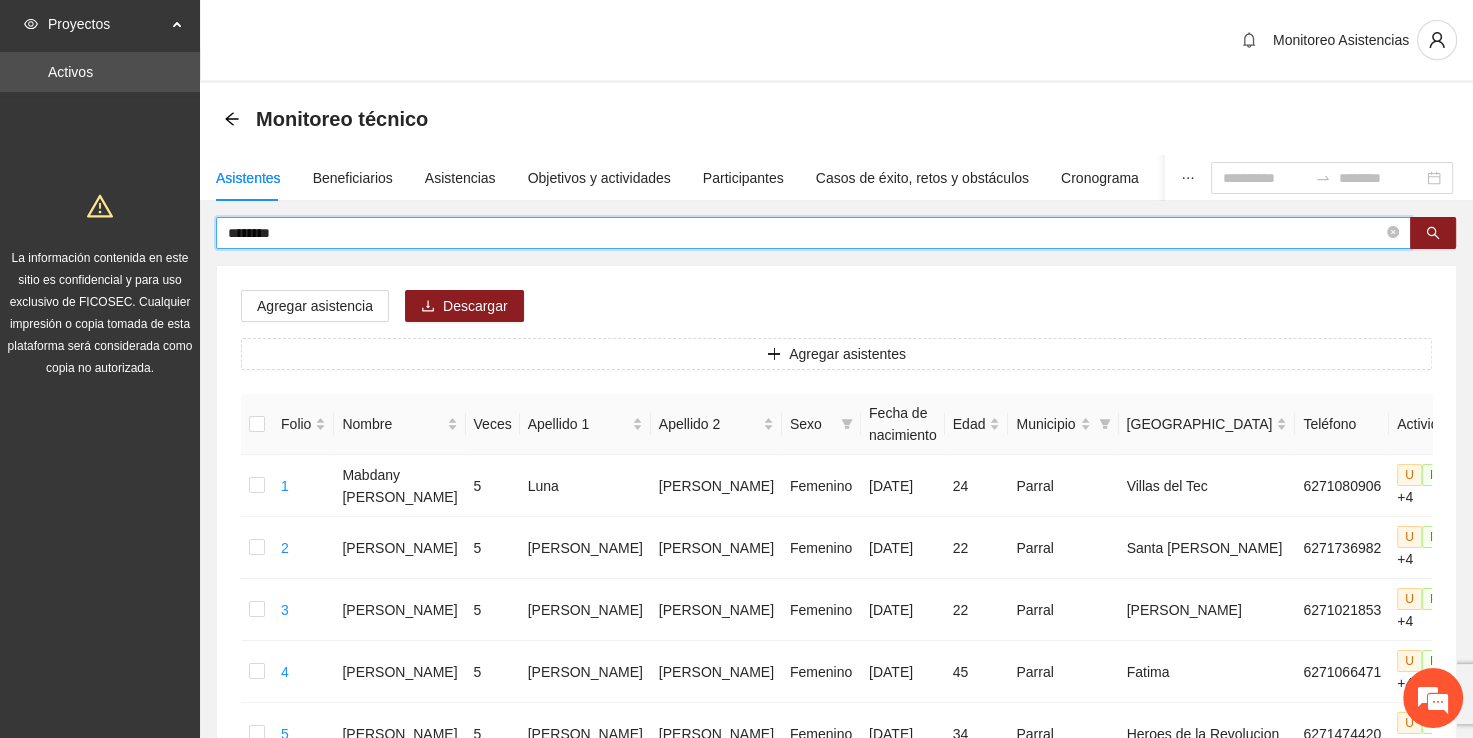 type on "********" 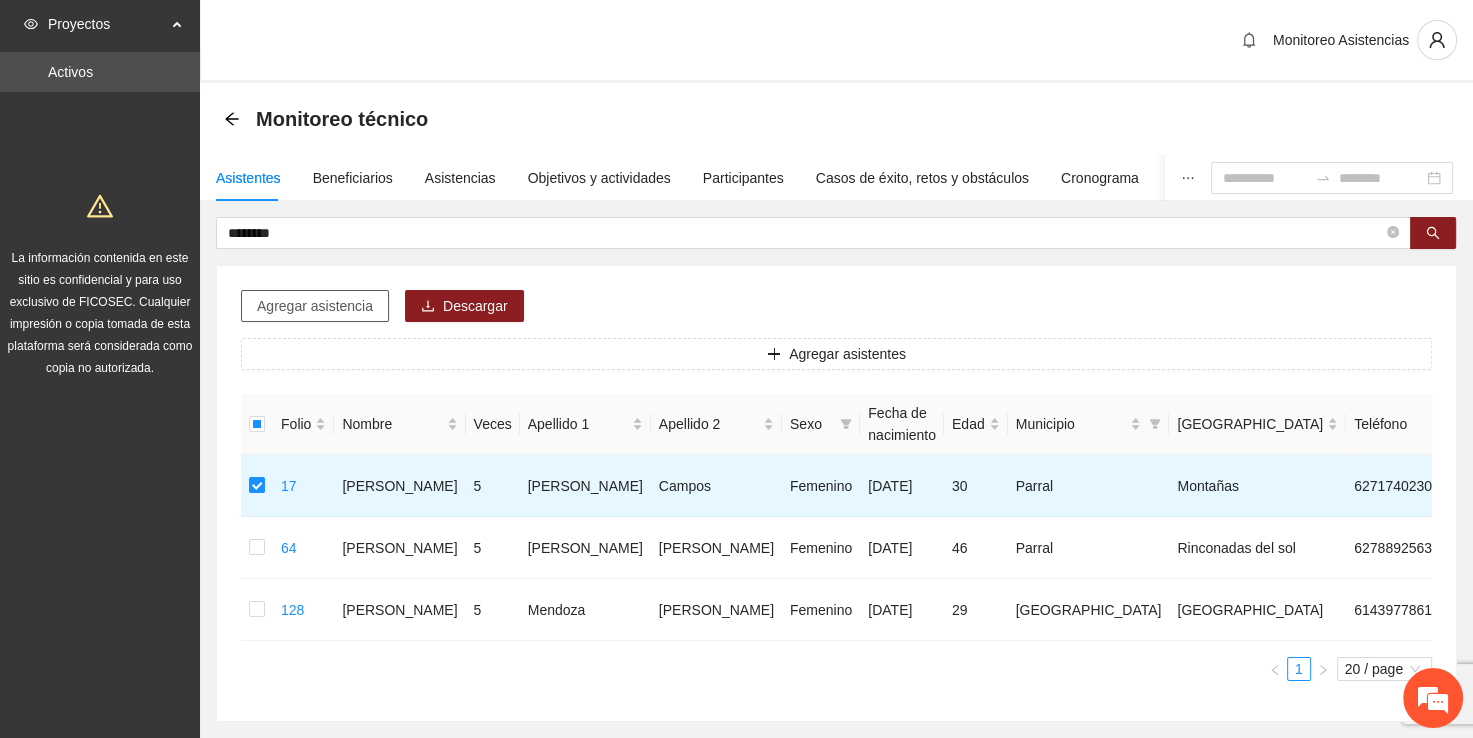 click on "Agregar asistencia" at bounding box center [315, 306] 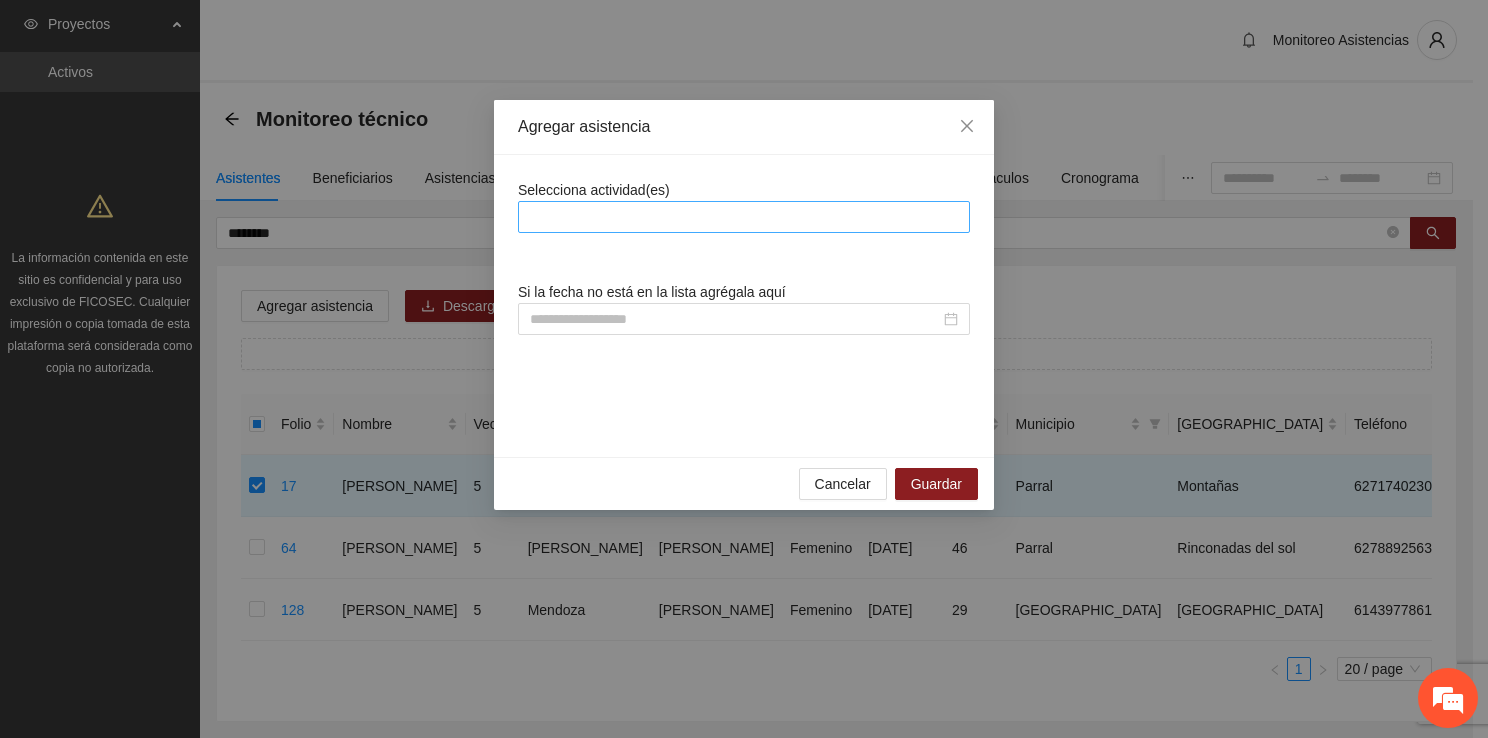 click at bounding box center (744, 217) 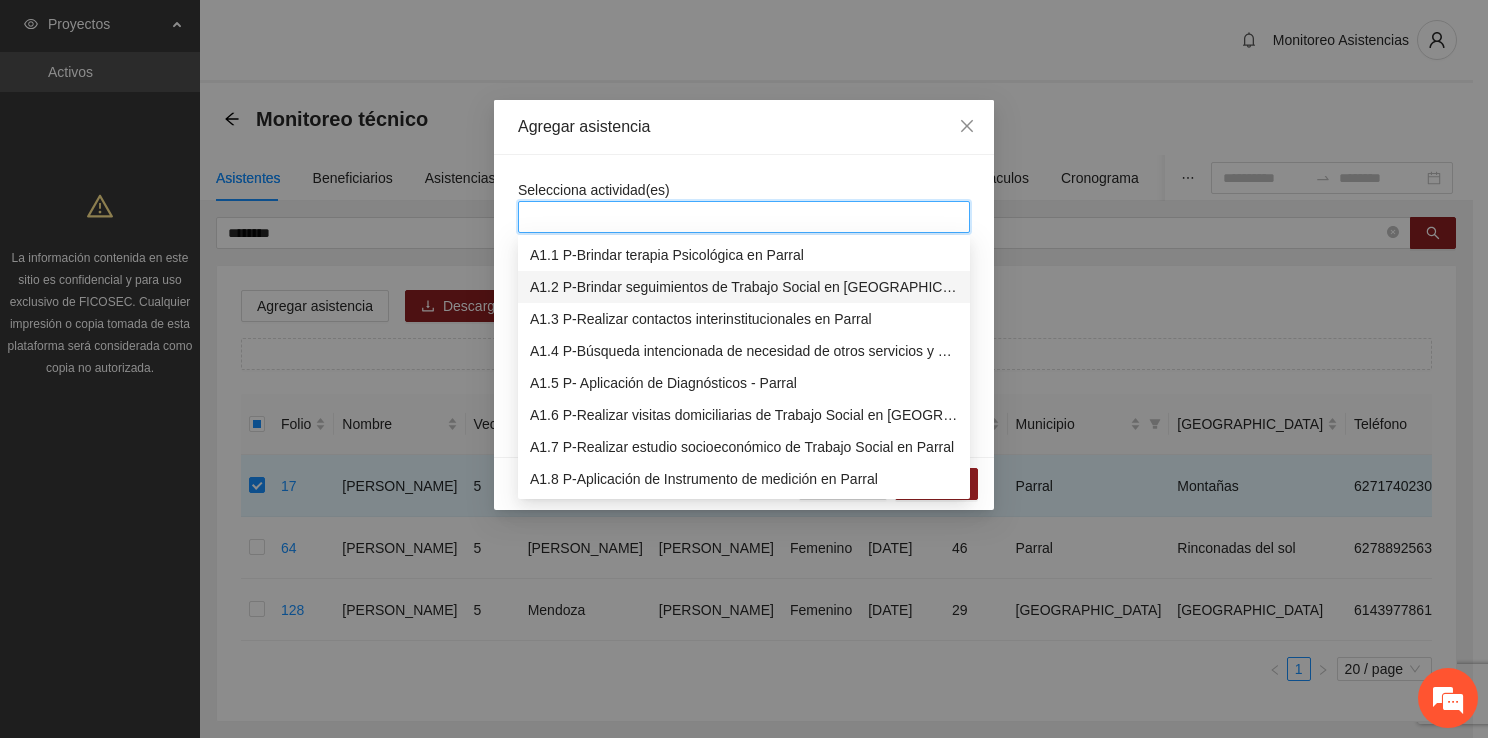 click on "A1.2 P-Brindar seguimientos de Trabajo Social en Parral" at bounding box center [744, 287] 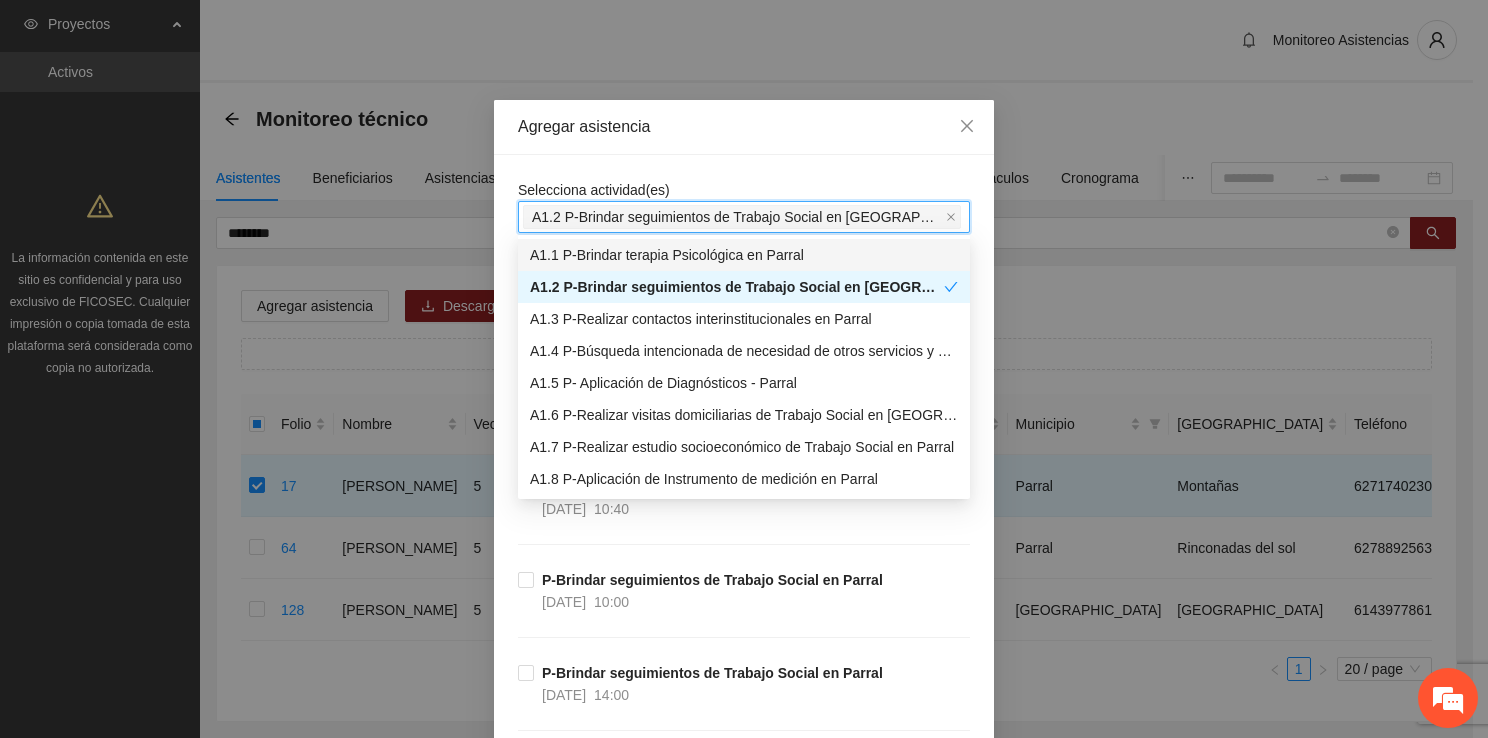 click on "Selecciona actividad(es) A1.2 P-Brindar seguimientos de Trabajo Social en Parral   Si la fecha no está en la lista agrégala aquí P-Brindar seguimientos de Trabajo Social en Parral 13/06/2025 11:20 P-Brindar seguimientos de Trabajo Social en Parral 13/06/2025 10:40 P-Brindar seguimientos de Trabajo Social en Parral 13/06/2025 10:00 P-Brindar seguimientos de Trabajo Social en Parral 12/06/2025 14:00 P-Brindar seguimientos de Trabajo Social en Parral 12/06/2025 13:20 P-Brindar seguimientos de Trabajo Social en Parral 12/06/2025 12:40 P-Brindar seguimientos de Trabajo Social en Parral 12/06/2025 12:00 P-Brindar seguimientos de Trabajo Social en Parral 12/06/2025 11:20 P-Brindar seguimientos de Trabajo Social en Parral 12/06/2025 10:40 P-Brindar seguimientos de Trabajo Social en Parral 12/06/2025 10:00 P-Brindar seguimientos de Trabajo Social en Parral 11/06/2025 17:00 P-Brindar seguimientos de Trabajo Social en Parral 11/06/2025 16:20 P-Brindar seguimientos de Trabajo Social en Parral 11/06/2025 15:40 15:00" at bounding box center (744, 2584) 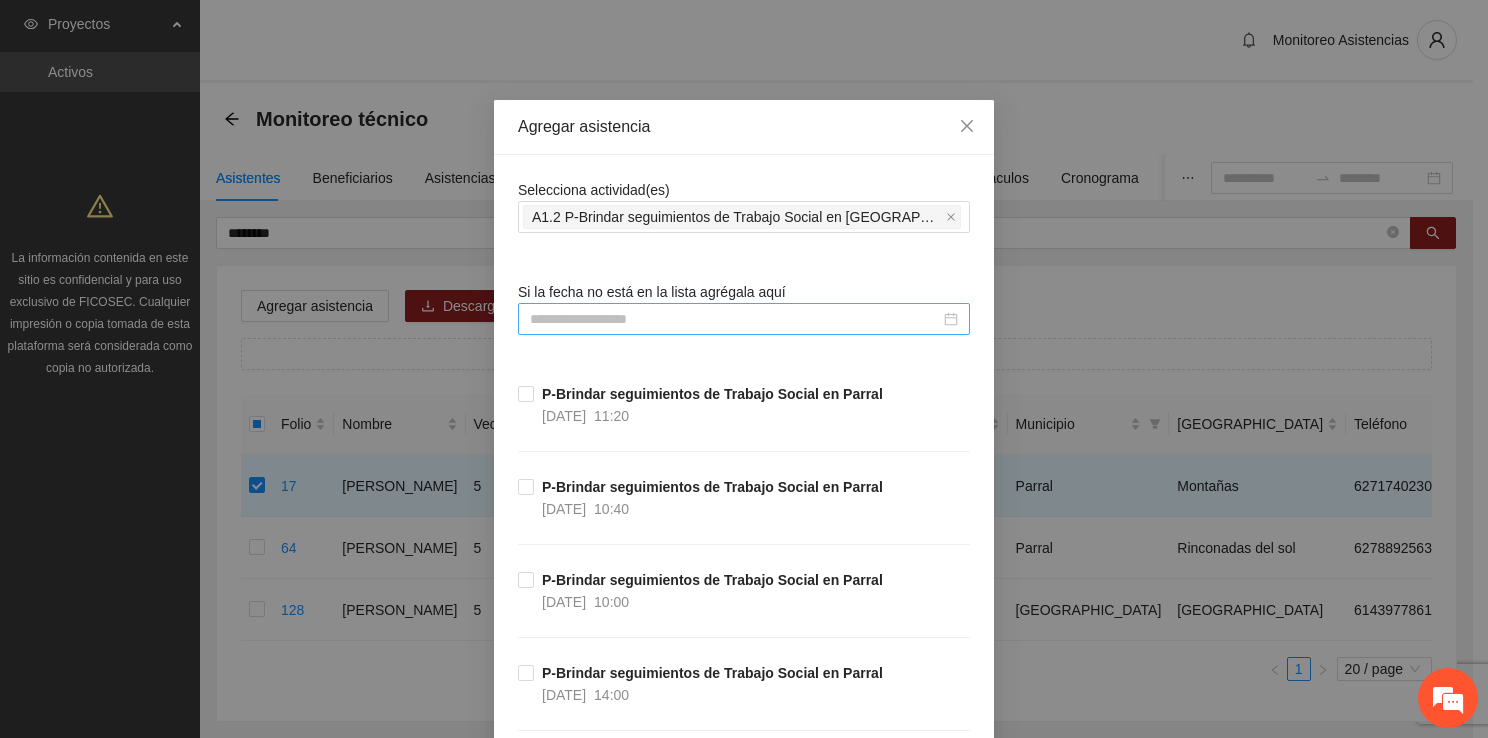 click at bounding box center [735, 319] 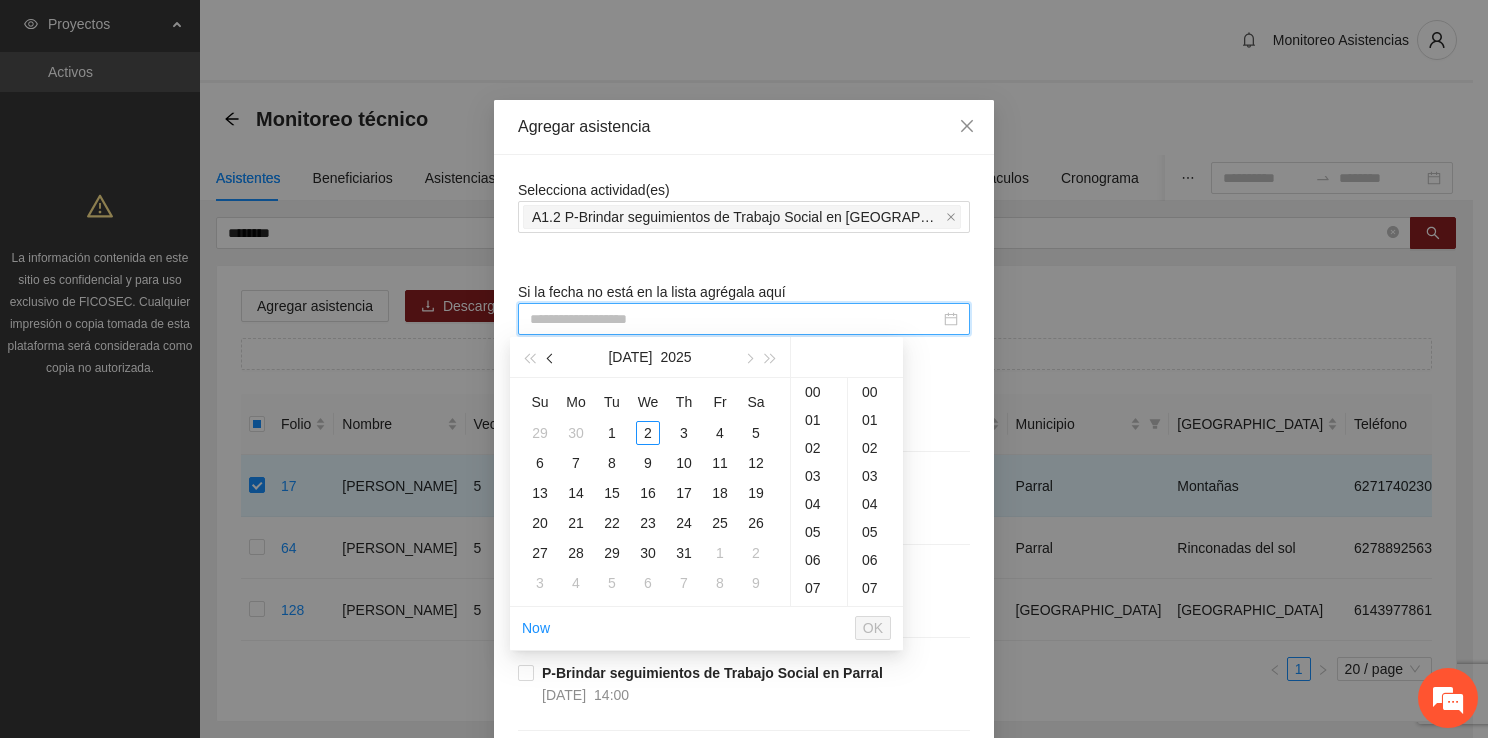 click at bounding box center (552, 359) 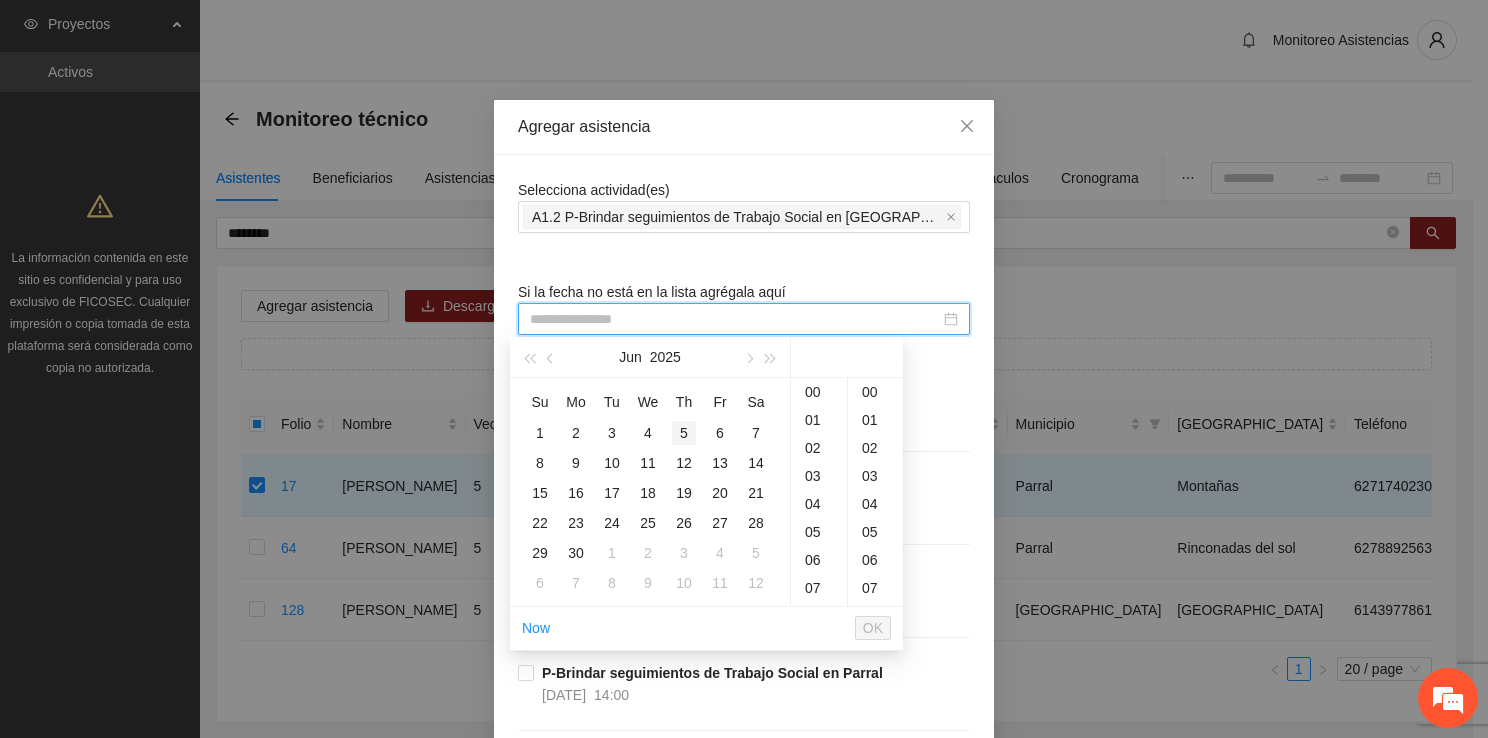 click on "5" at bounding box center [684, 433] 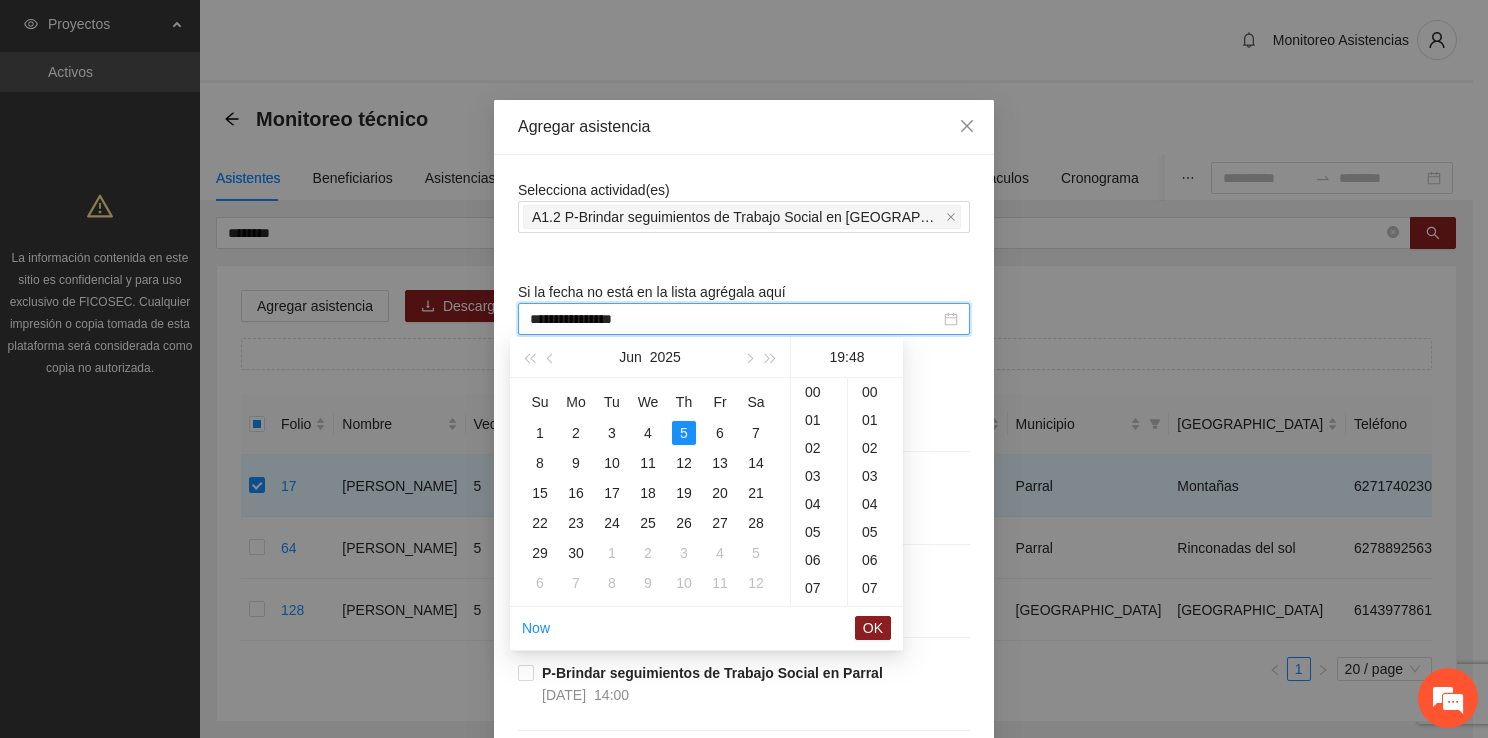 scroll, scrollTop: 532, scrollLeft: 0, axis: vertical 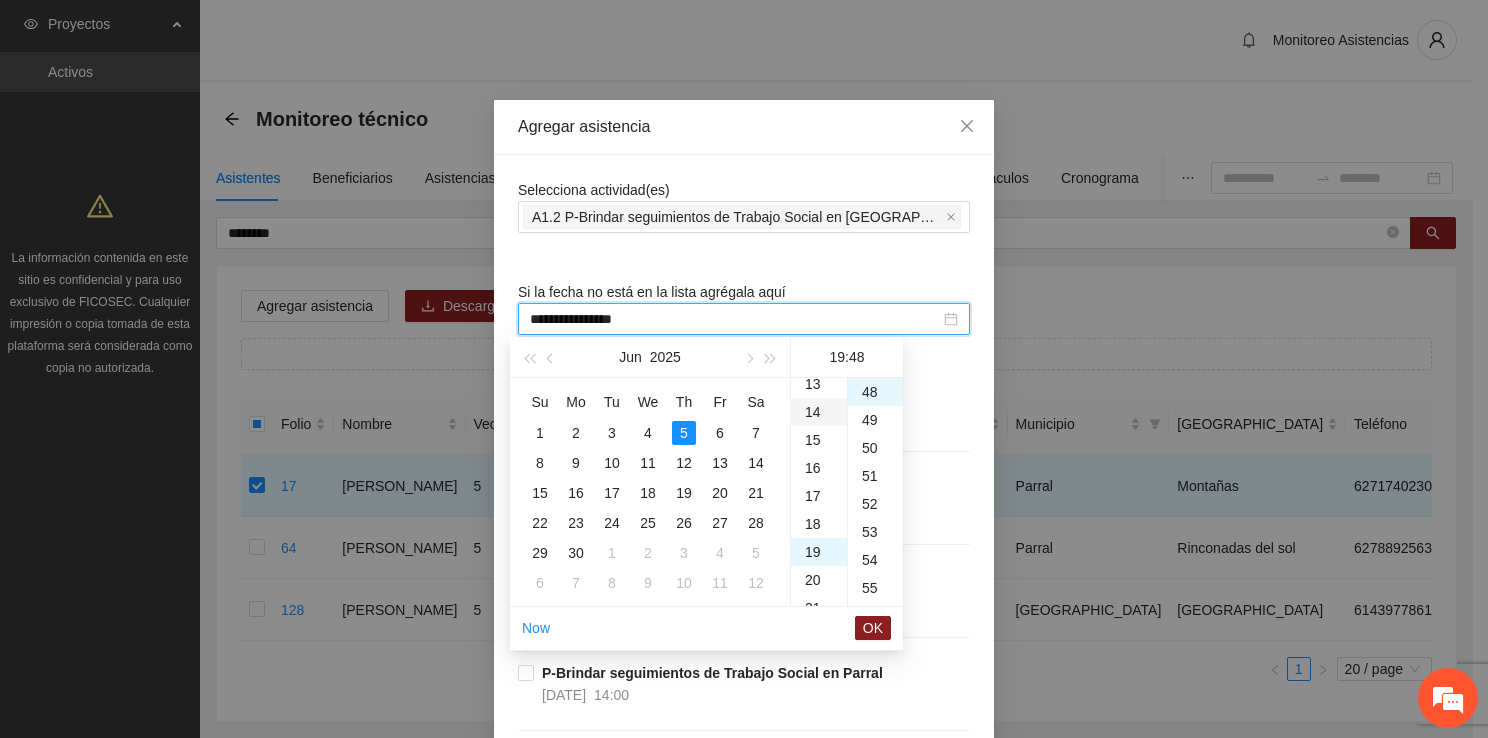 click on "14" at bounding box center (819, 412) 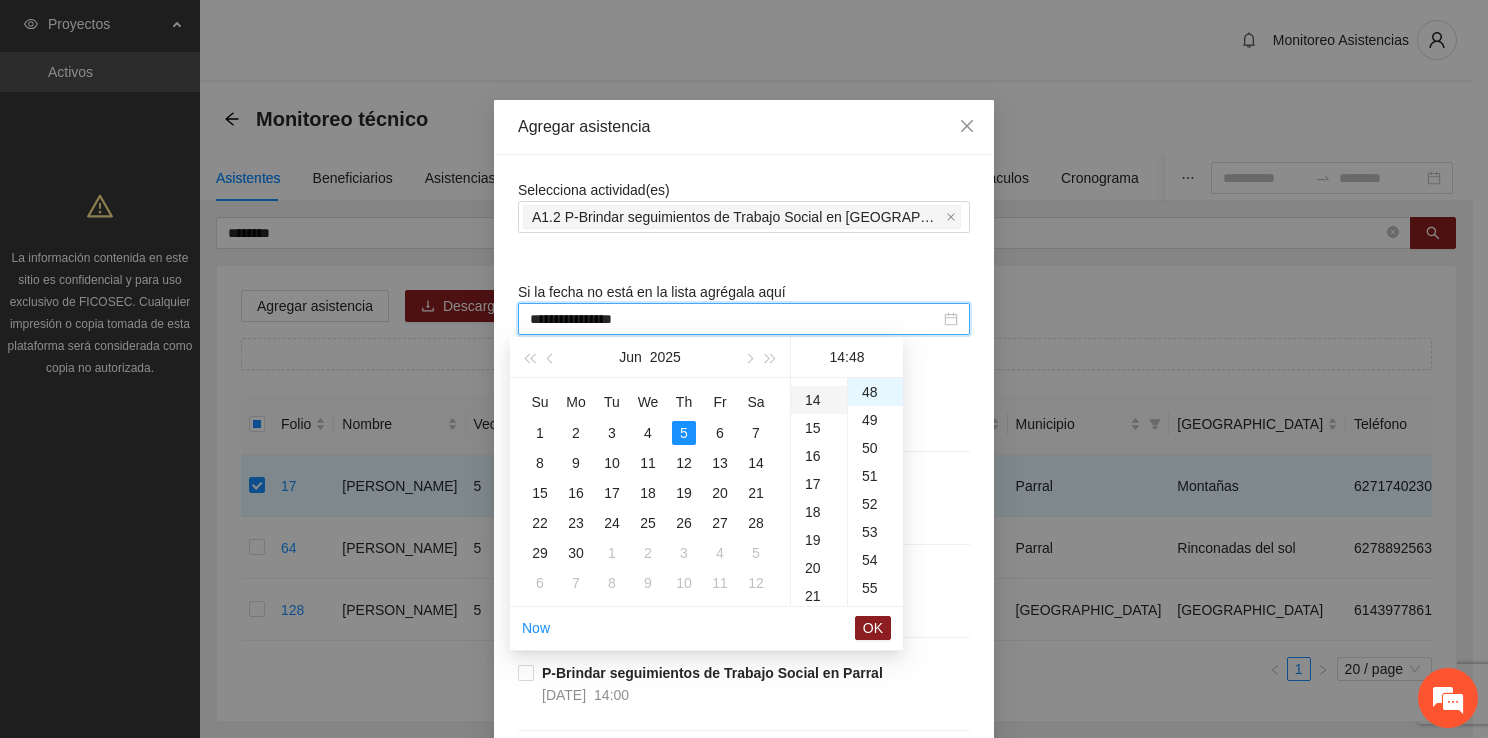 scroll, scrollTop: 392, scrollLeft: 0, axis: vertical 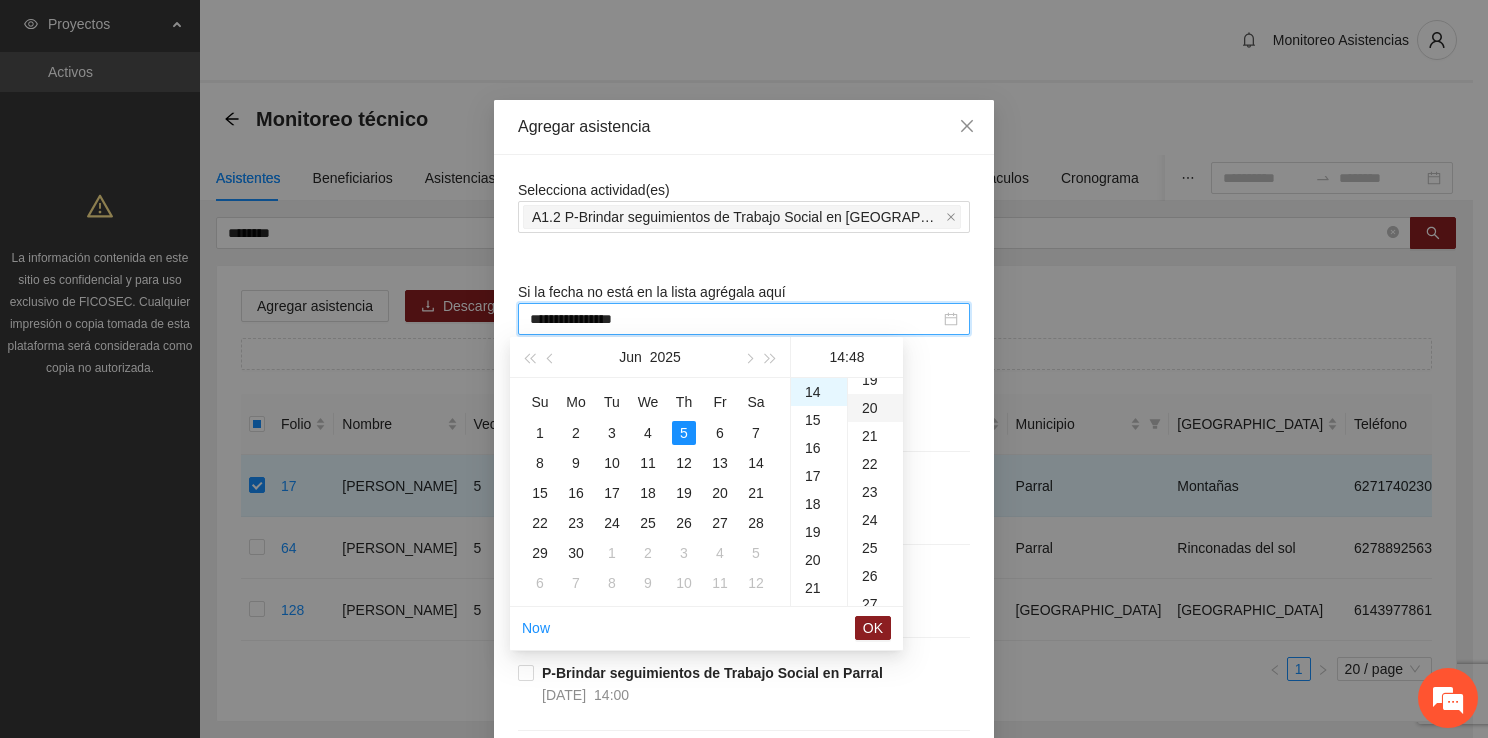 click on "20" at bounding box center [875, 408] 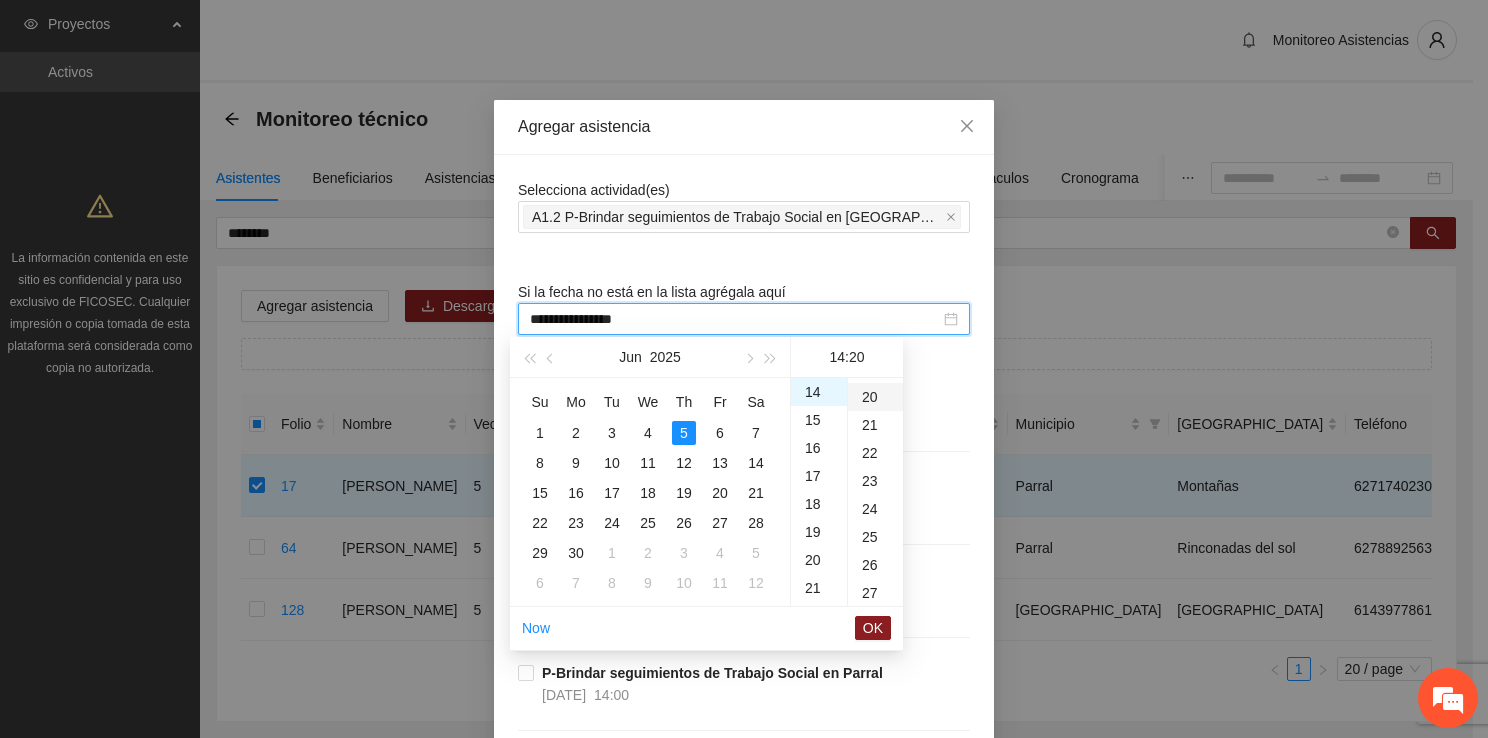scroll, scrollTop: 560, scrollLeft: 0, axis: vertical 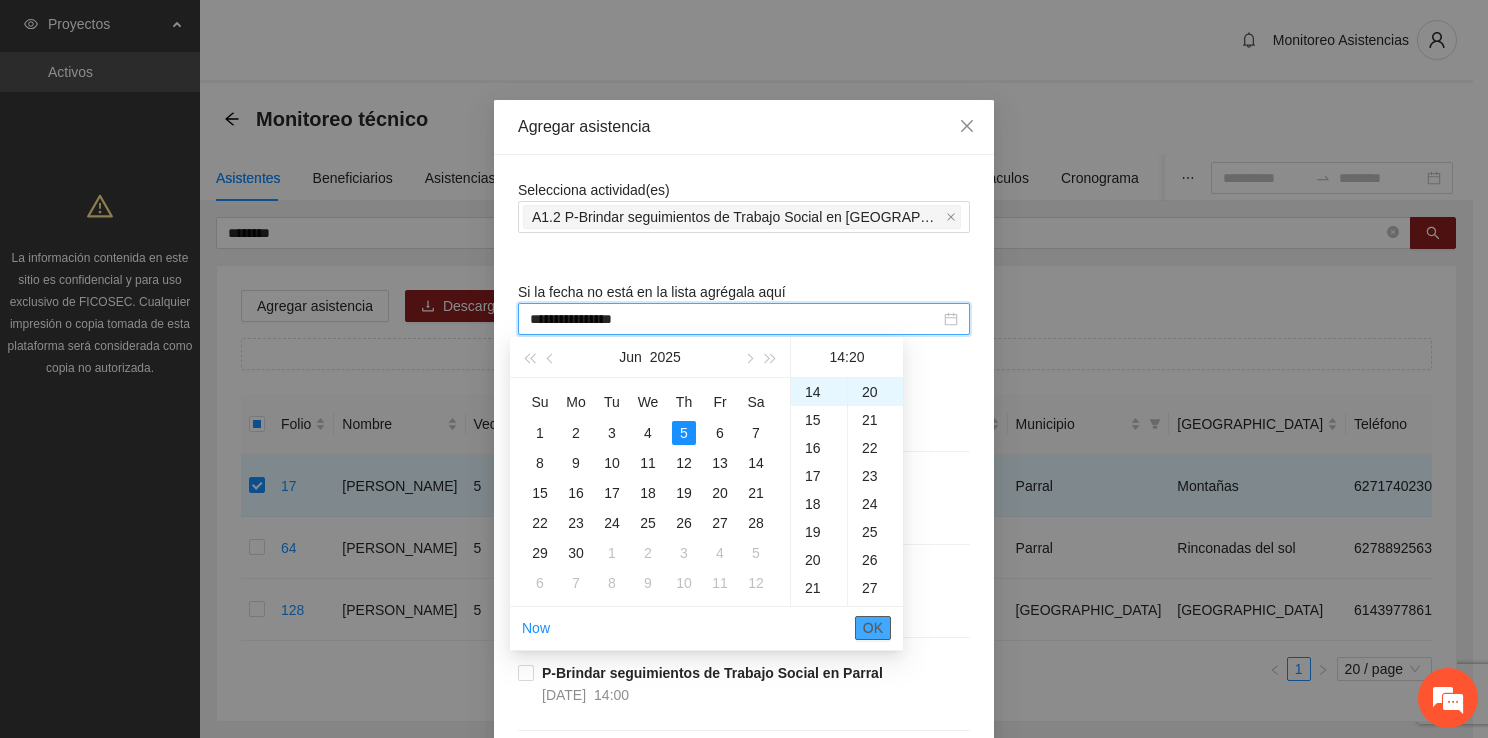 click on "OK" at bounding box center [873, 628] 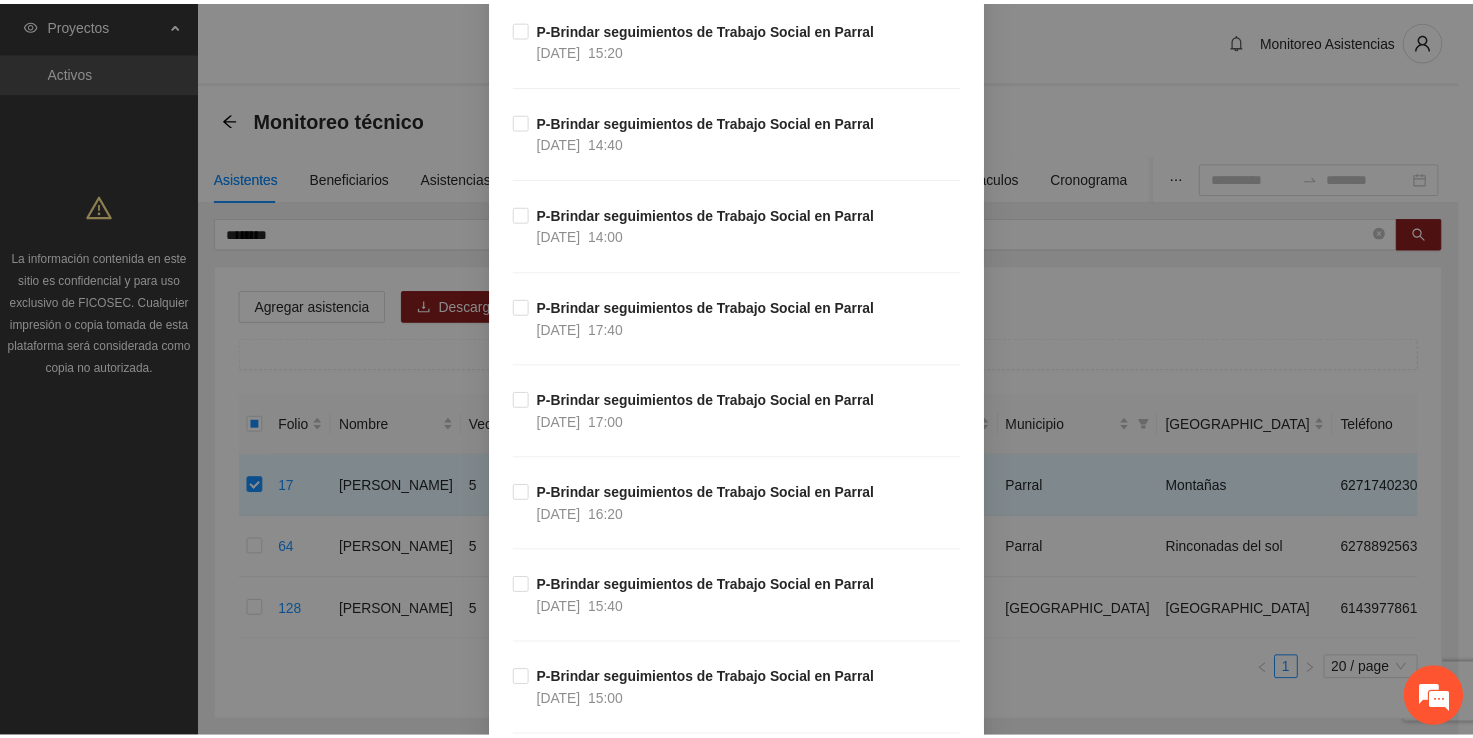 scroll, scrollTop: 4340, scrollLeft: 0, axis: vertical 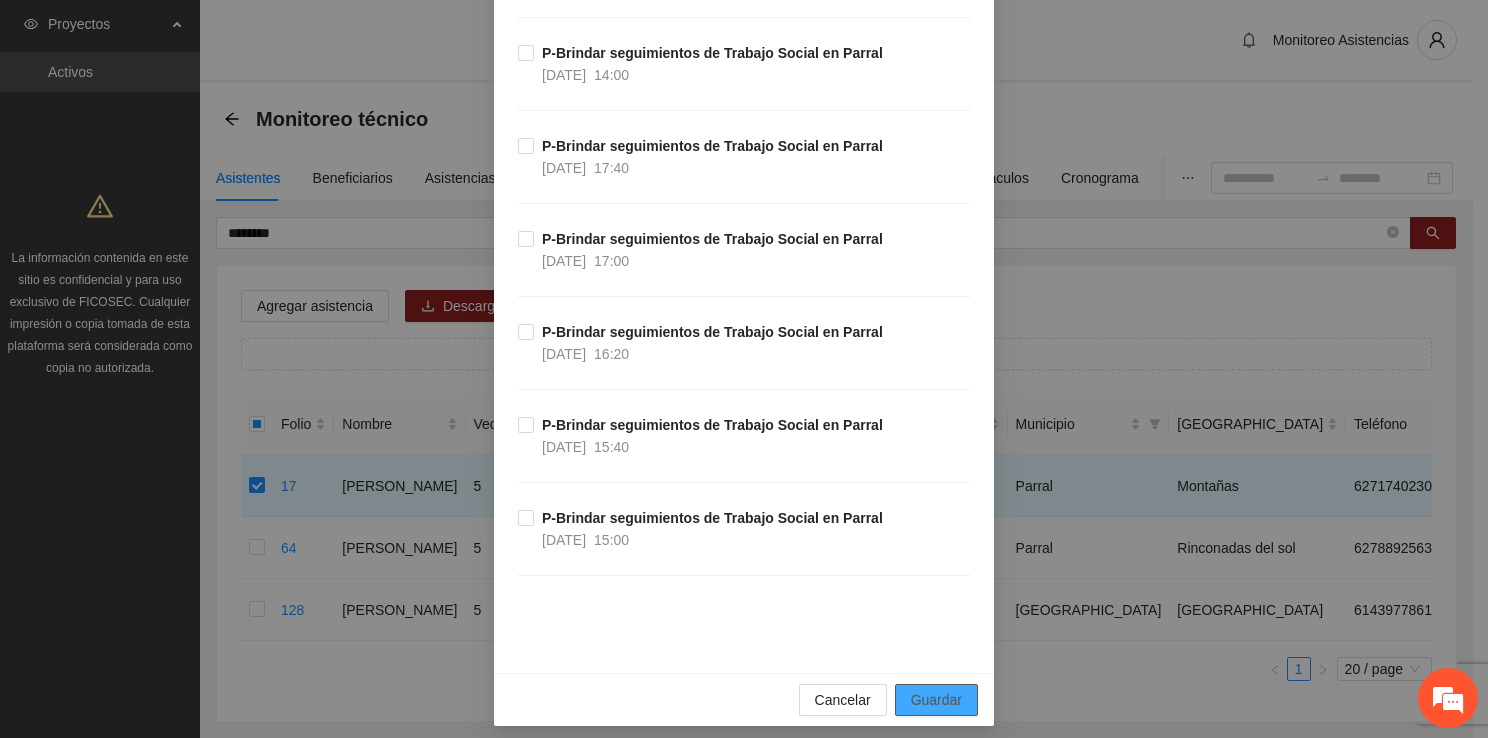 click on "Guardar" at bounding box center (936, 700) 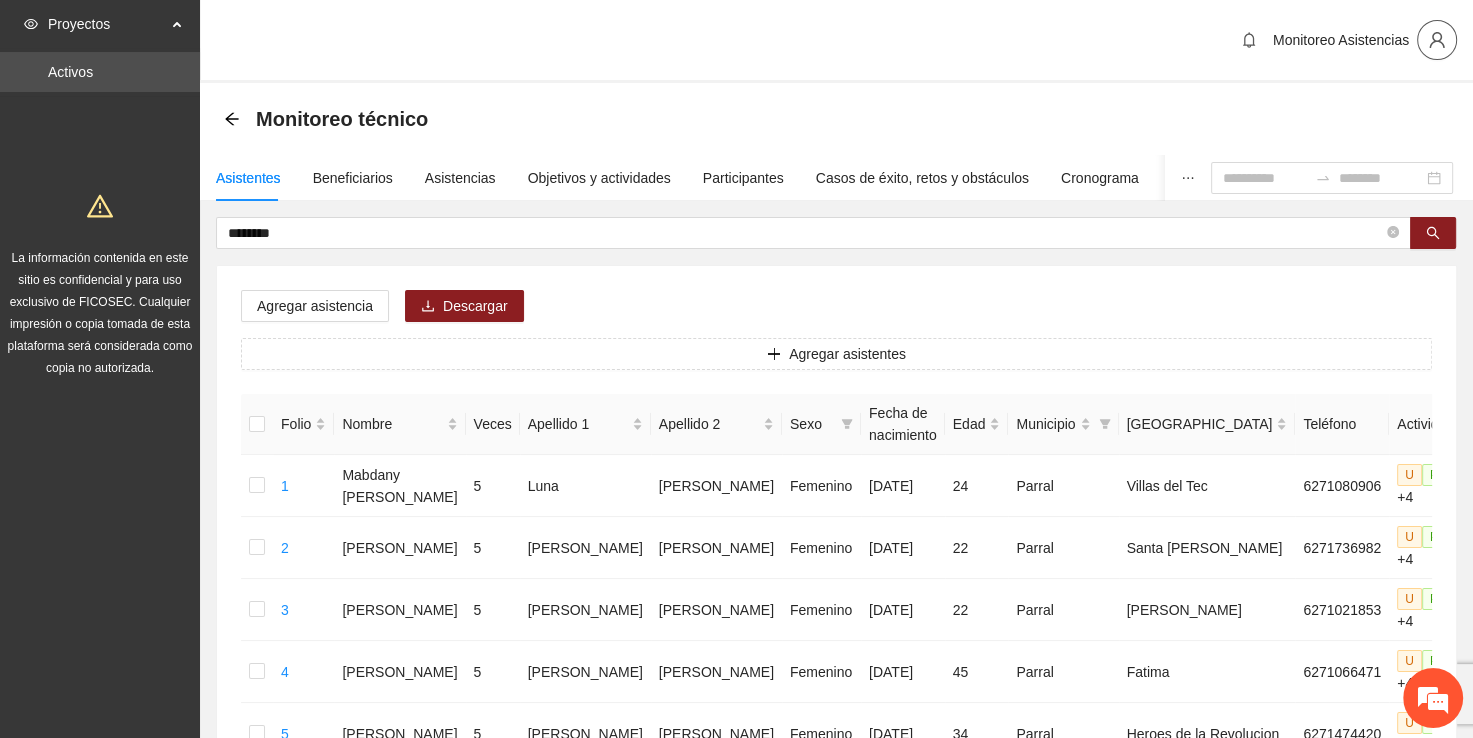 click at bounding box center [1437, 40] 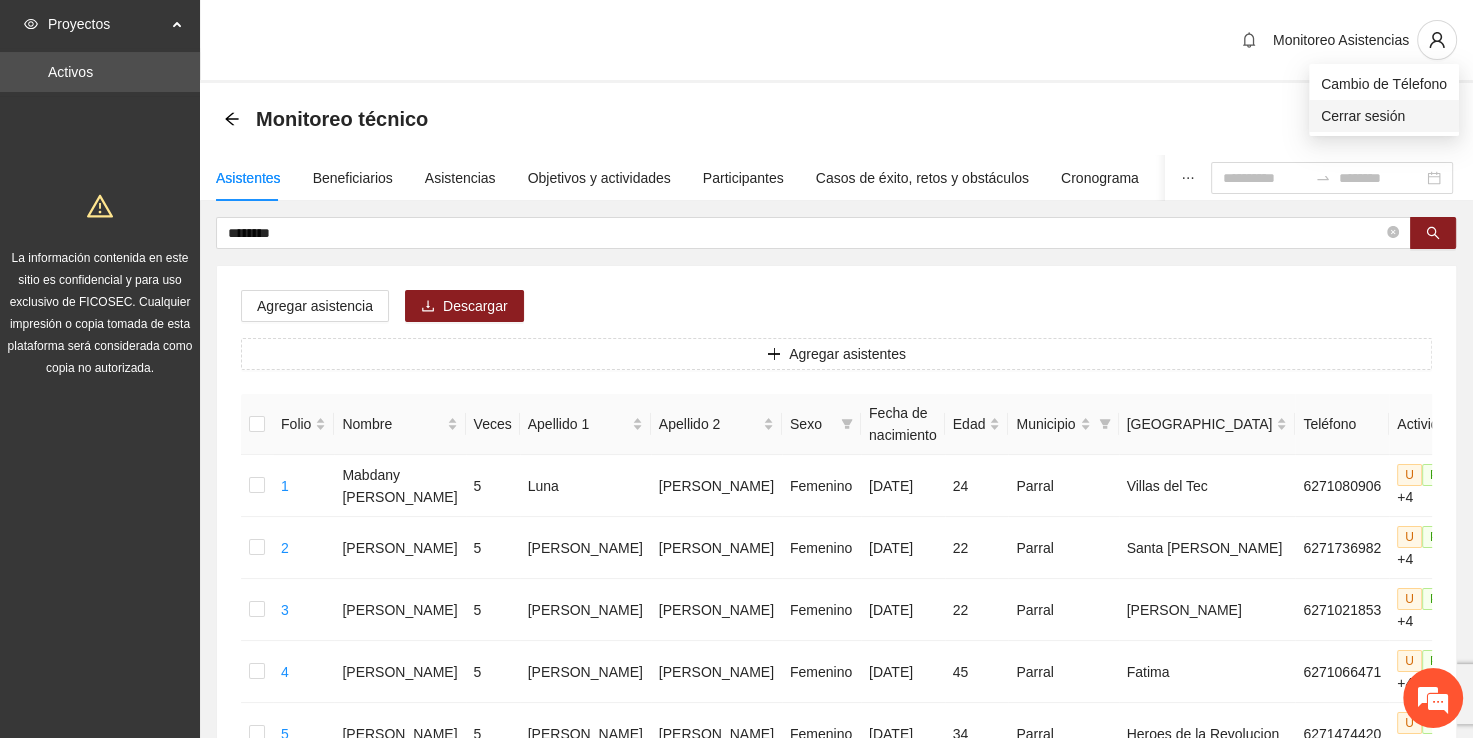 click on "Cerrar sesión" at bounding box center (1384, 116) 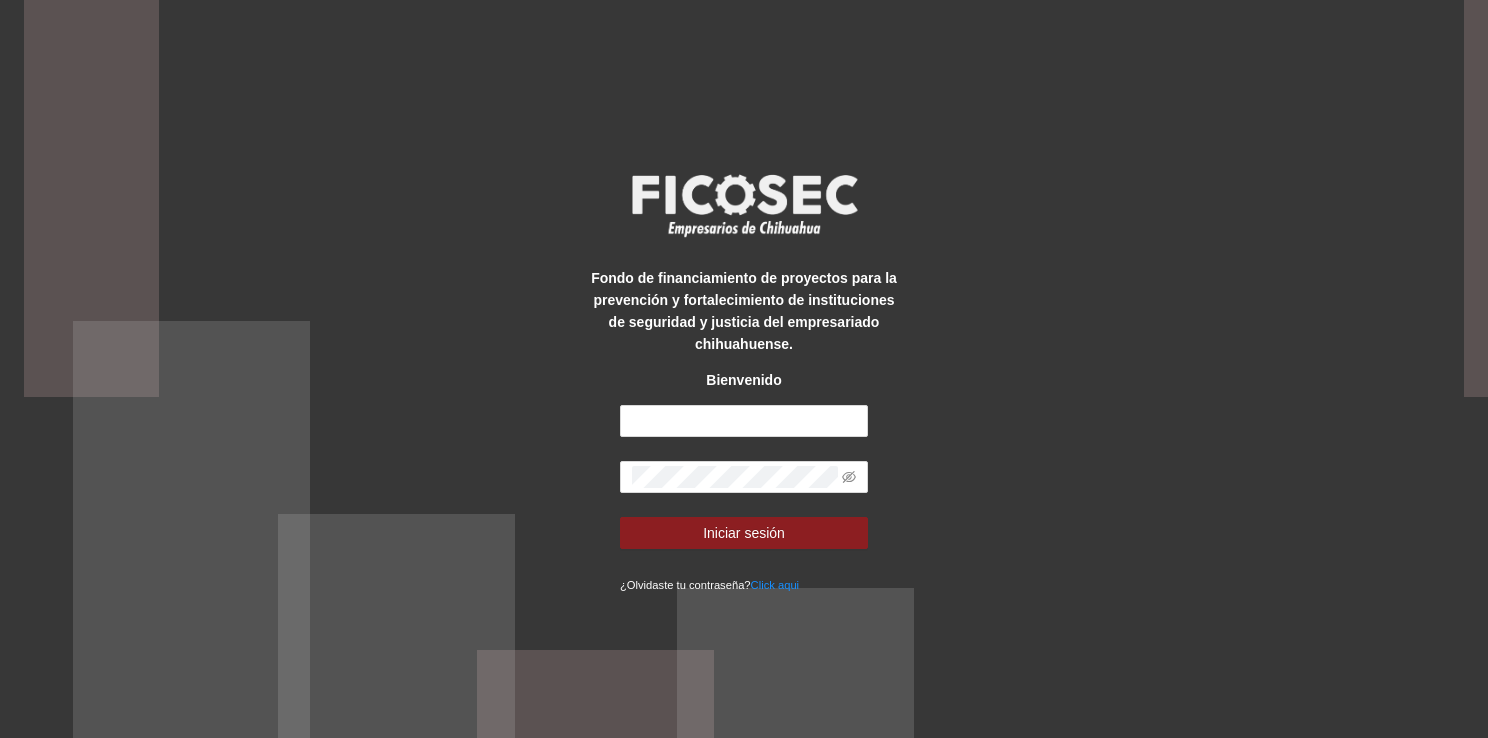 scroll, scrollTop: 0, scrollLeft: 0, axis: both 